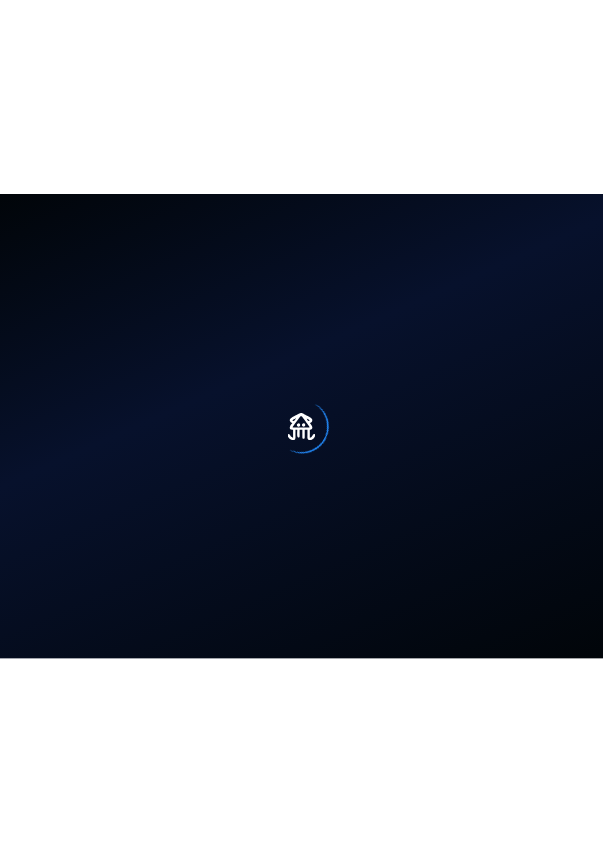 scroll, scrollTop: 0, scrollLeft: 0, axis: both 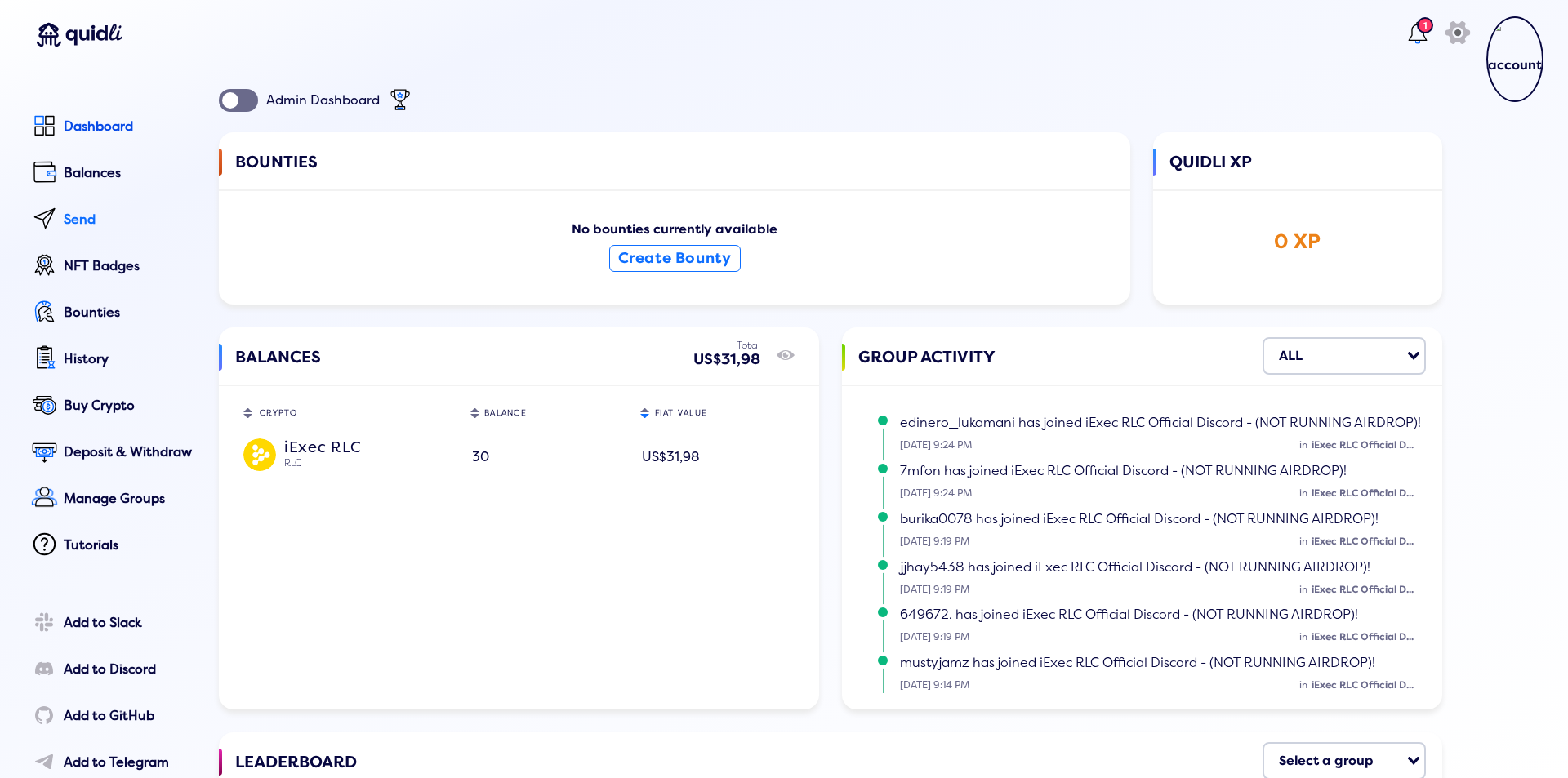 click on "Send" 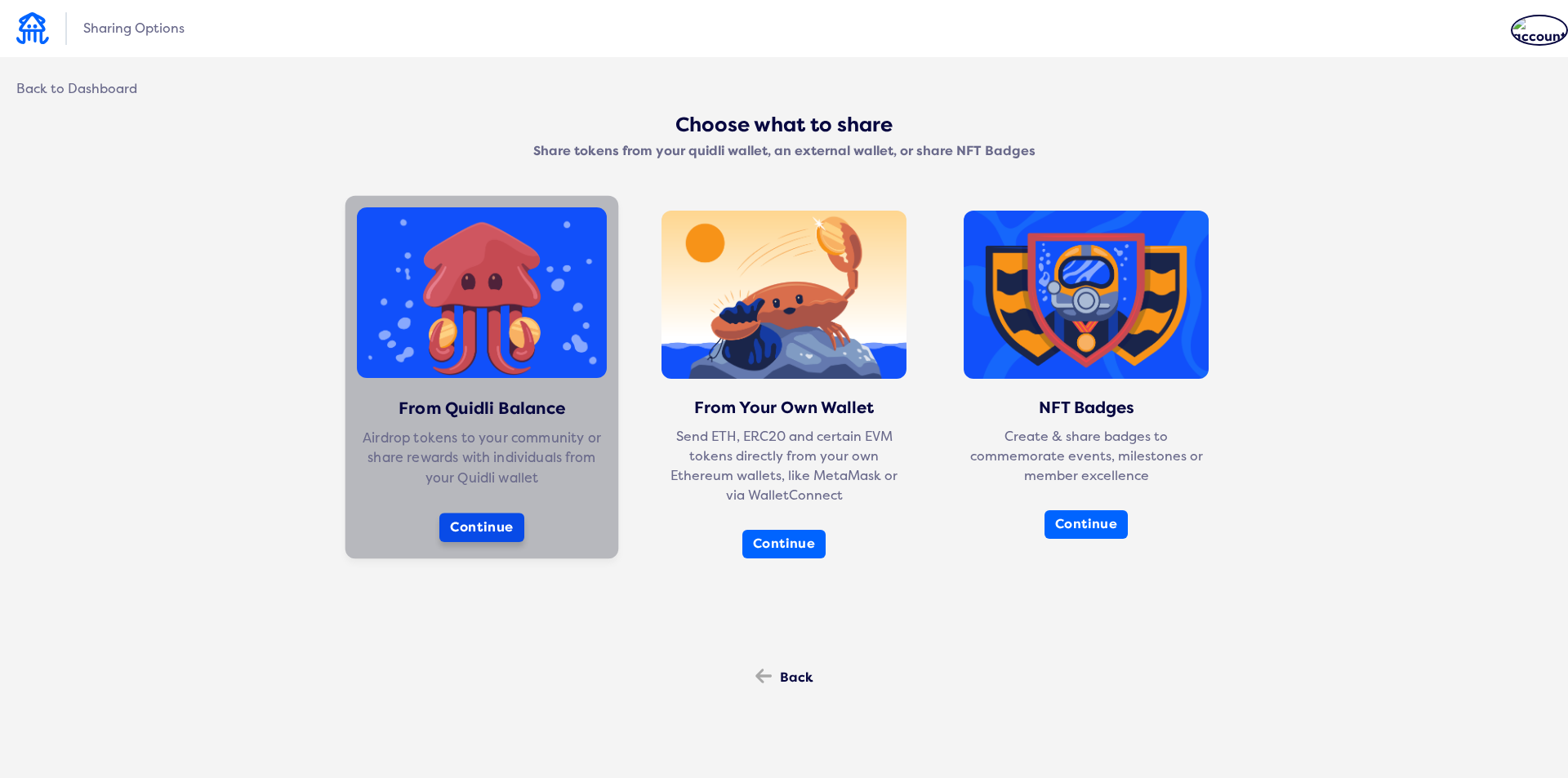 click on "Continue" at bounding box center [482, 527] 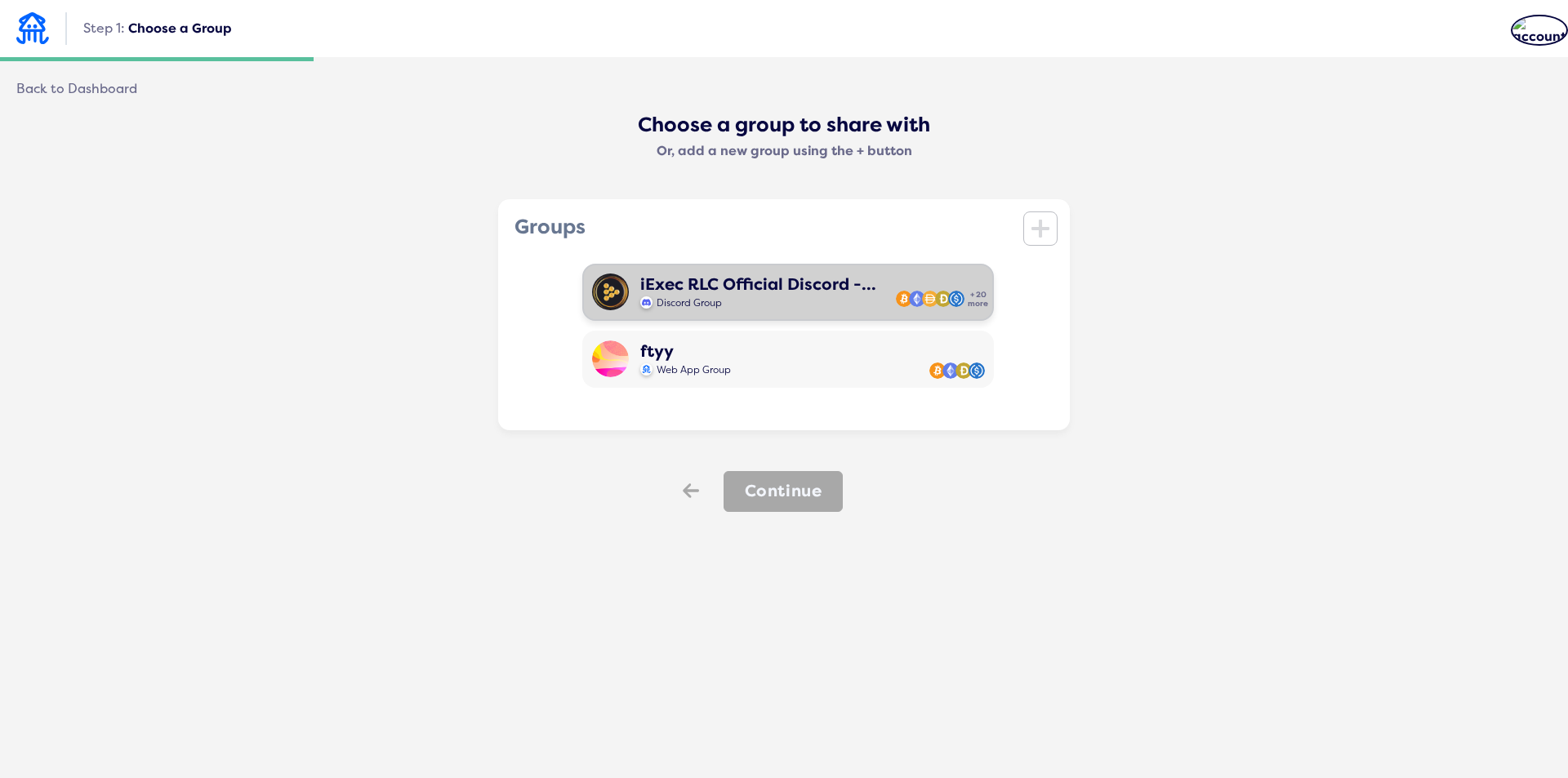 click on "Discord Group" at bounding box center [758, 301] 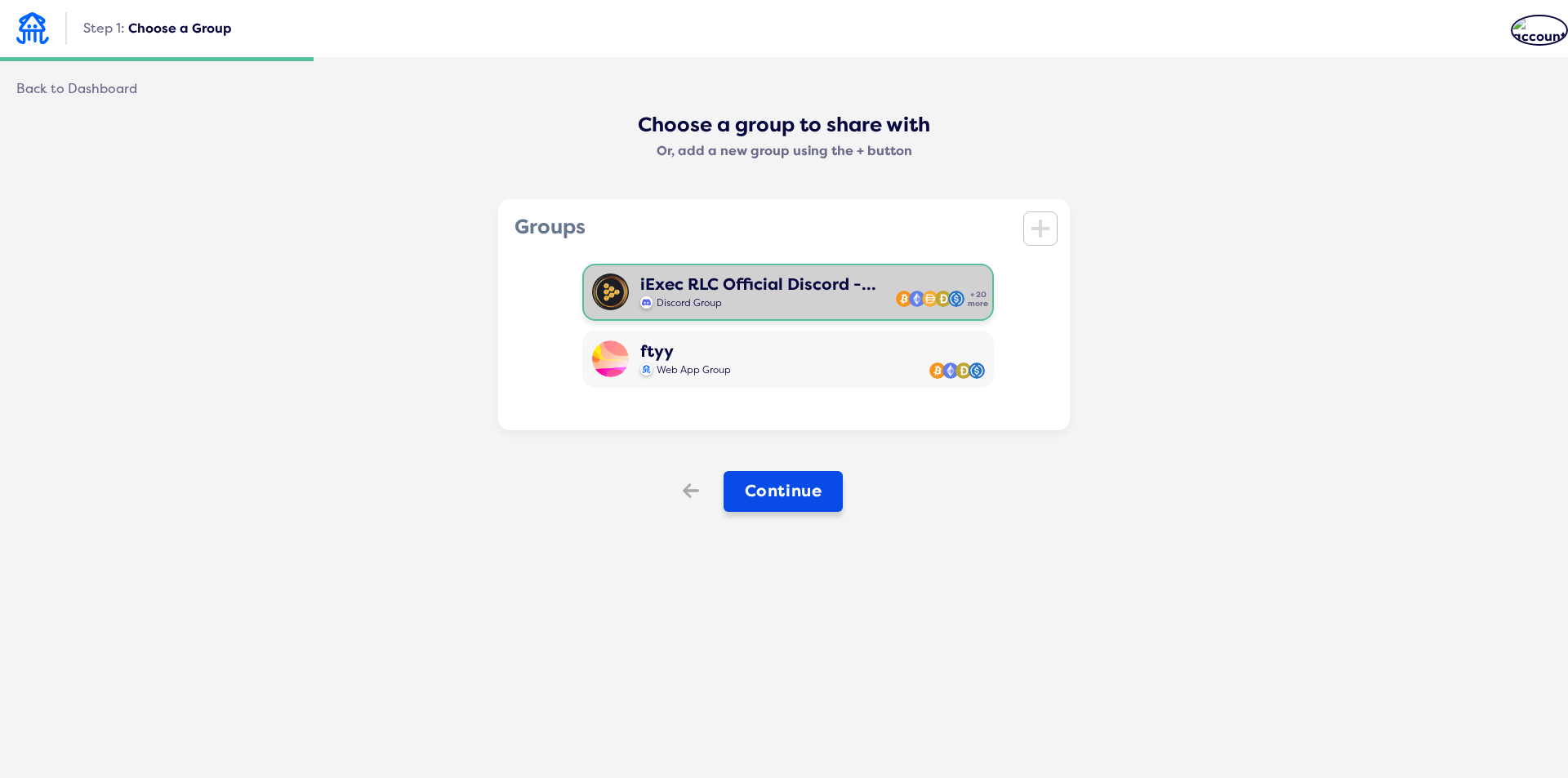 click on "Continue" at bounding box center [783, 491] 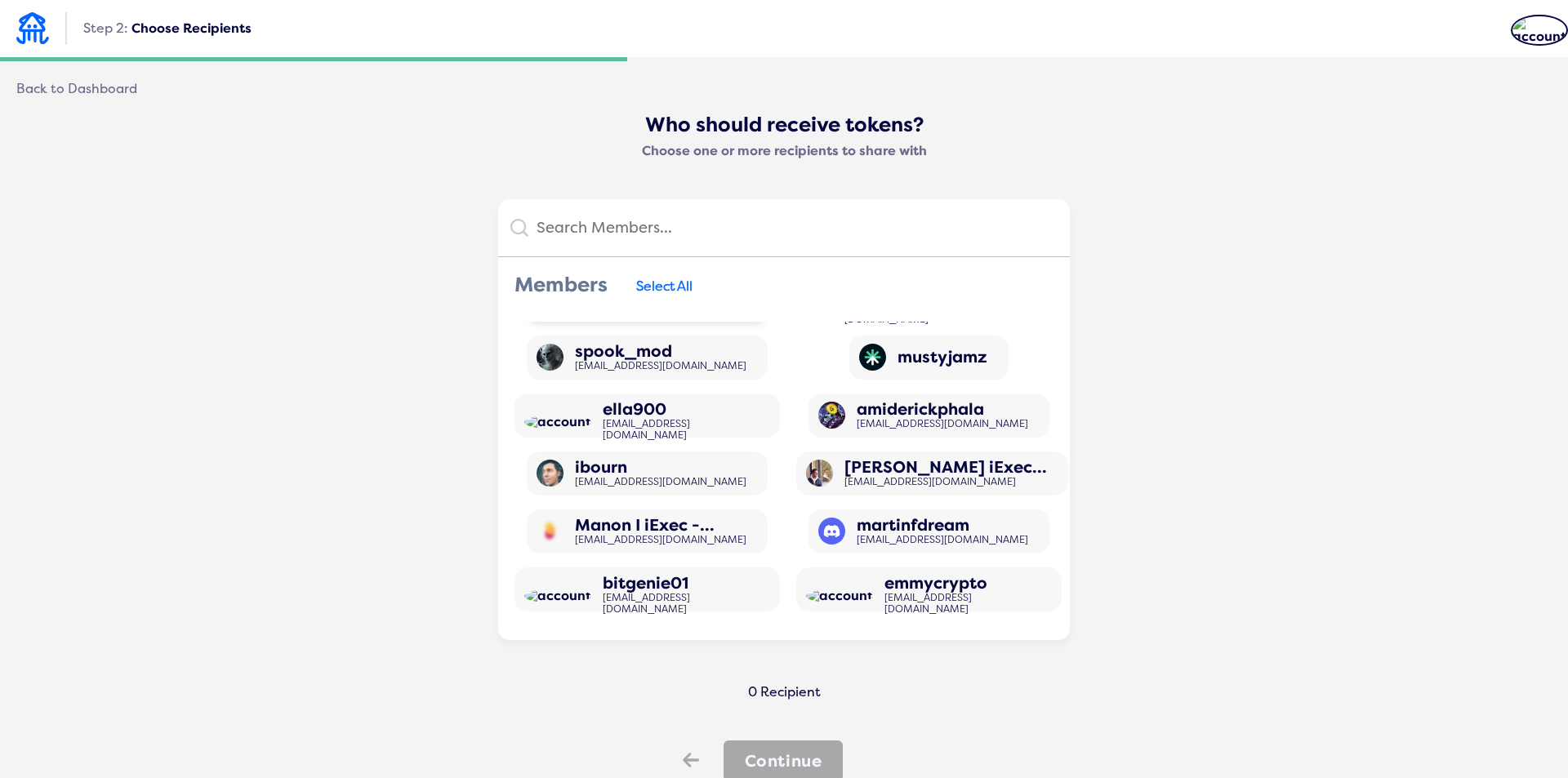 scroll, scrollTop: 0, scrollLeft: 0, axis: both 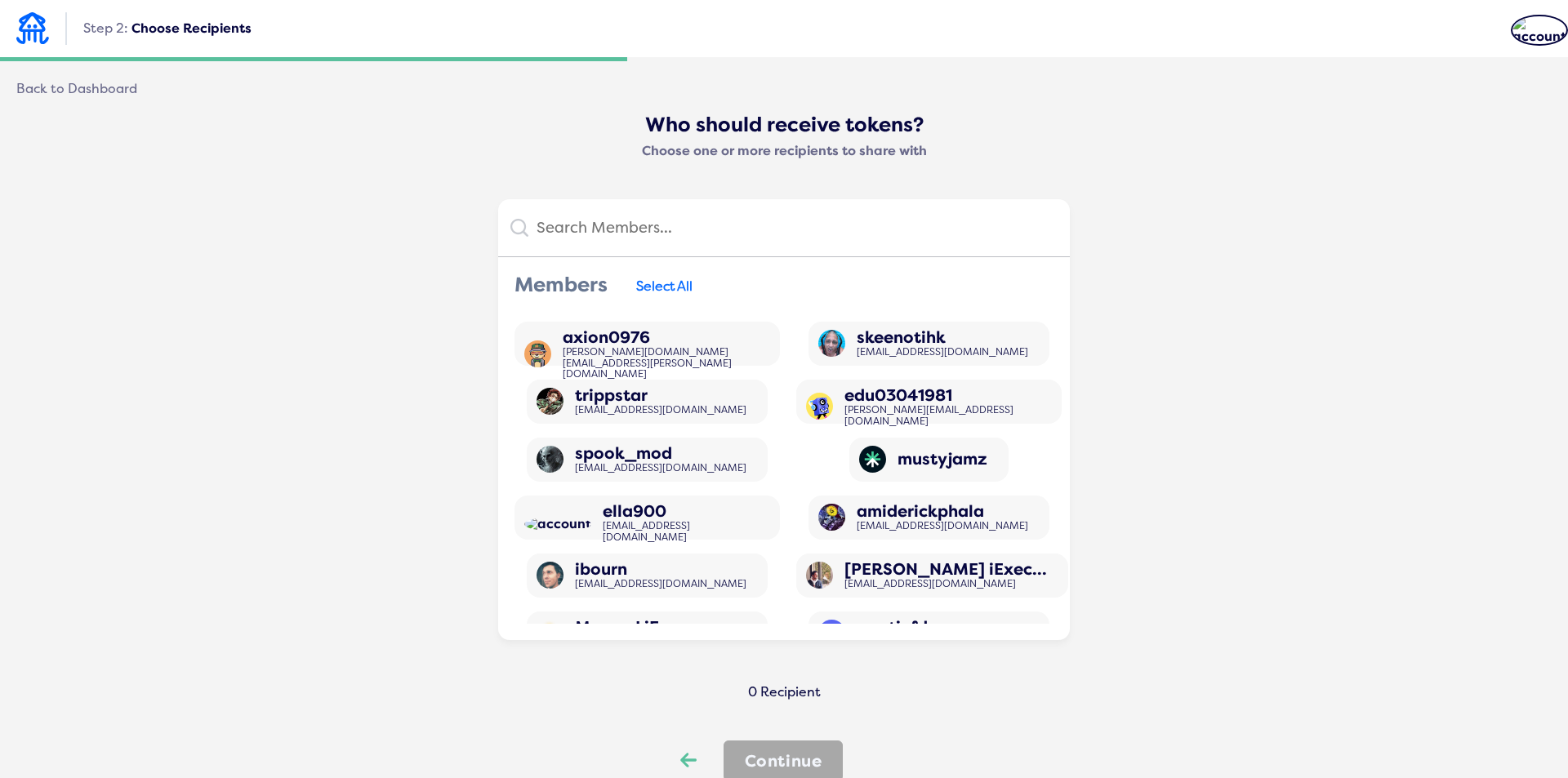 click on "Back" at bounding box center (688, 762) 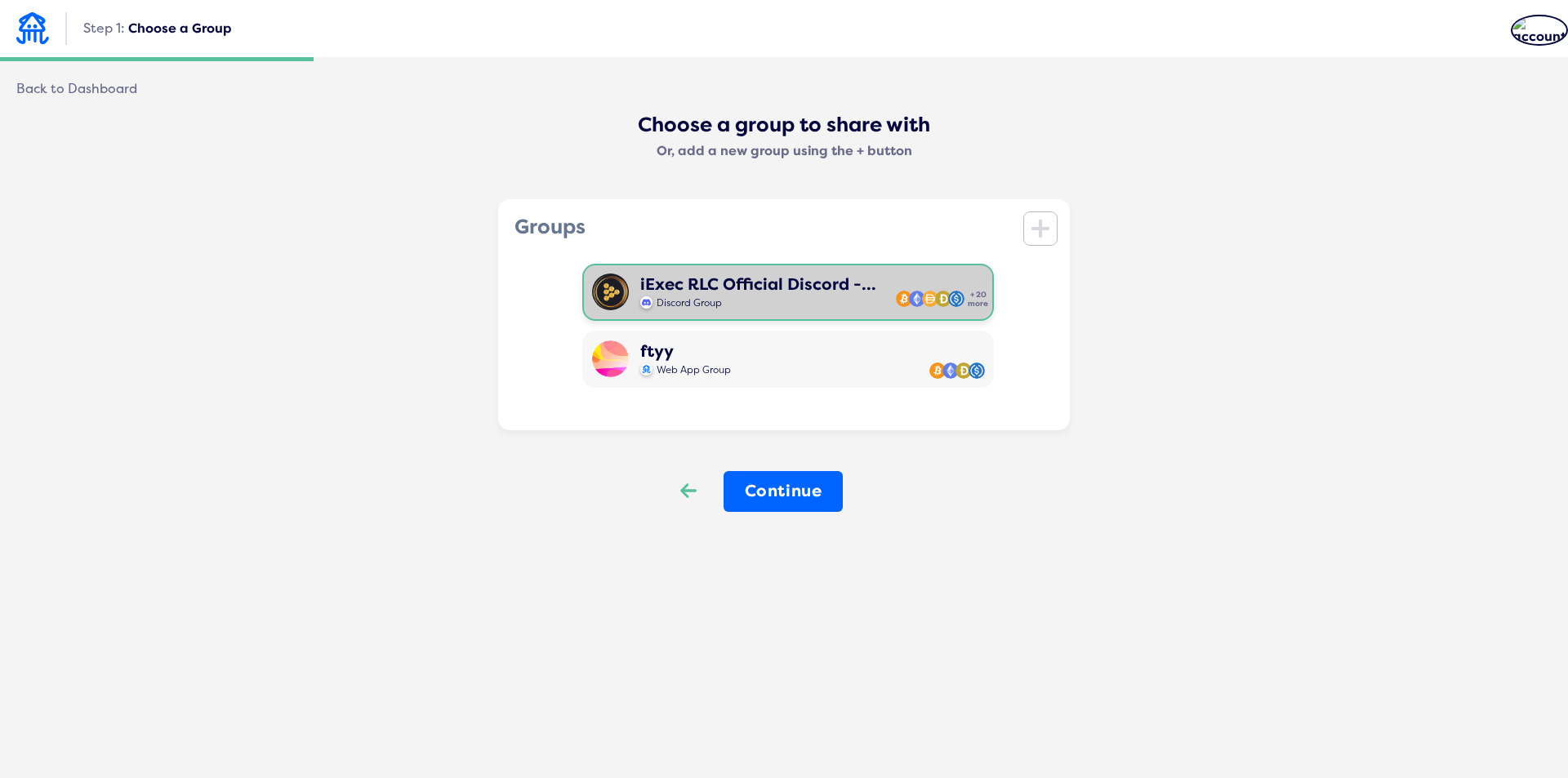 click on "Back" 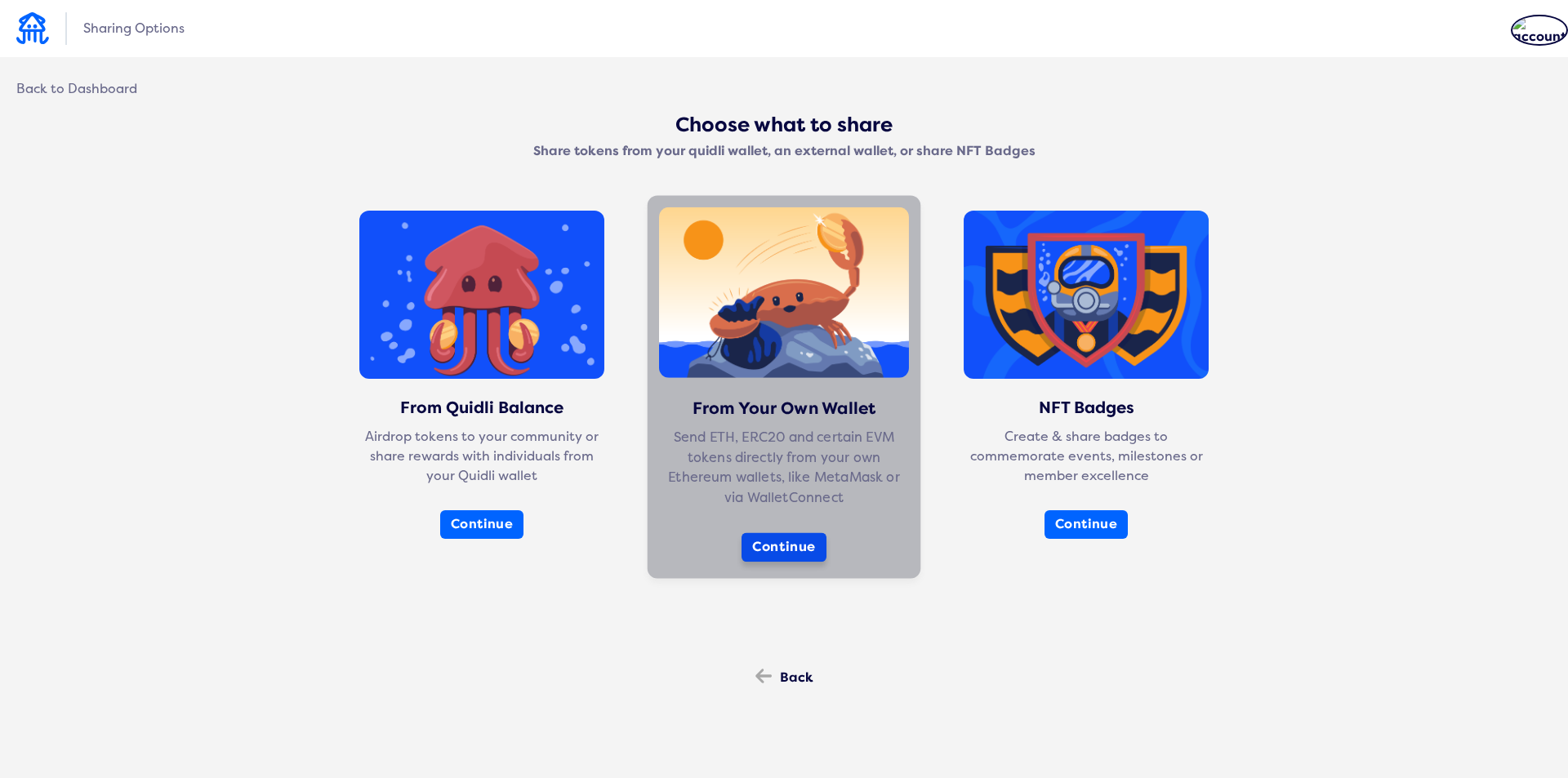 click on "Continue" at bounding box center (784, 548) 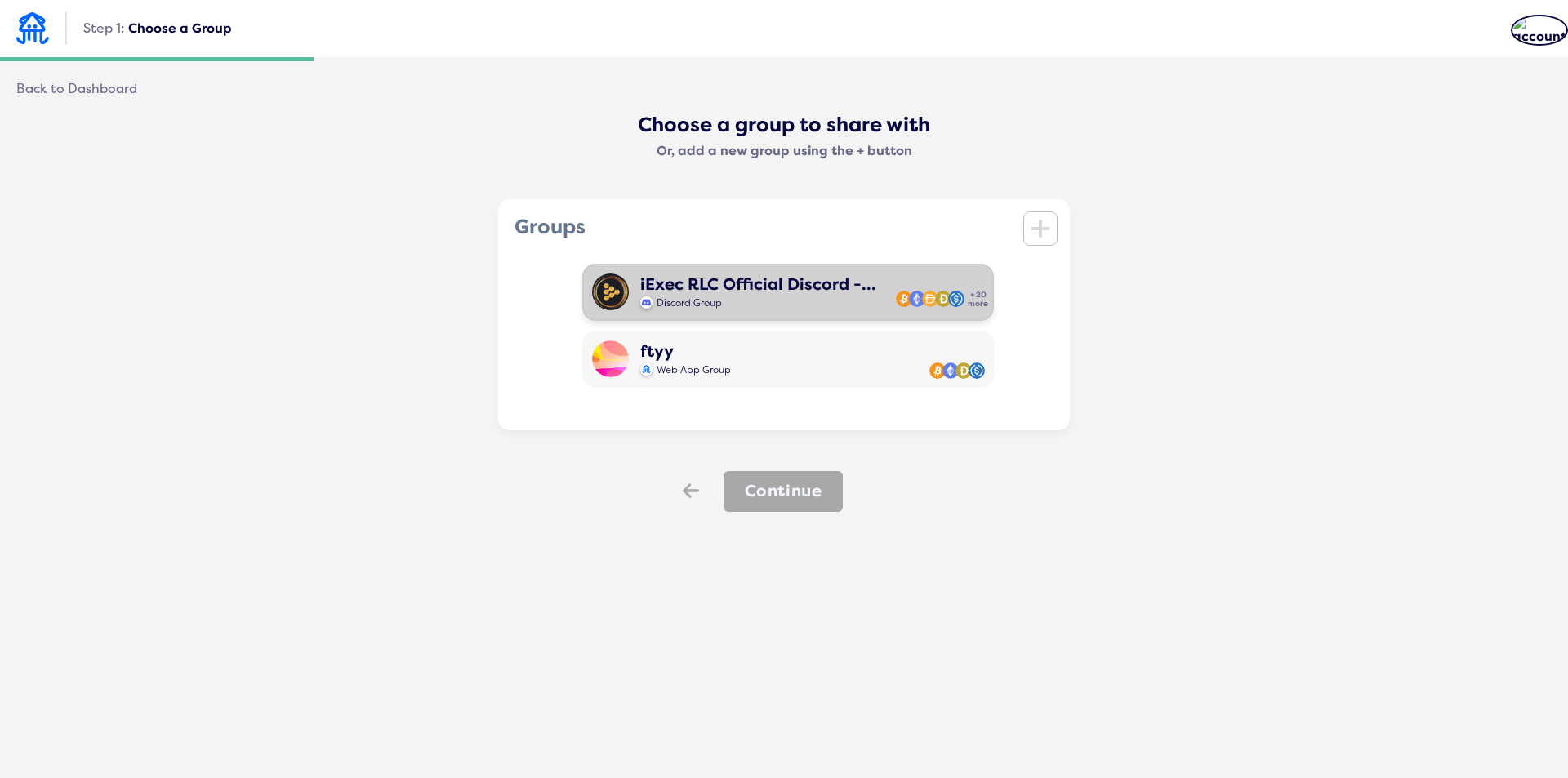 click on "iExec RLC Official Discord  -... Discord Group  + 20  more" 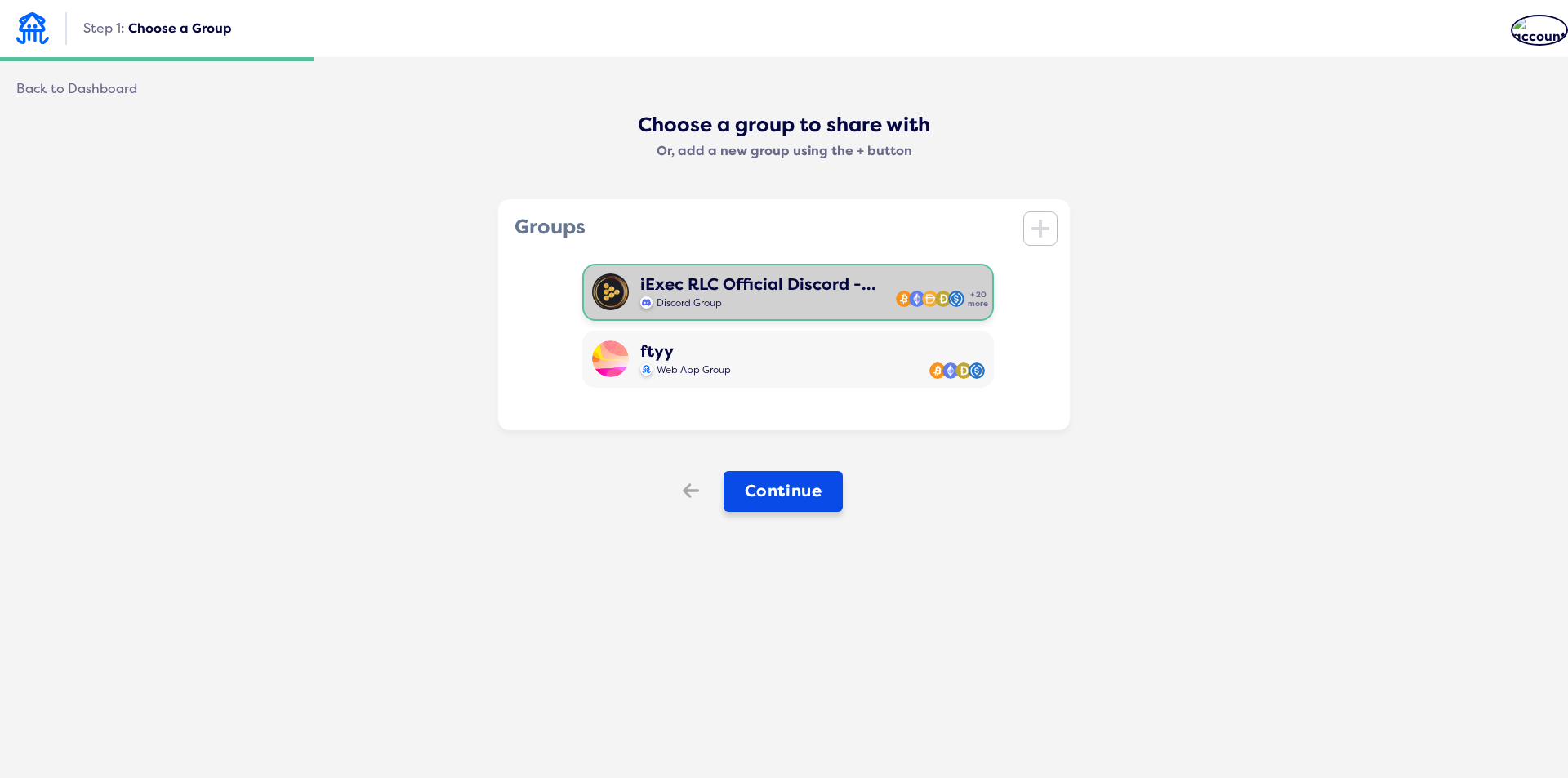 click on "Continue" at bounding box center [783, 491] 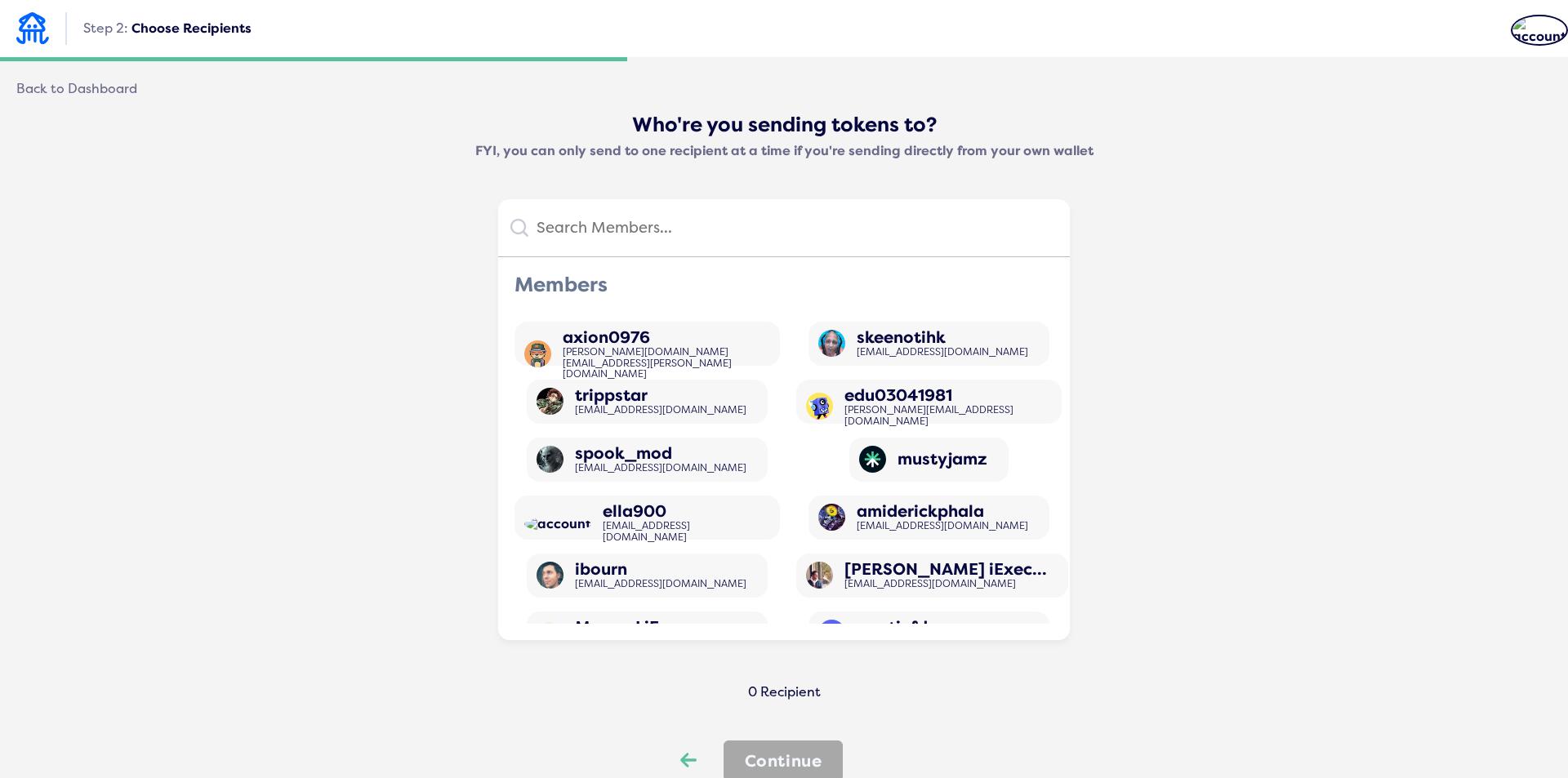 click on "Back" at bounding box center [688, 762] 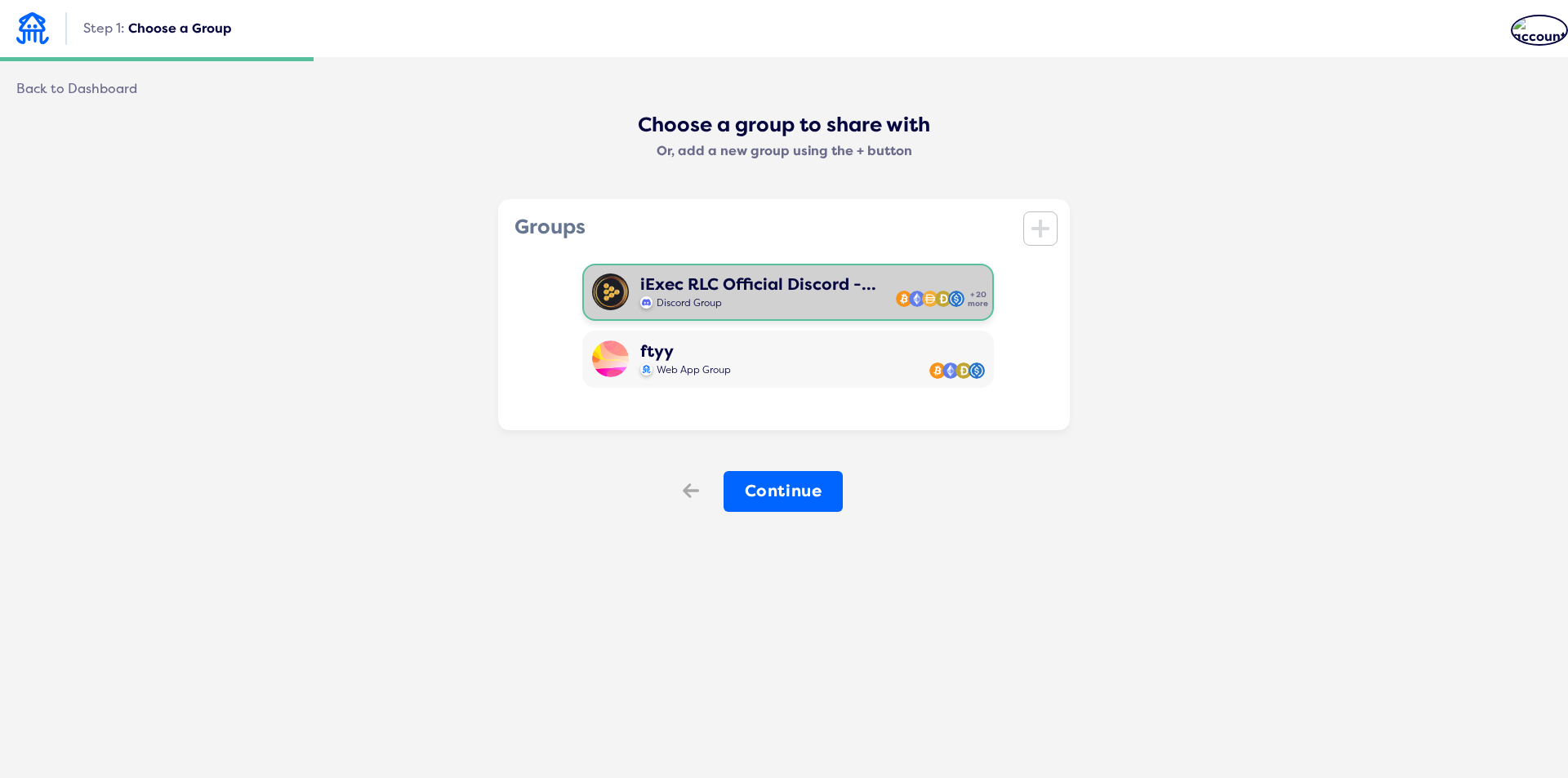 click on "Step 1:  Choose a Group" at bounding box center (124, 29) 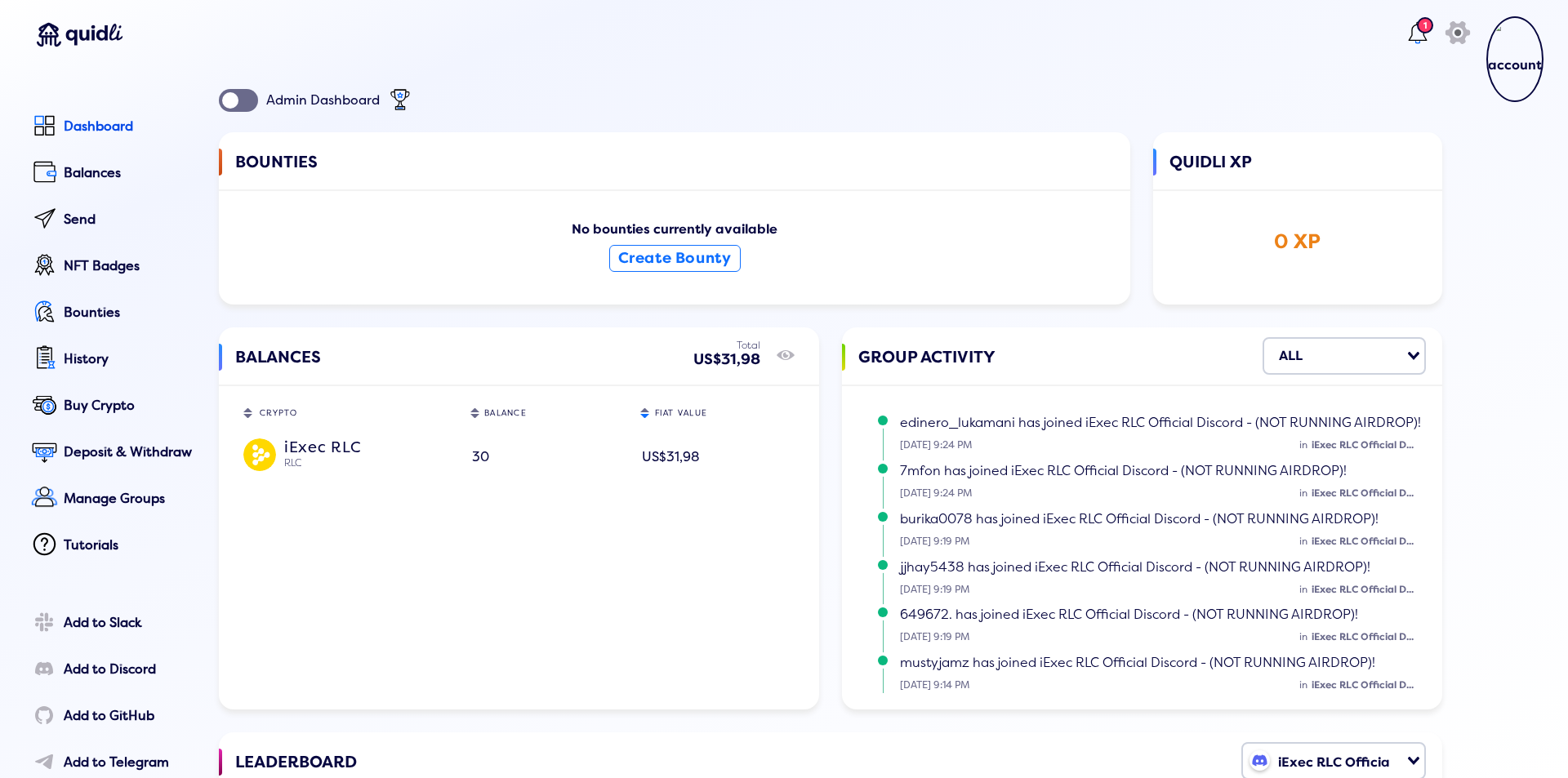 click on "iExec RLC" at bounding box center [363, 446] 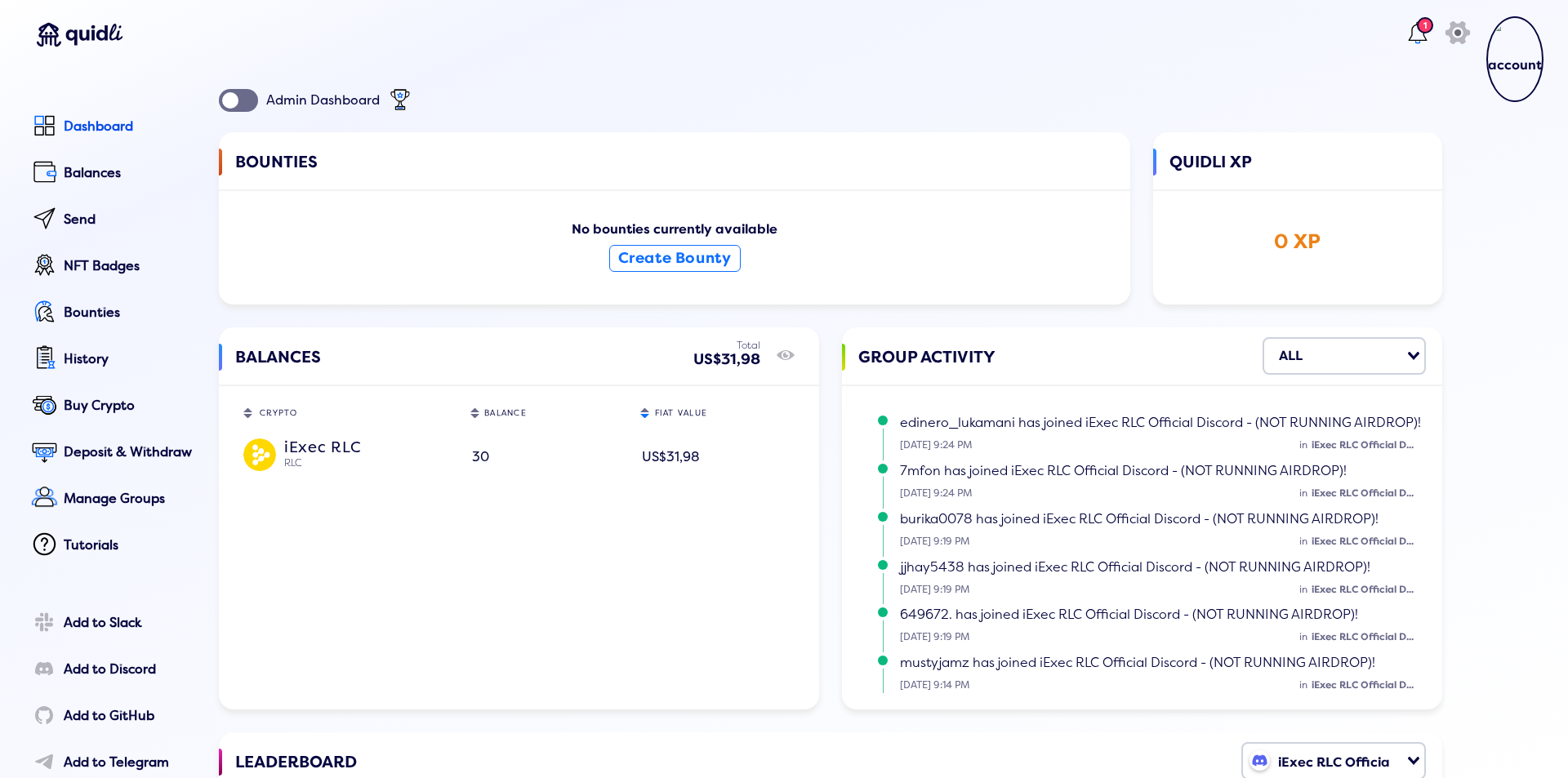 click on "US$31,98" at bounding box center (717, 457) 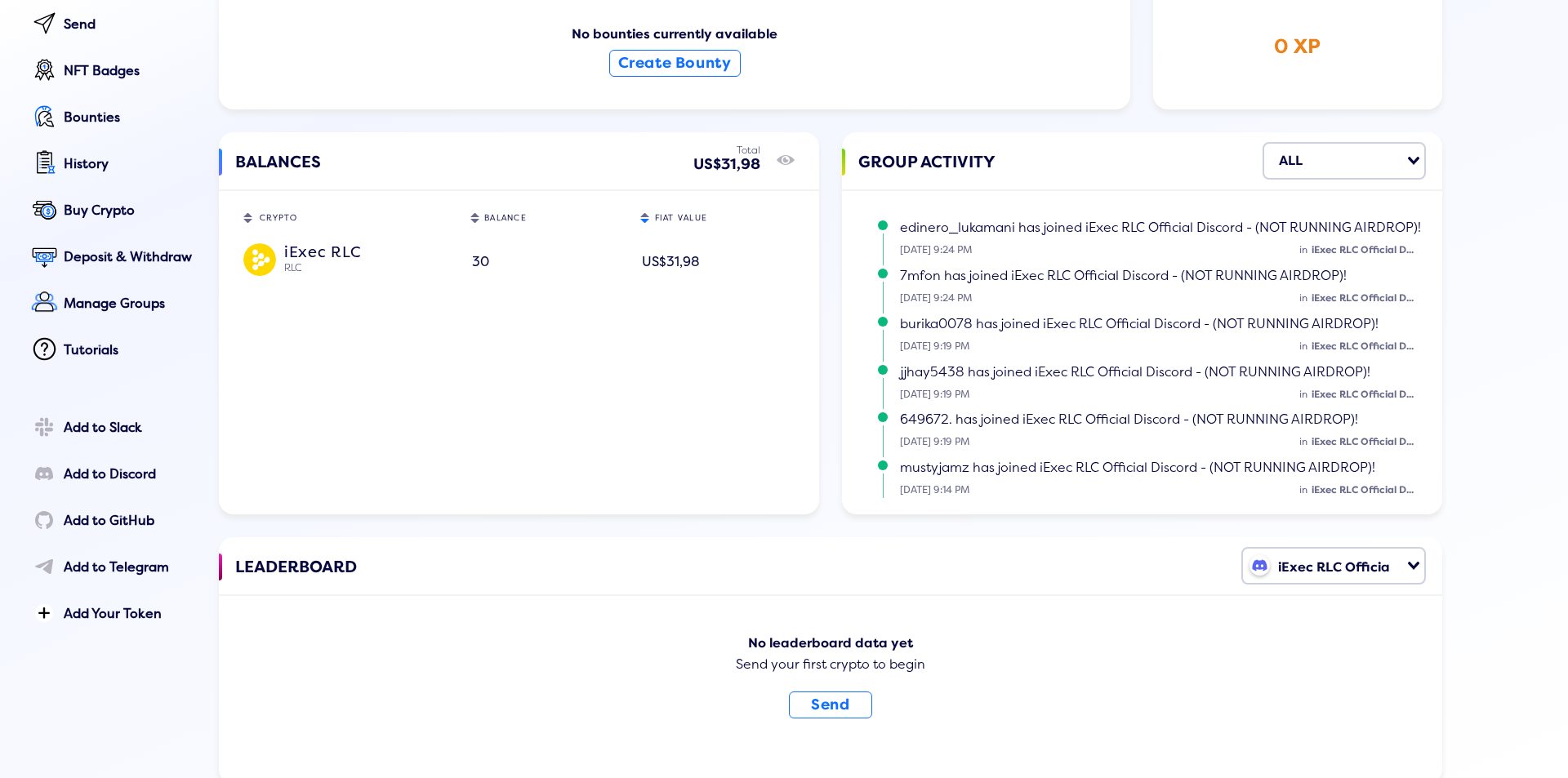 scroll, scrollTop: 259, scrollLeft: 0, axis: vertical 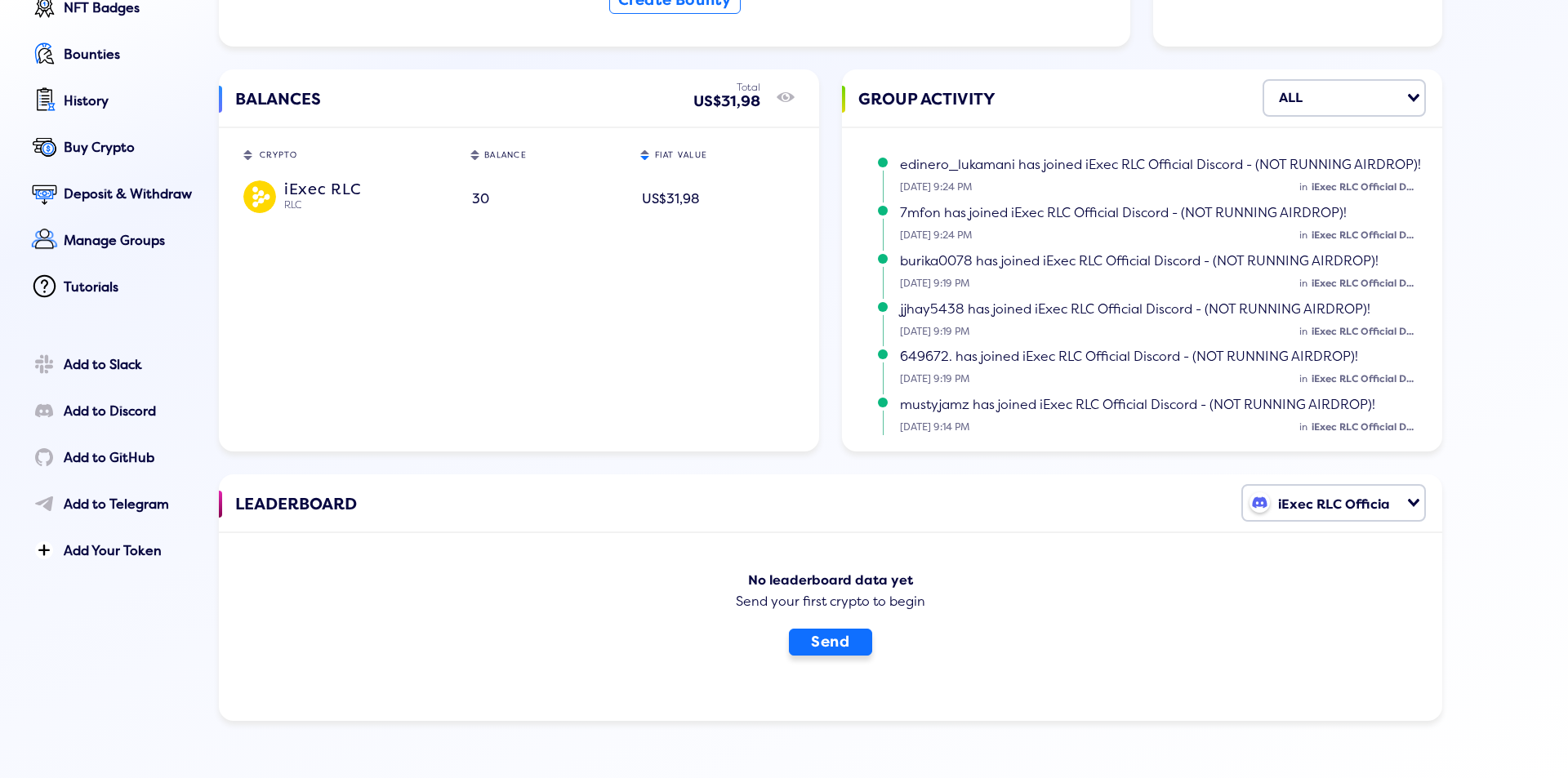 click on "Send" 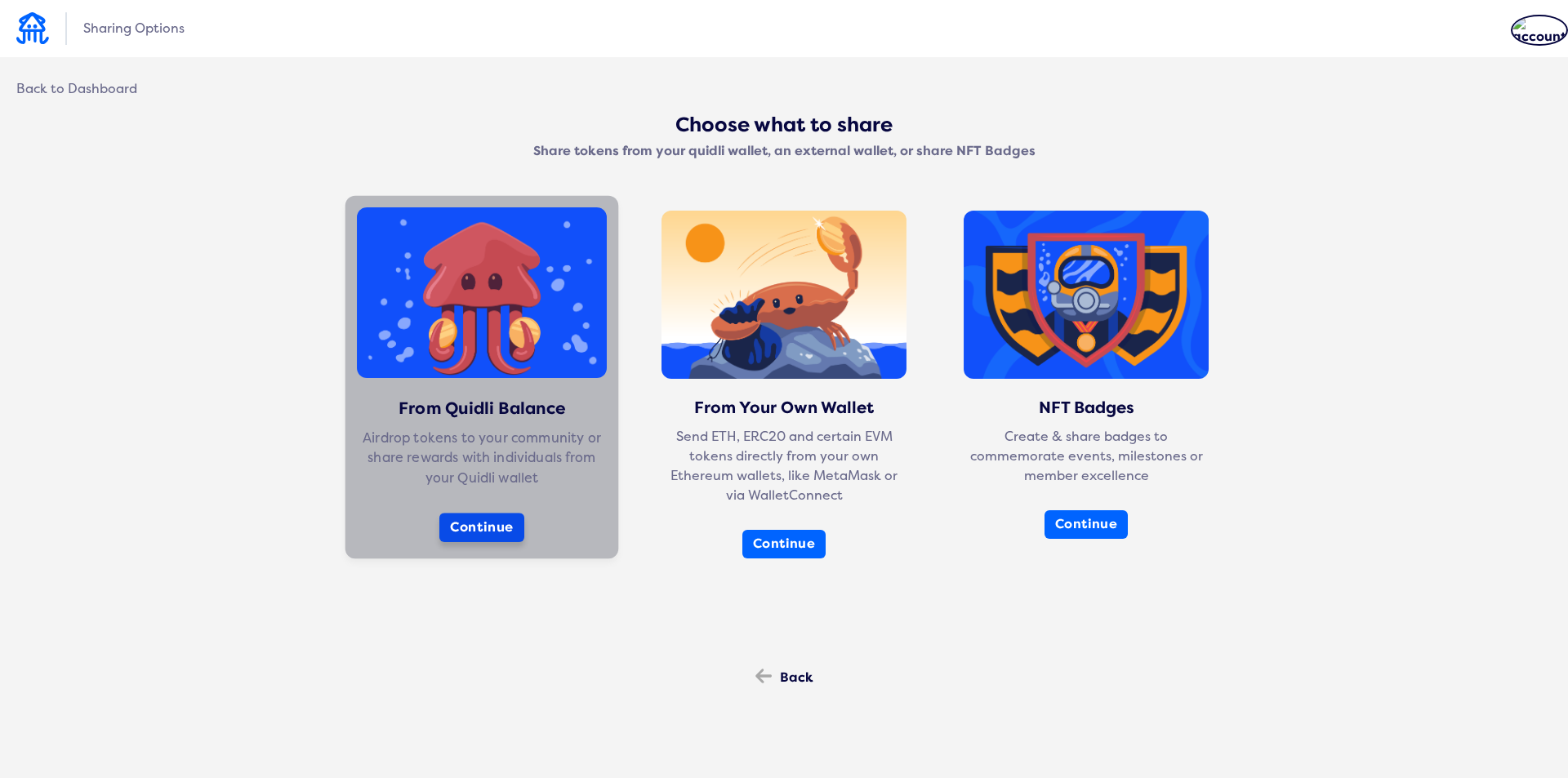 click on "From Quidli Balance Airdrop tokens to your community or share rewards with individuals from your Quidli wallet  Continue" at bounding box center [482, 377] 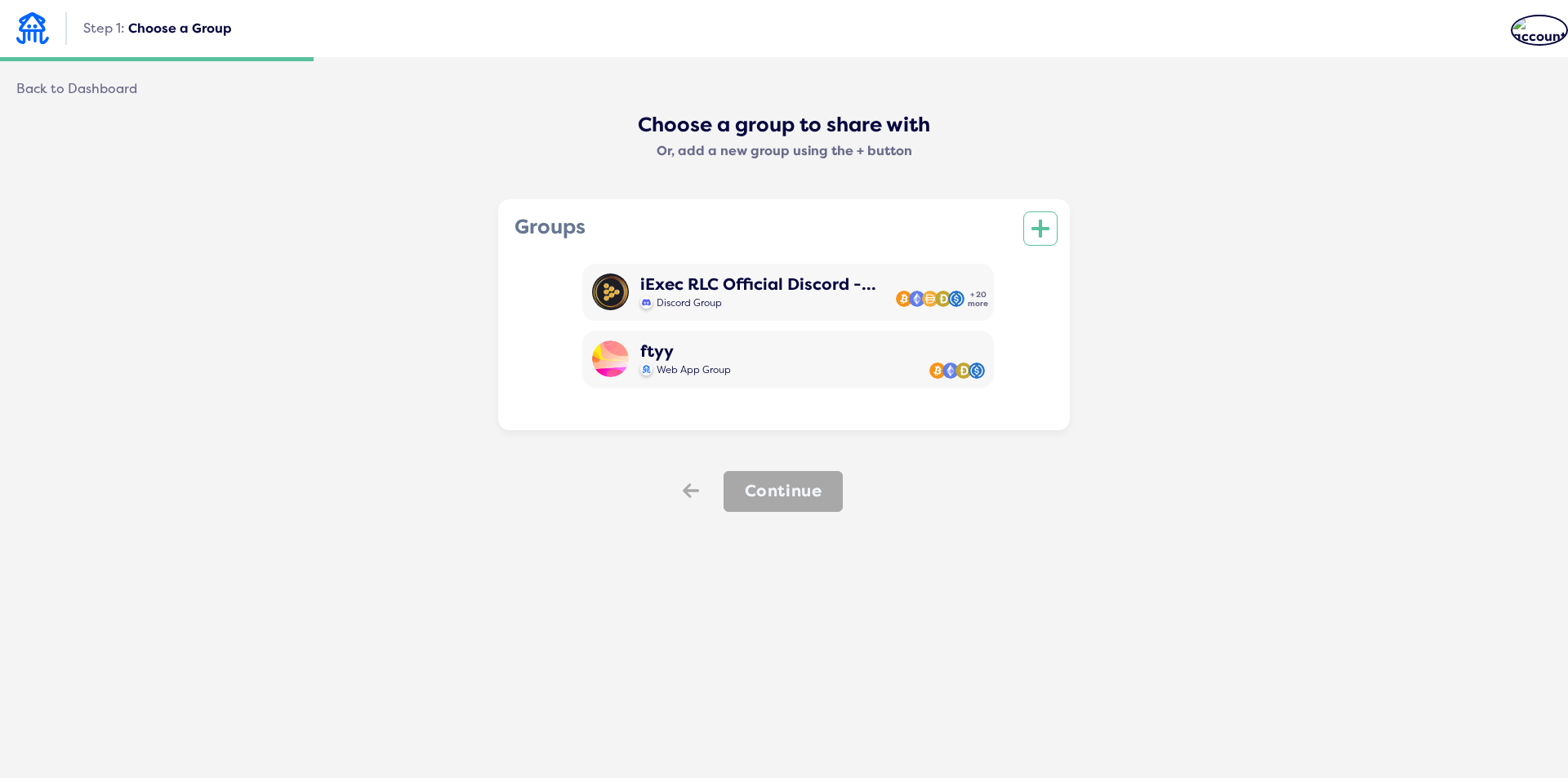 click on "icon" 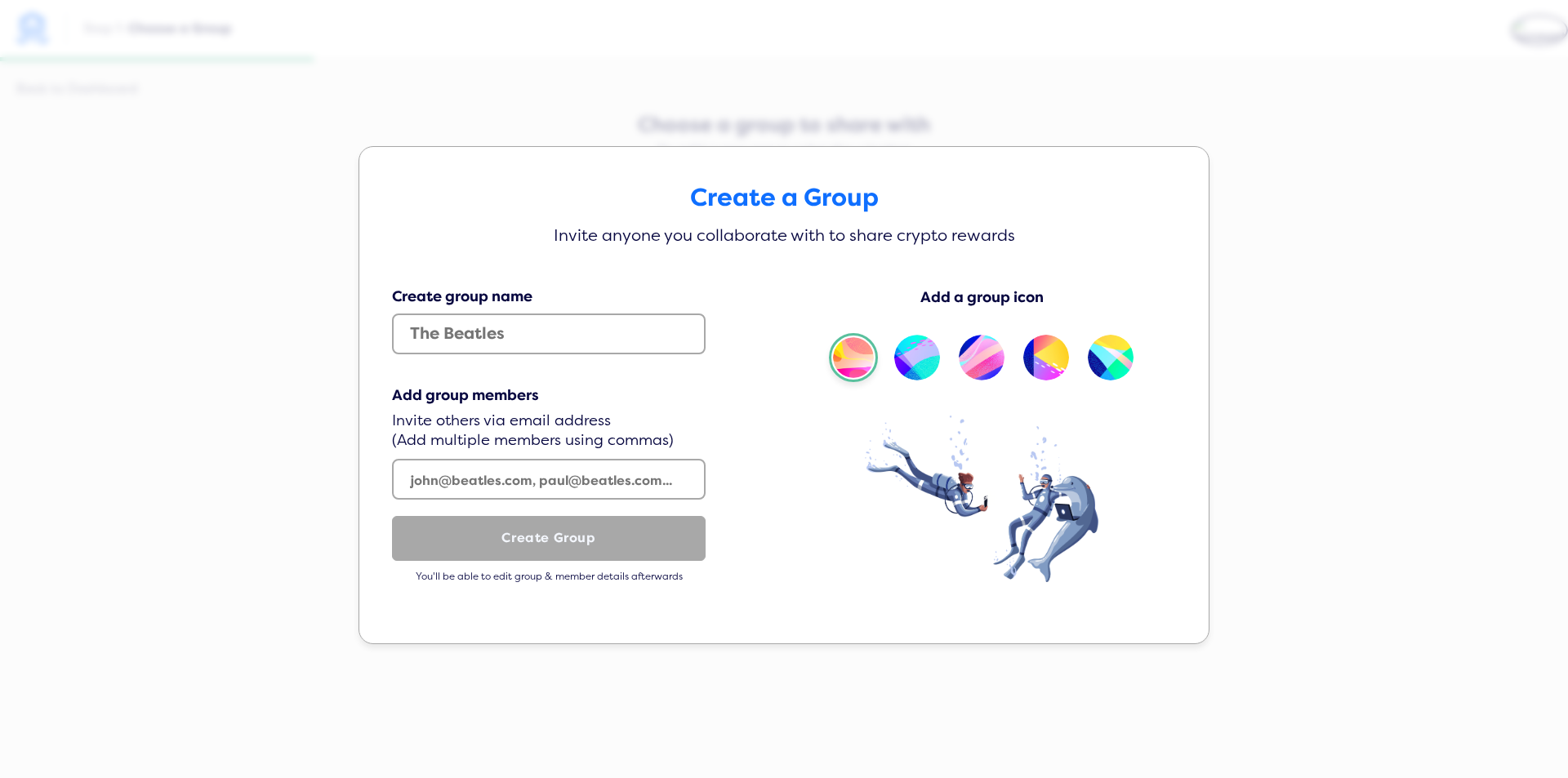 click on "Create a Group Invite anyone you collaborate with to share crypto rewards Create group name Add group members  Invite others via email address   (Add multiple members using commas)   Create Group   You'll be able to edit group & member details afterwards  Add a group icon" 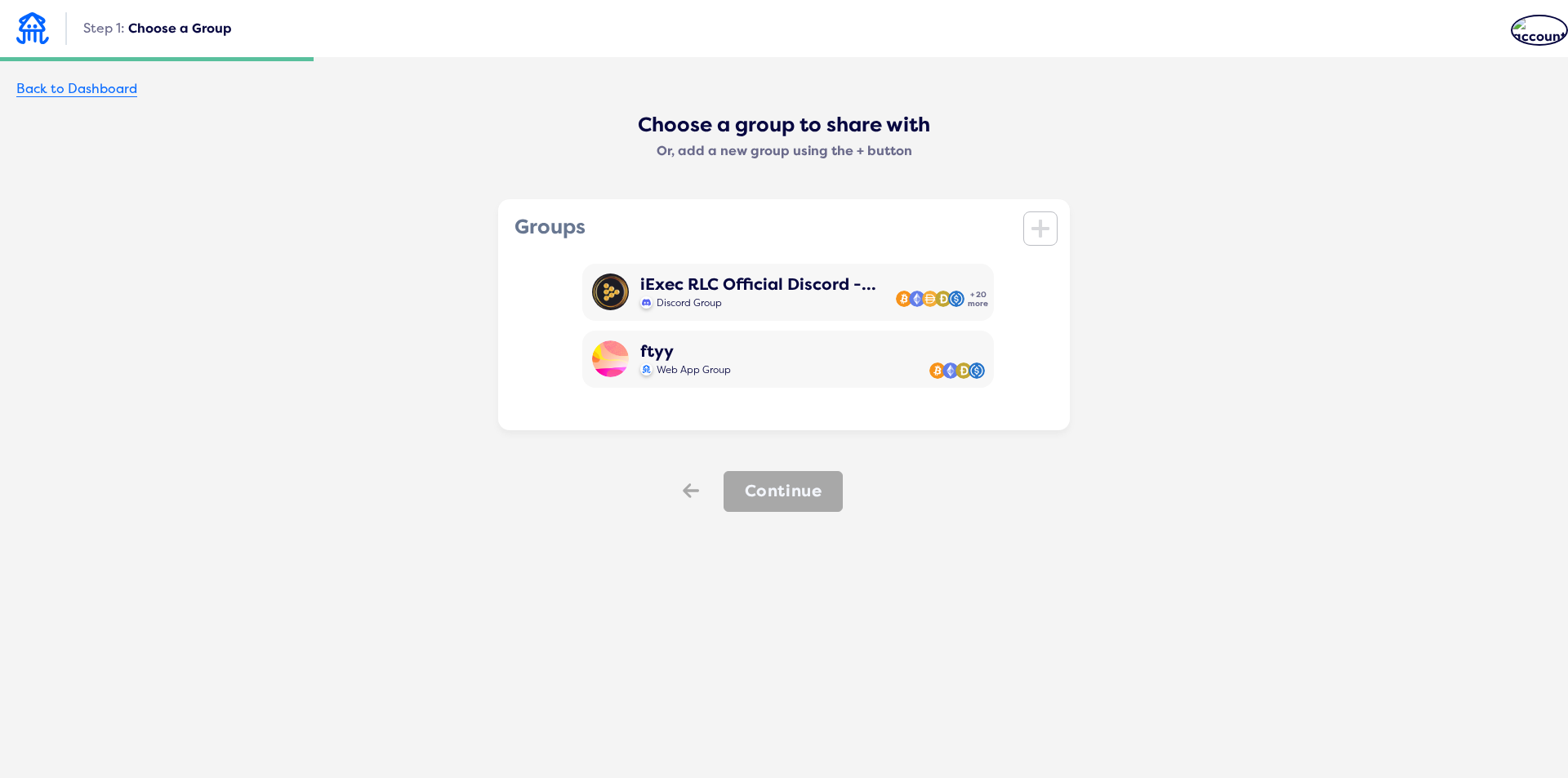 click on "Back to Dashboard" at bounding box center (77, 89) 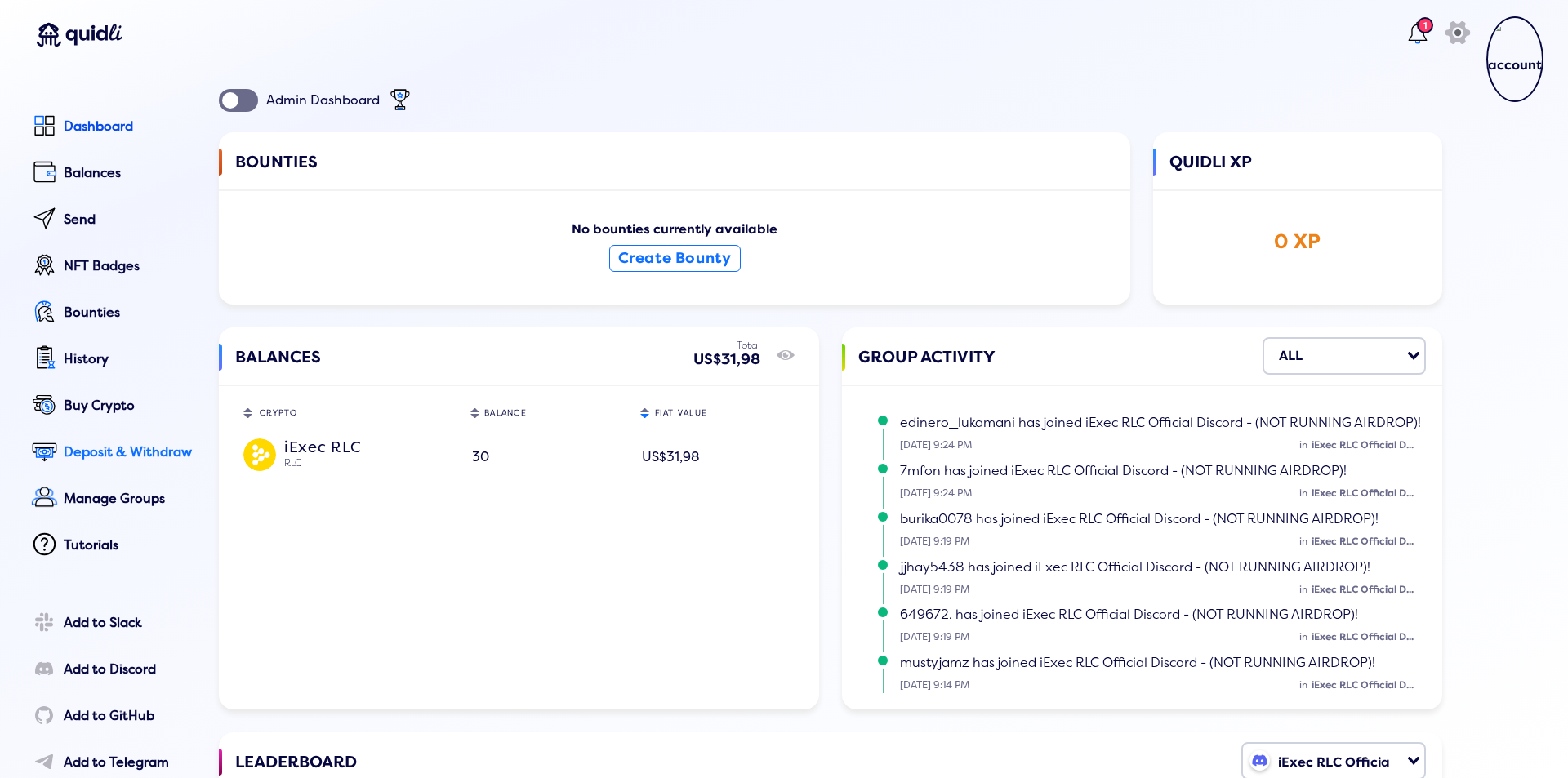 click on "Deposit & Withdraw" 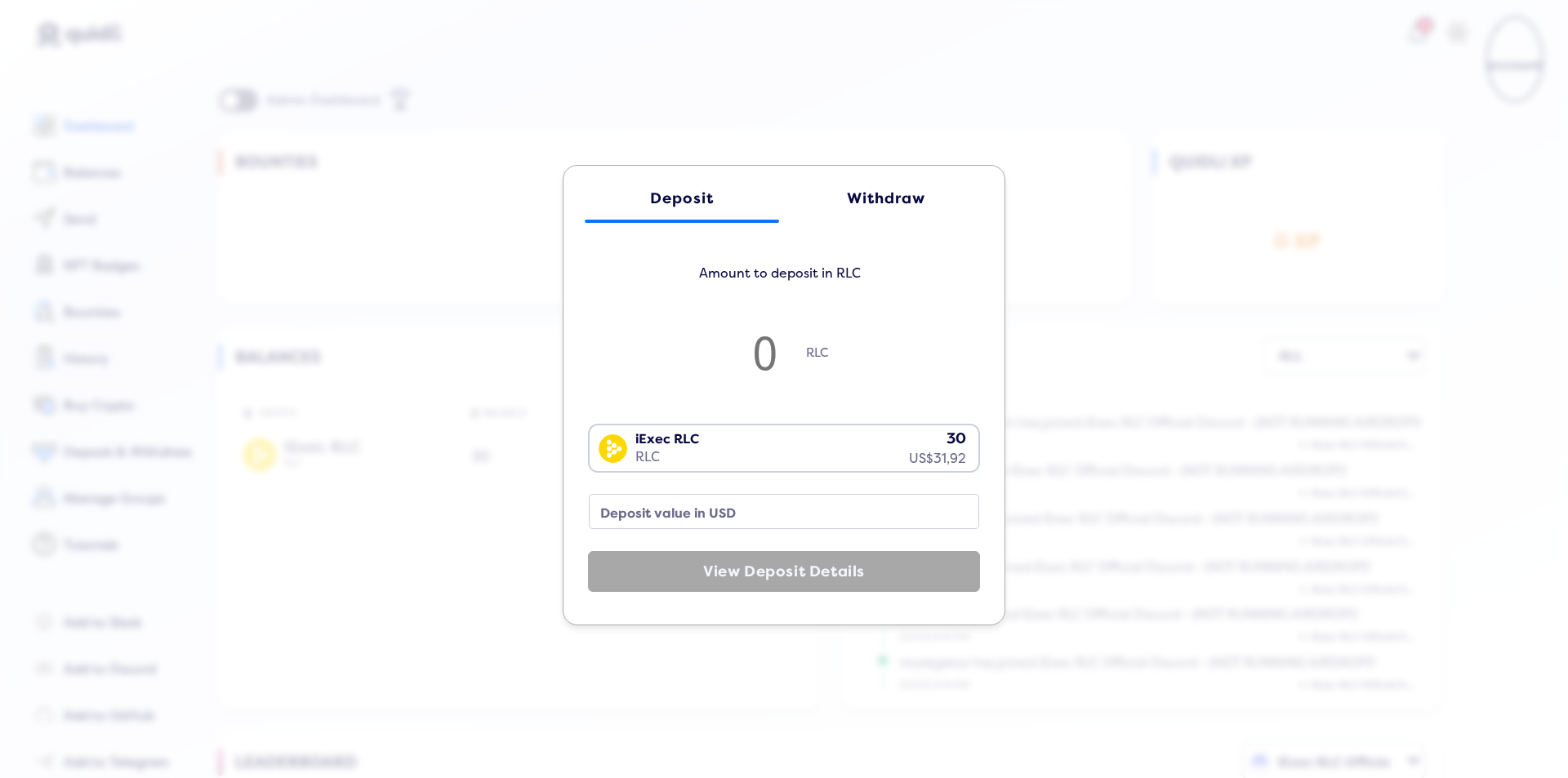 click on "Withdraw" 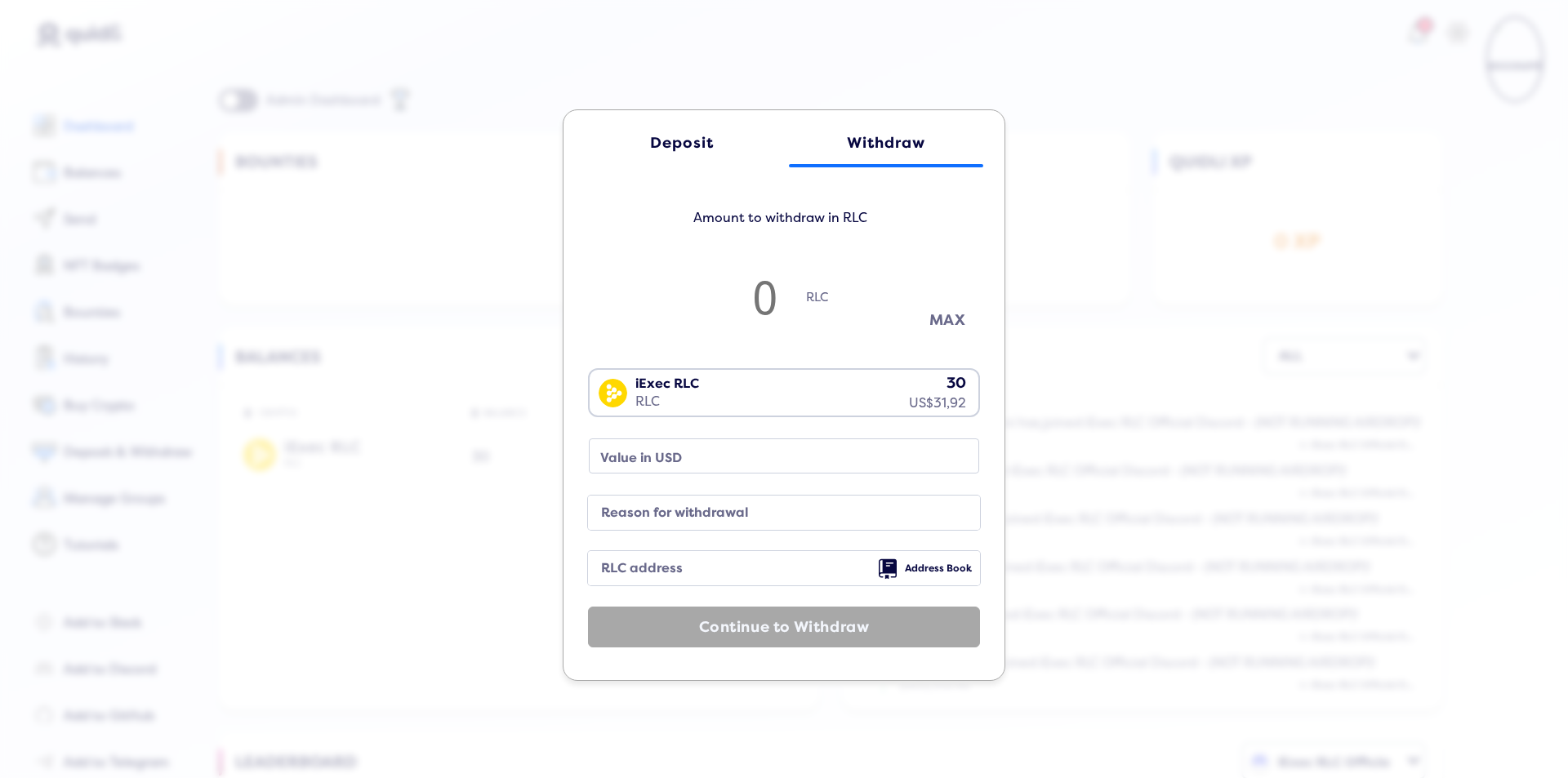 click on "MAX" at bounding box center (947, 320) 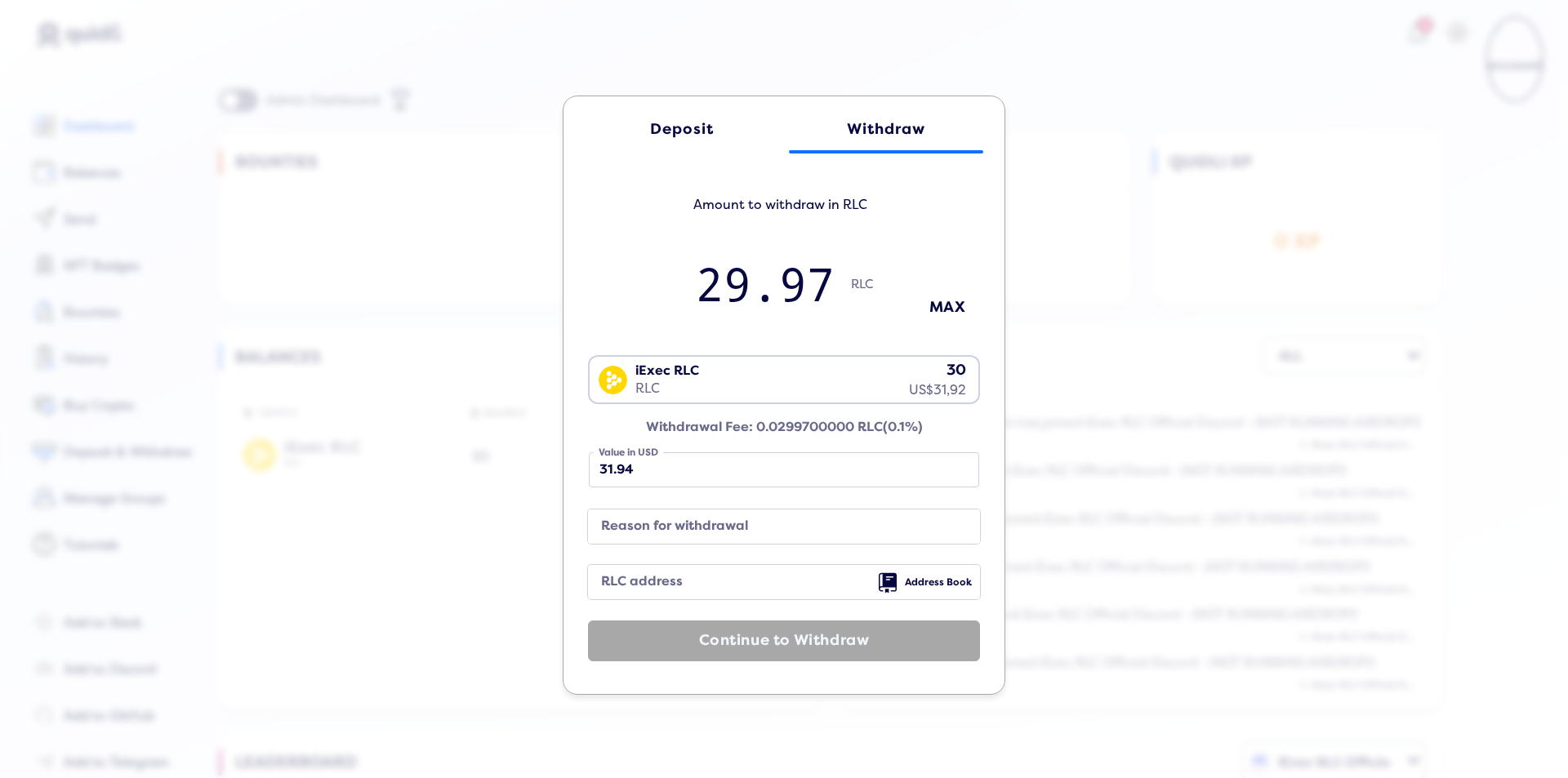 click on "RLC address" at bounding box center (771, 582) 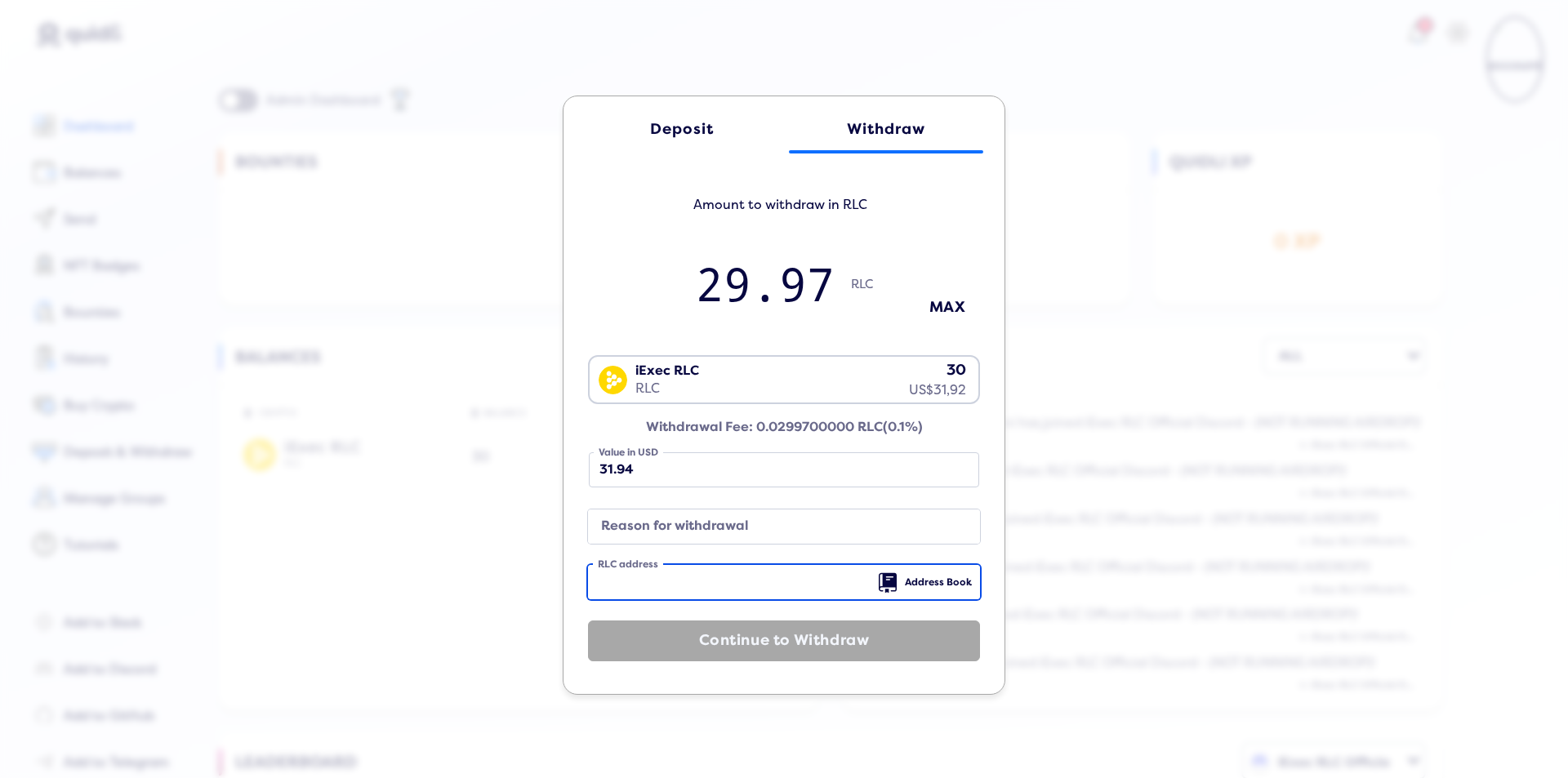 paste on "0xe582B2F0e2dd5B4Cd9adAe496c3f5B3eB702c259" 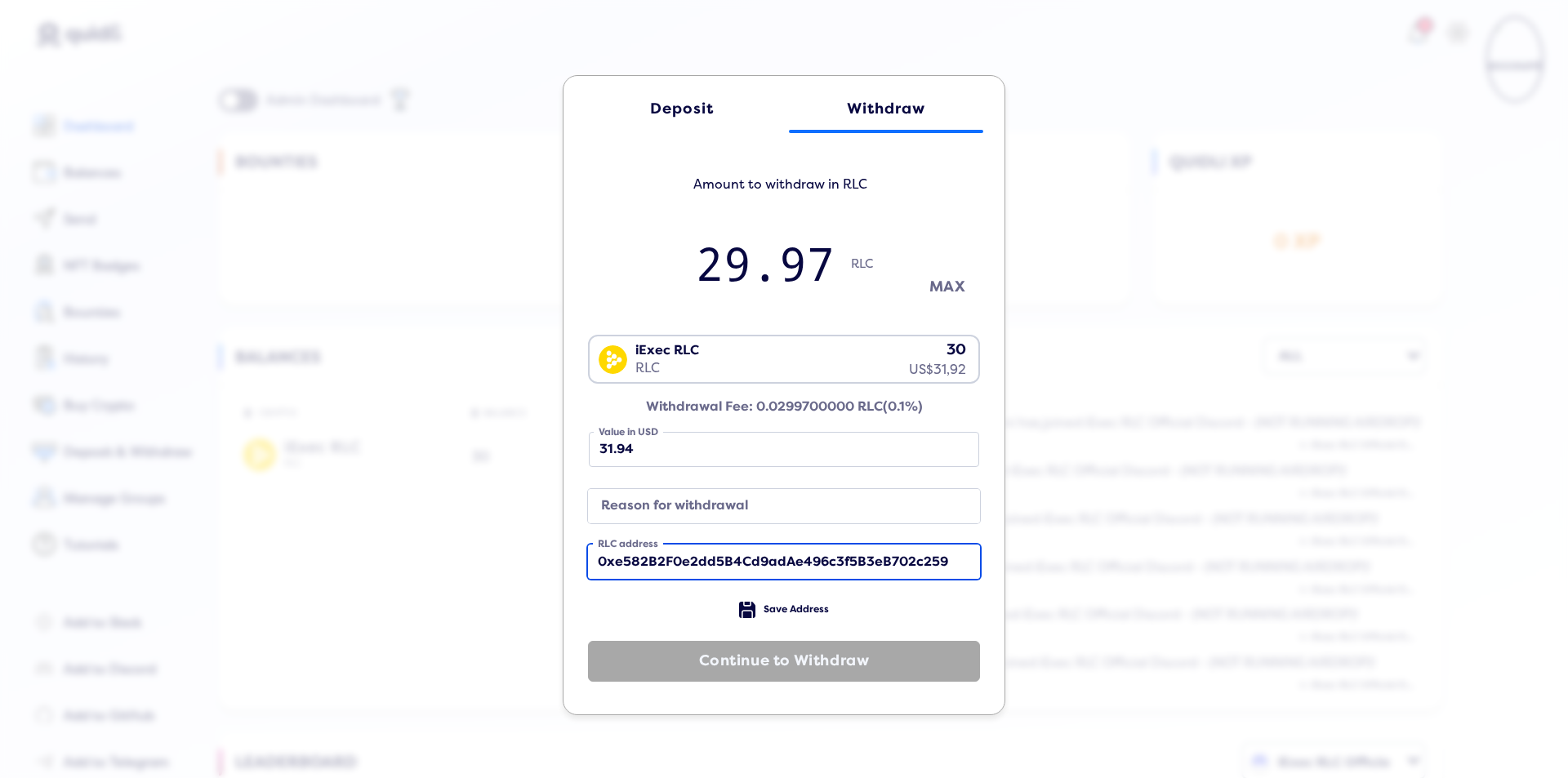 type on "0xe582B2F0e2dd5B4Cd9adAe496c3f5B3eB702c259" 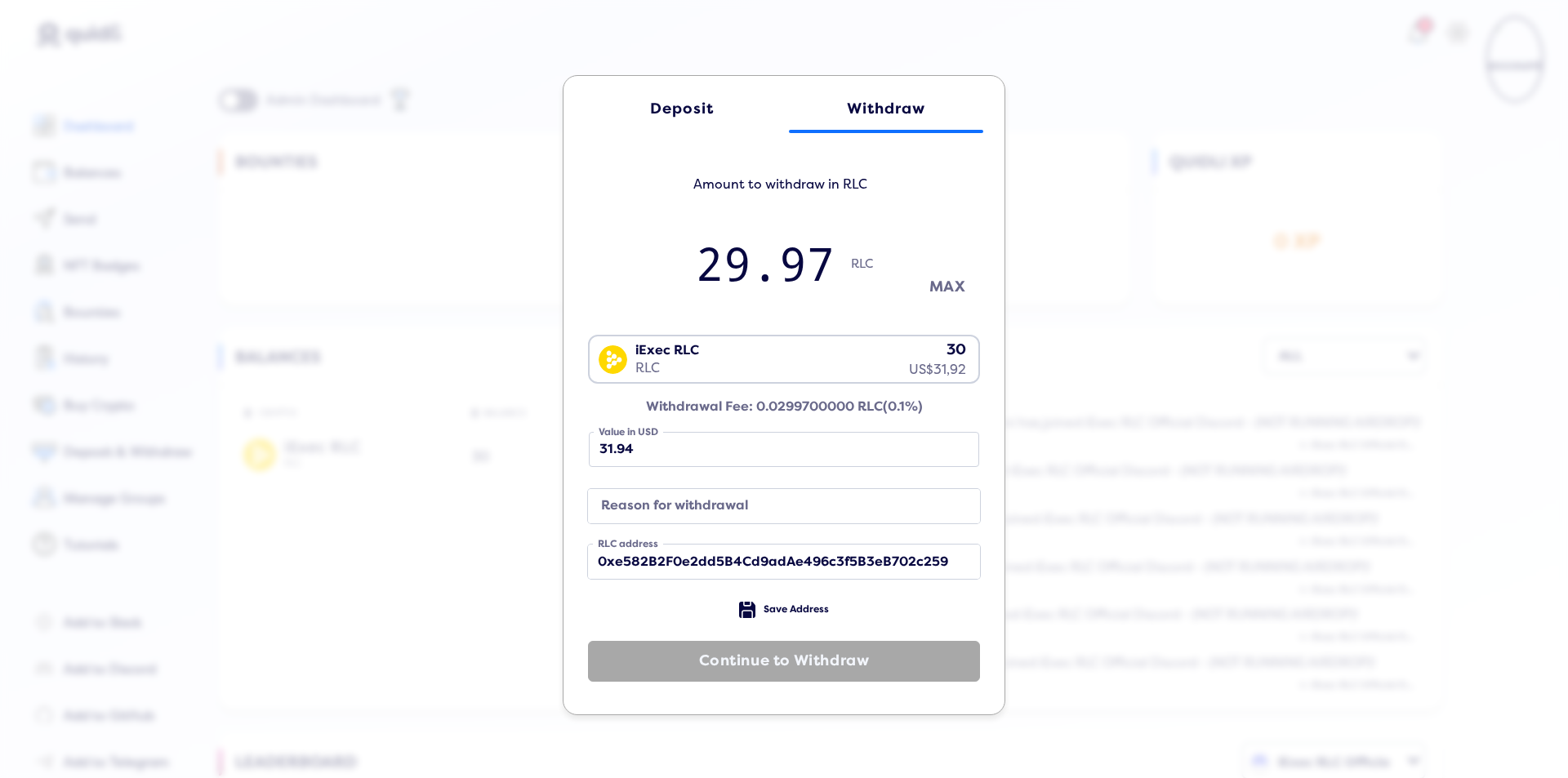click on "MAX" at bounding box center (947, 287) 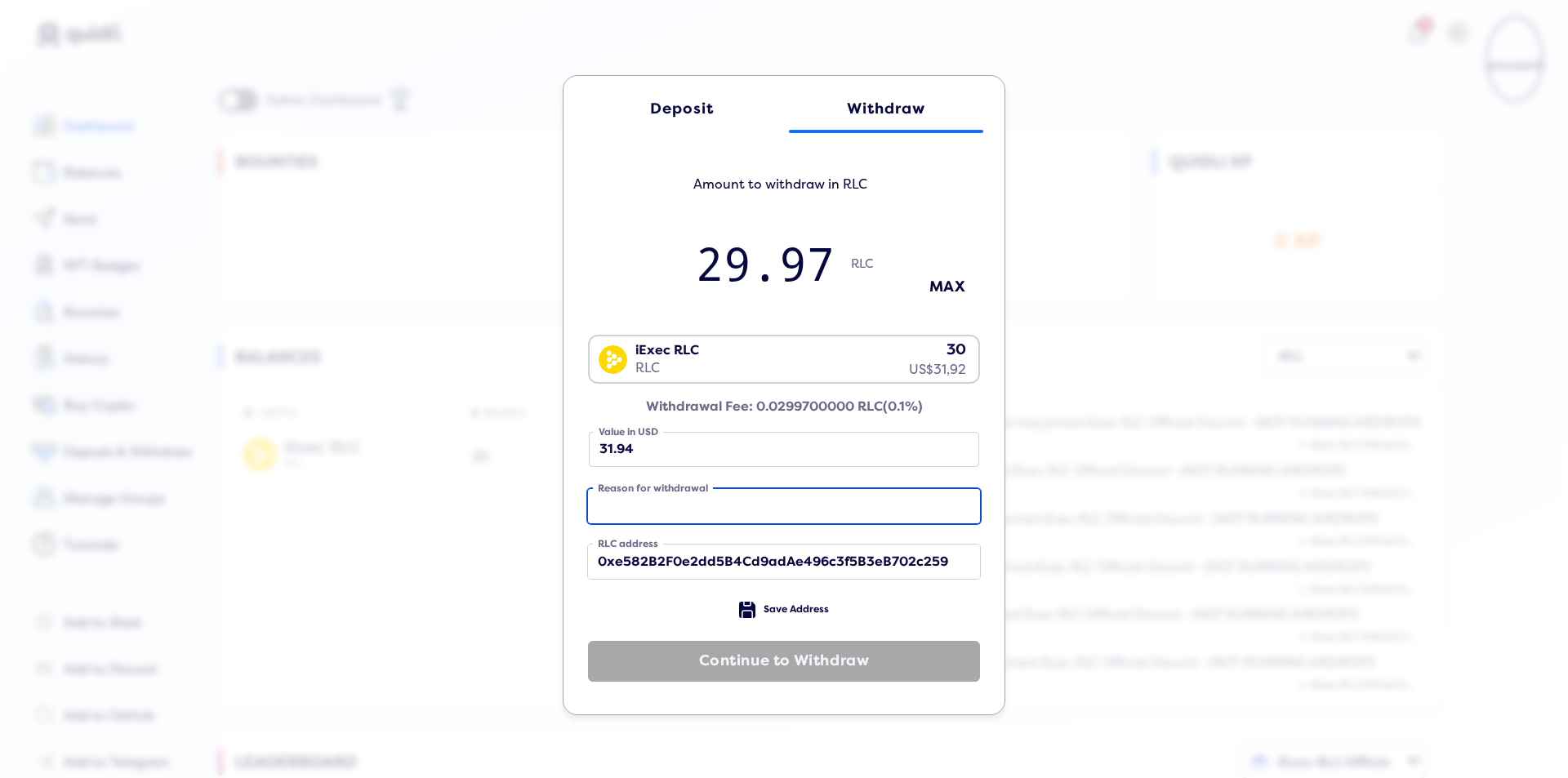 click on "Reason for withdrawal" at bounding box center [784, 506] 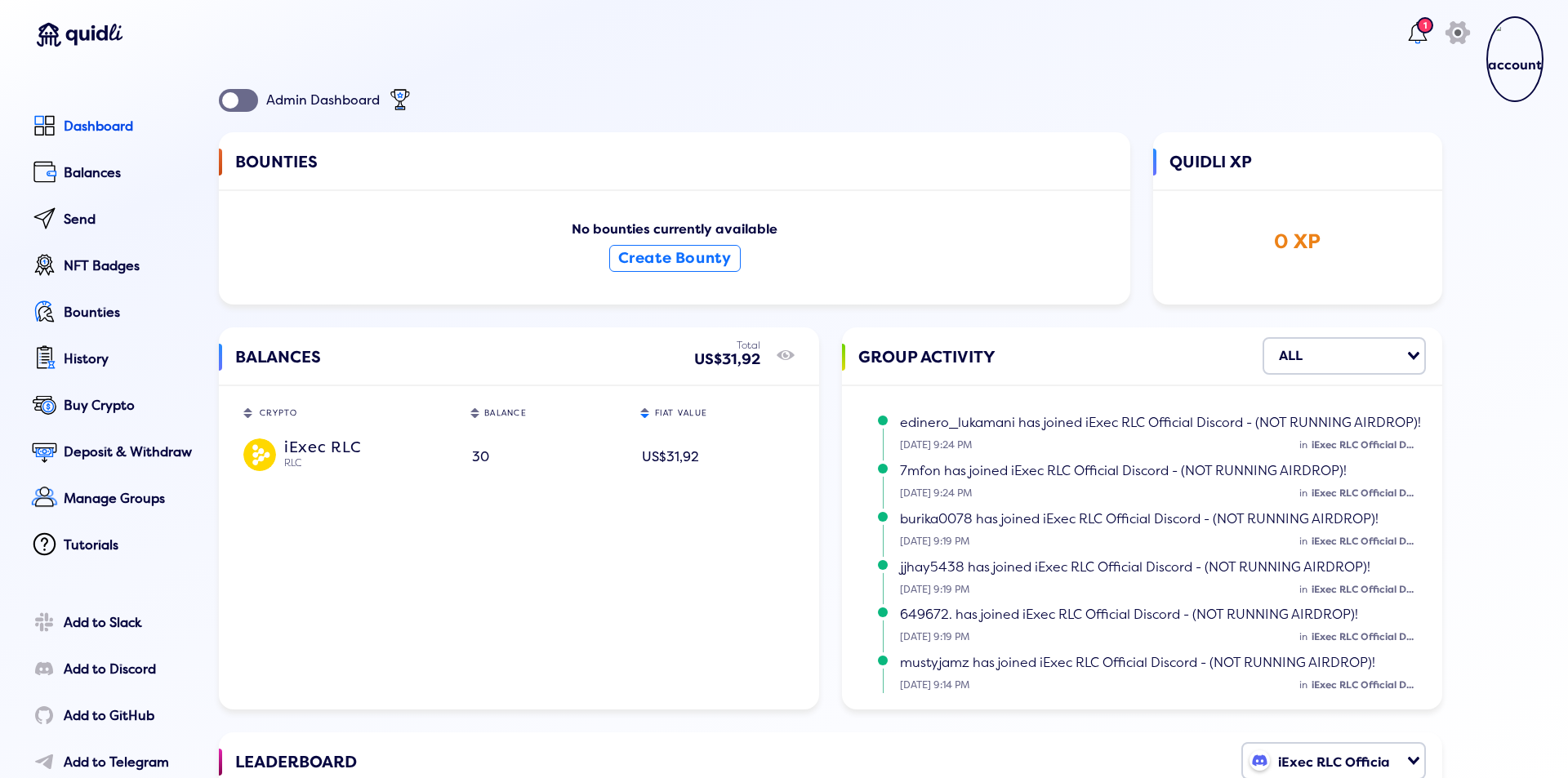 click on "Deposit Withdraw Amount to withdraw in RLC 29.97 RLC MAX iExec RLC RLC 30 US$31,92 Loading...  Withdrawal Fee: 0.0299700000 RLC   (0.1%)  31.94  Value in USD Reason for withdrawal 0xe582B2F0e2dd5B4Cd9adAe496c3f5B3eB702c259 RLC address
icon Save Address  Continue to Withdraw" 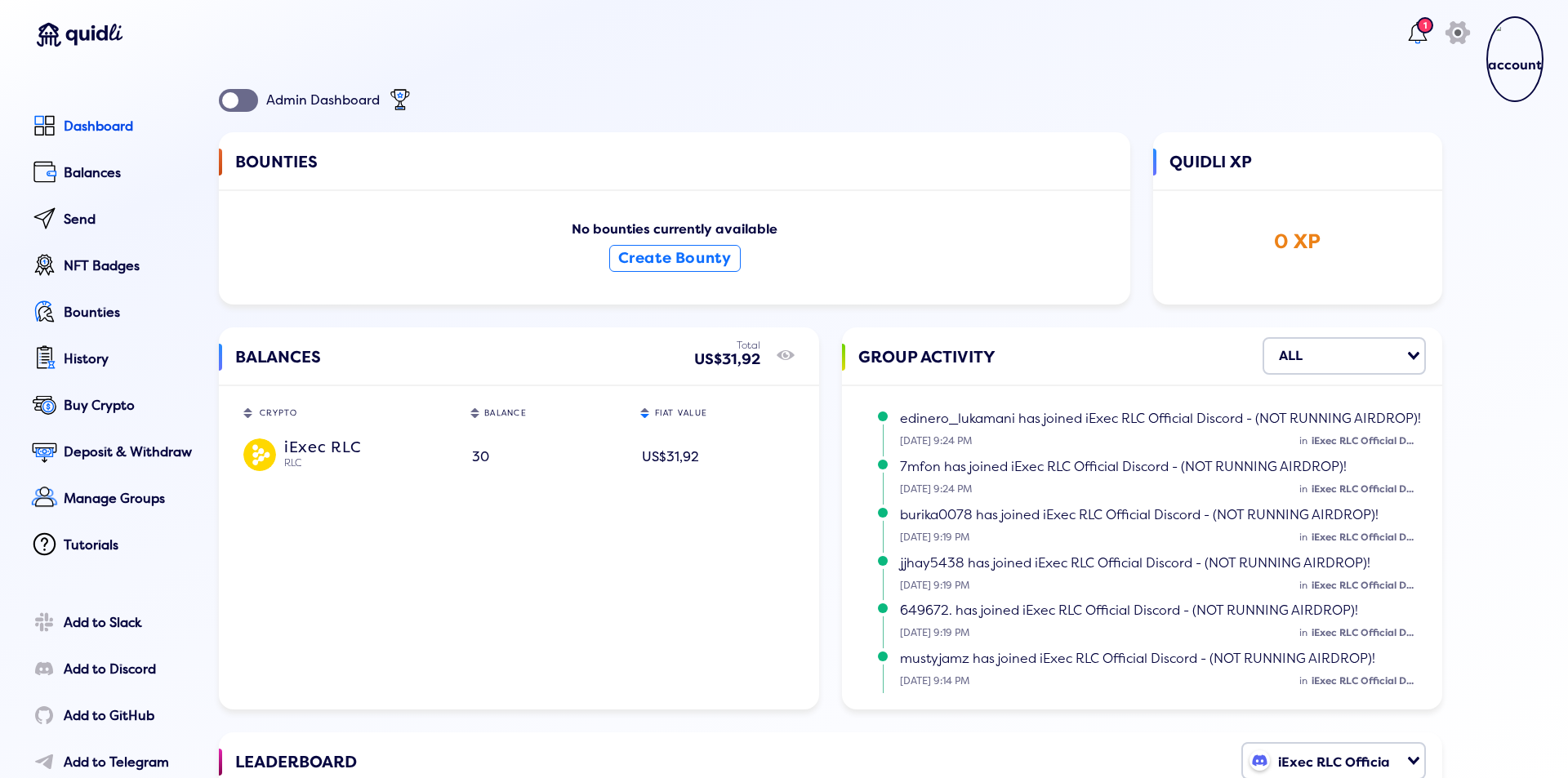 scroll, scrollTop: 0, scrollLeft: 0, axis: both 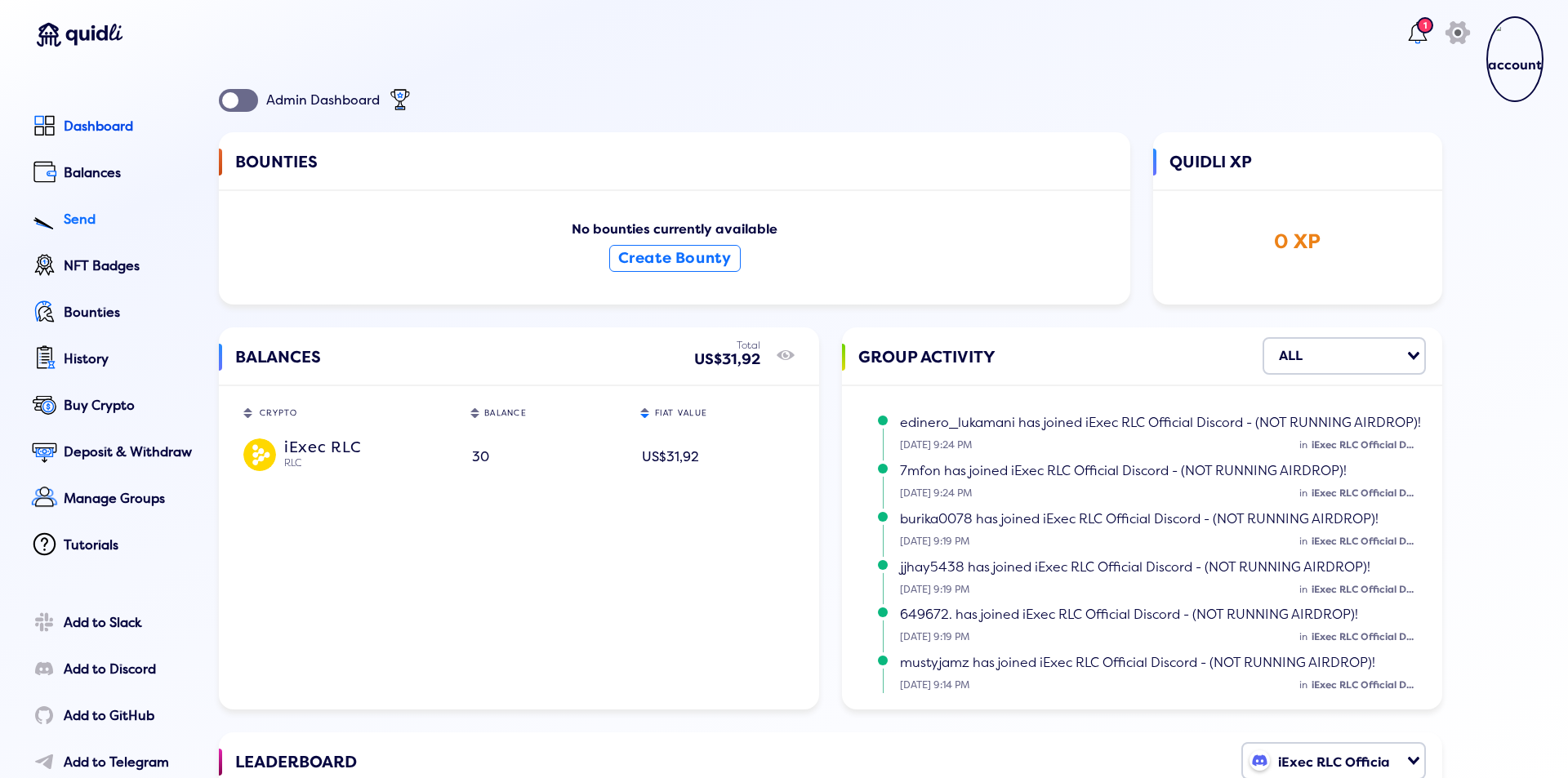 click on "Send" 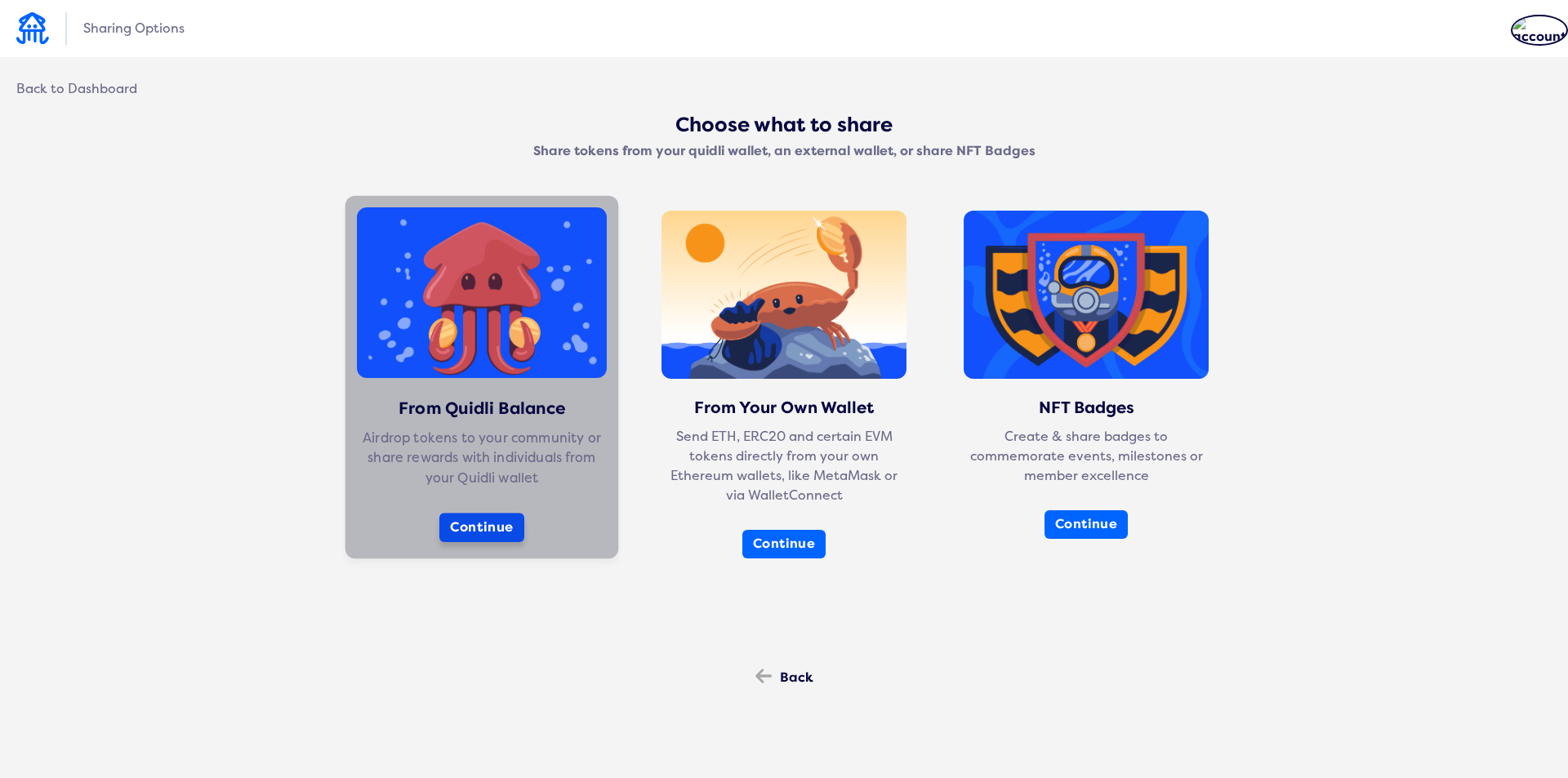click on "Continue" at bounding box center [482, 527] 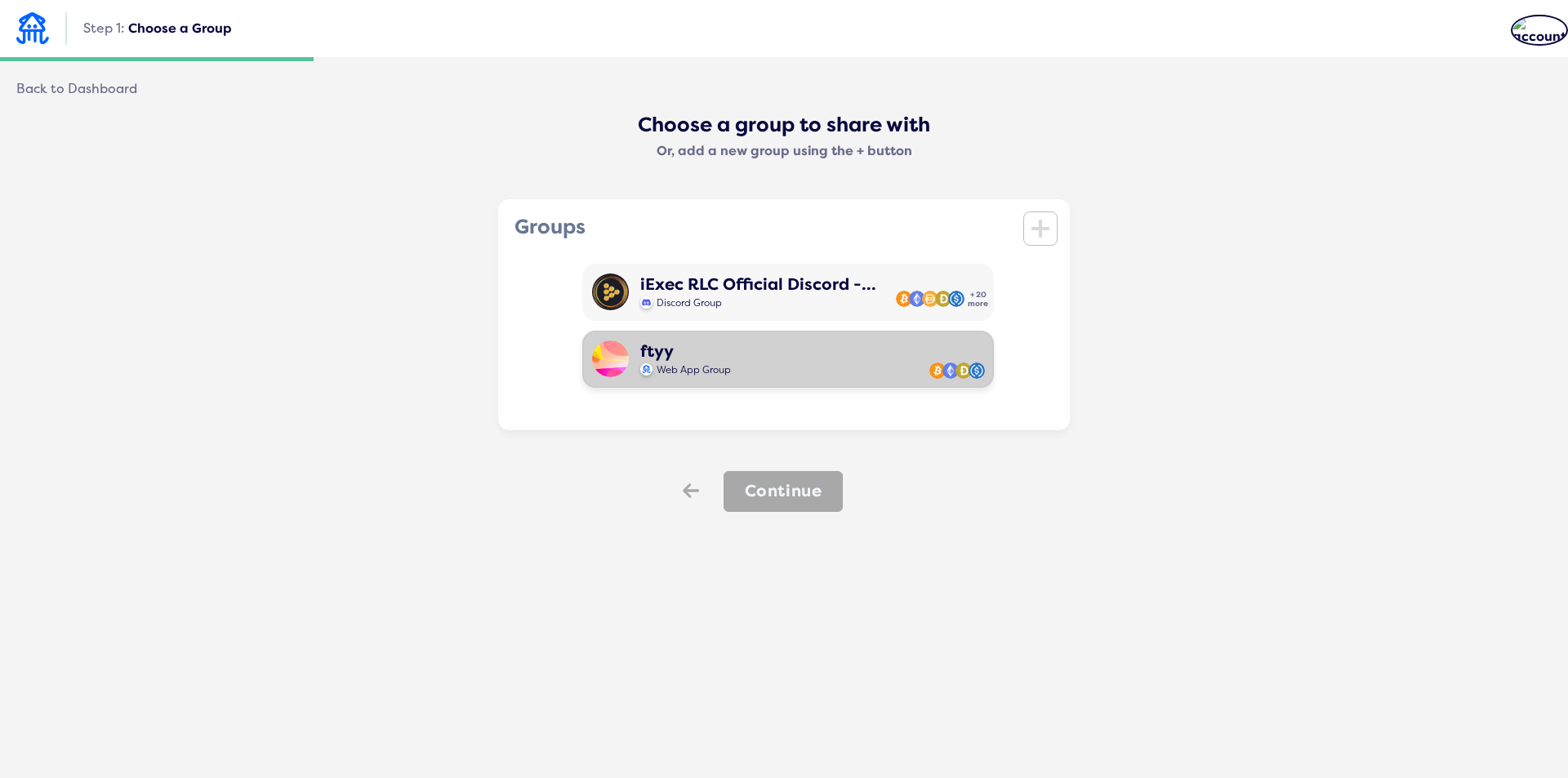 click on "Web App Group" at bounding box center (693, 370) 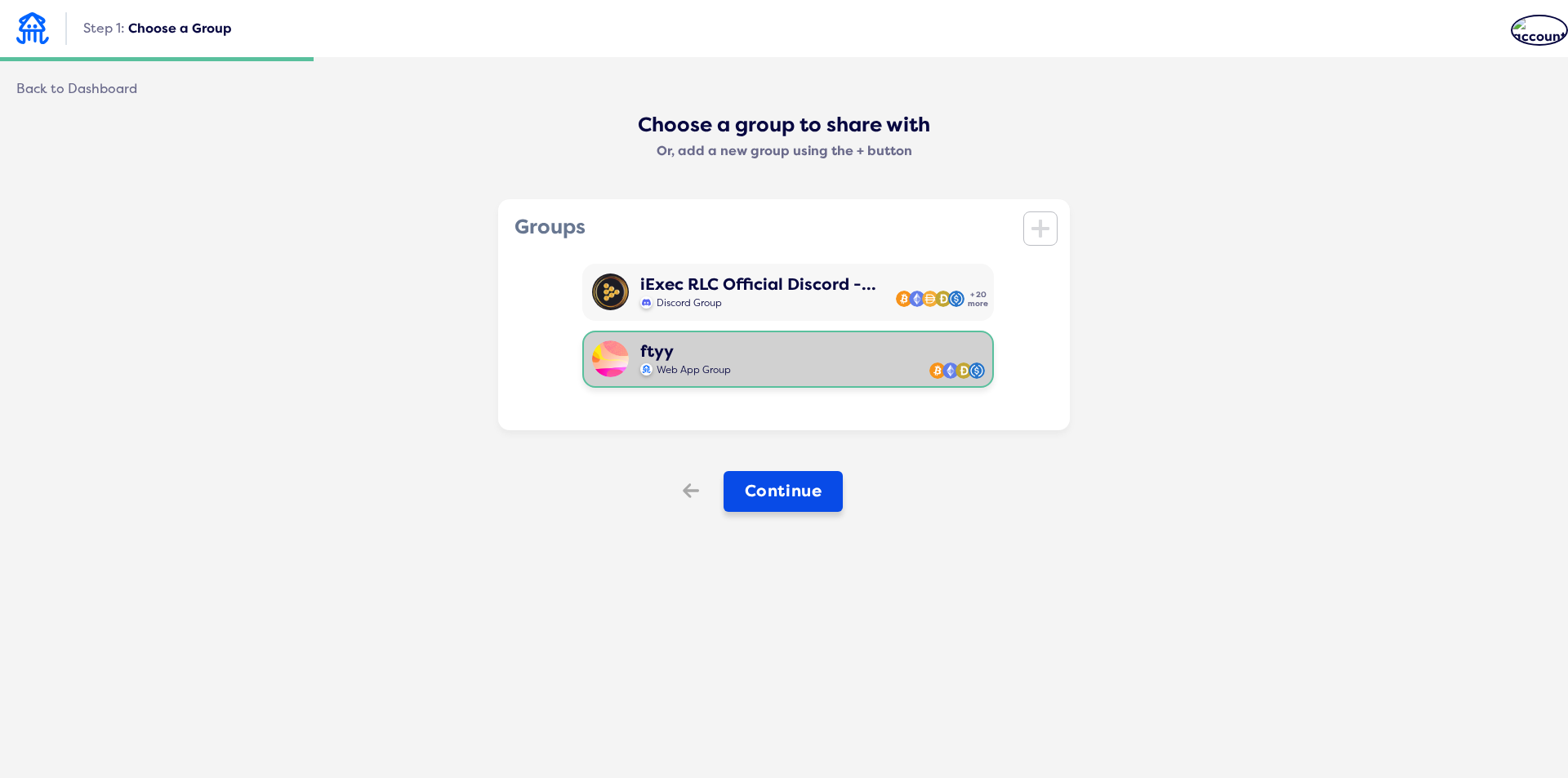 click on "Continue" at bounding box center (783, 491) 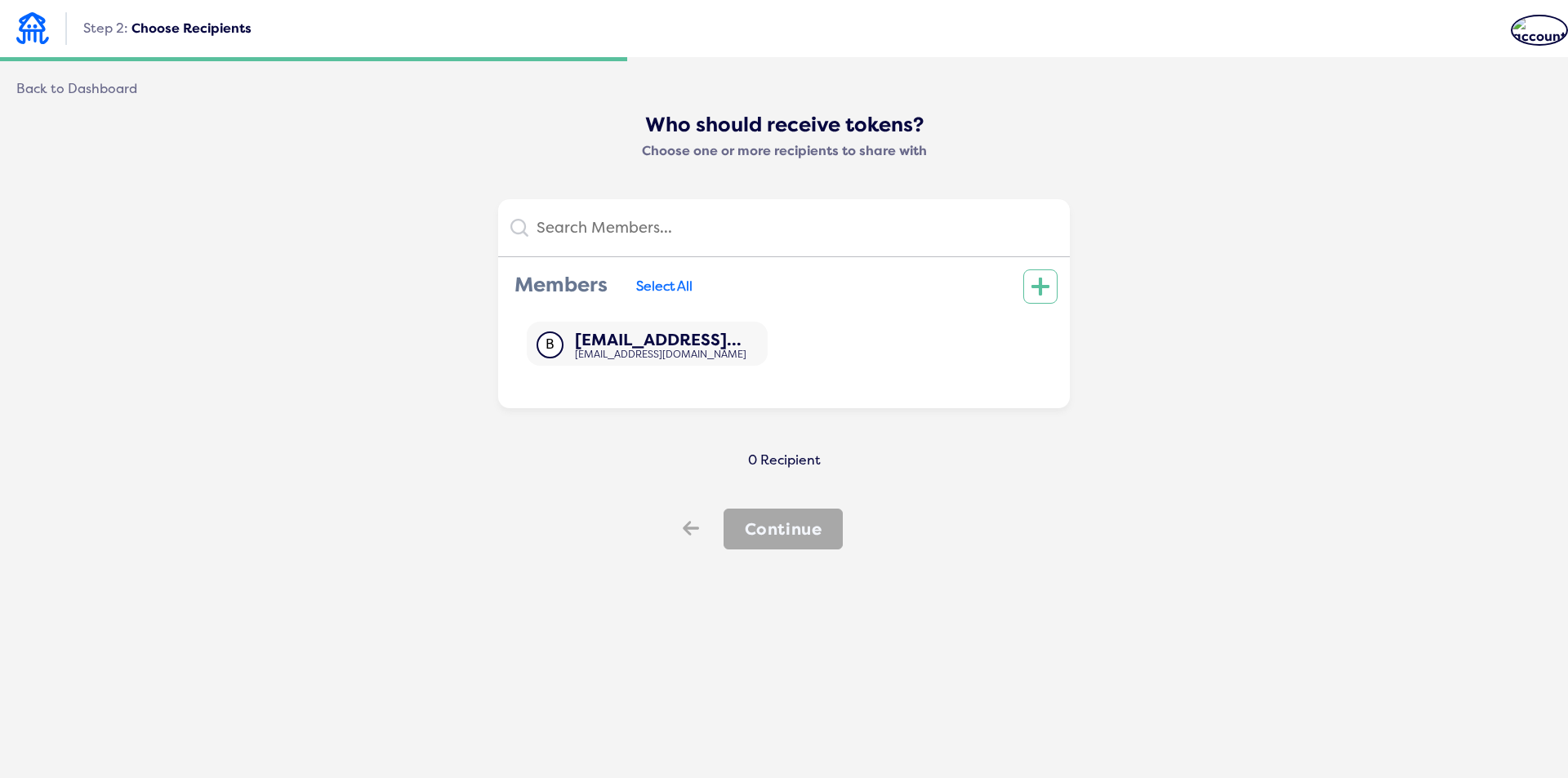 click on "icon" 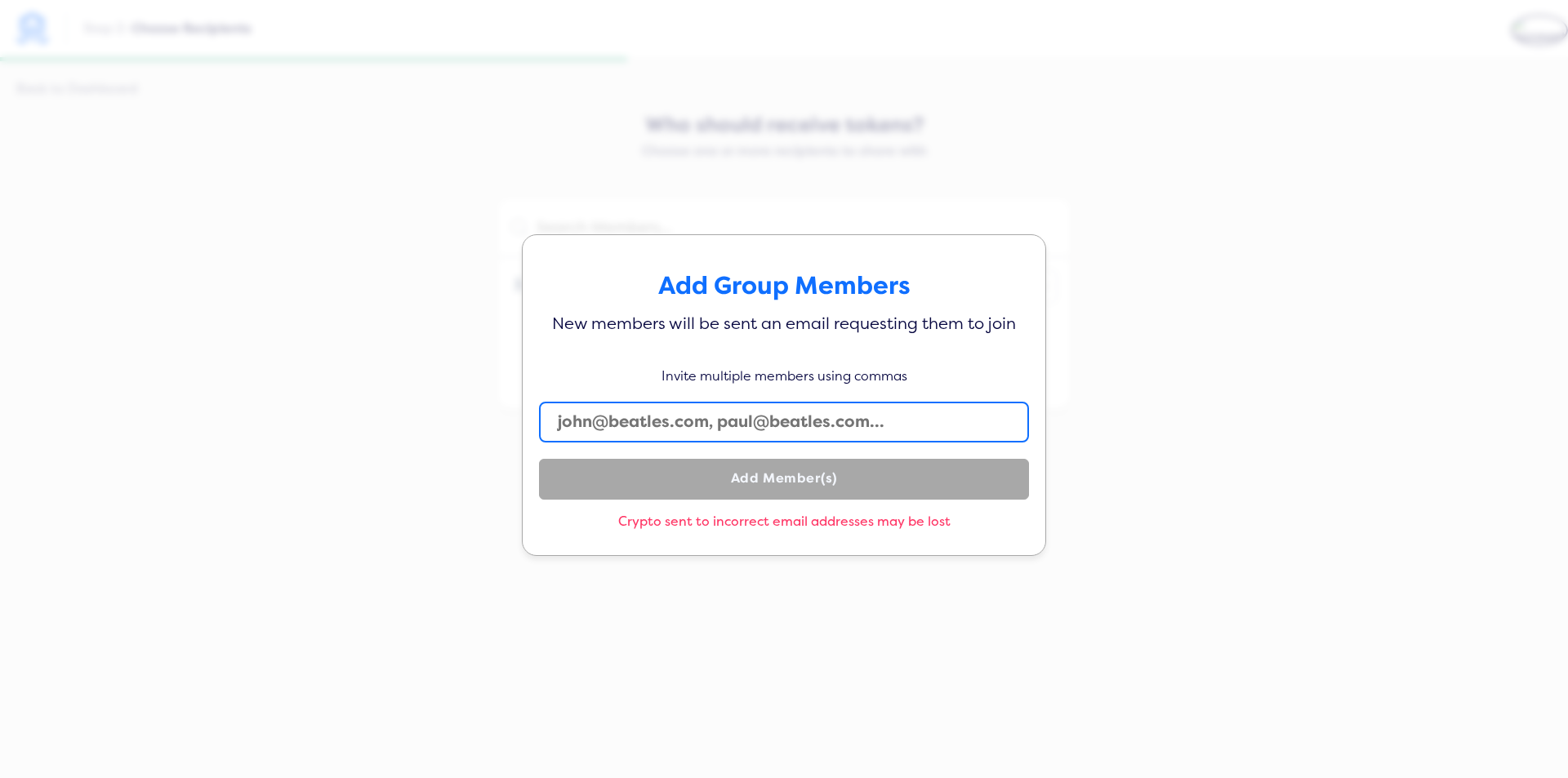 click 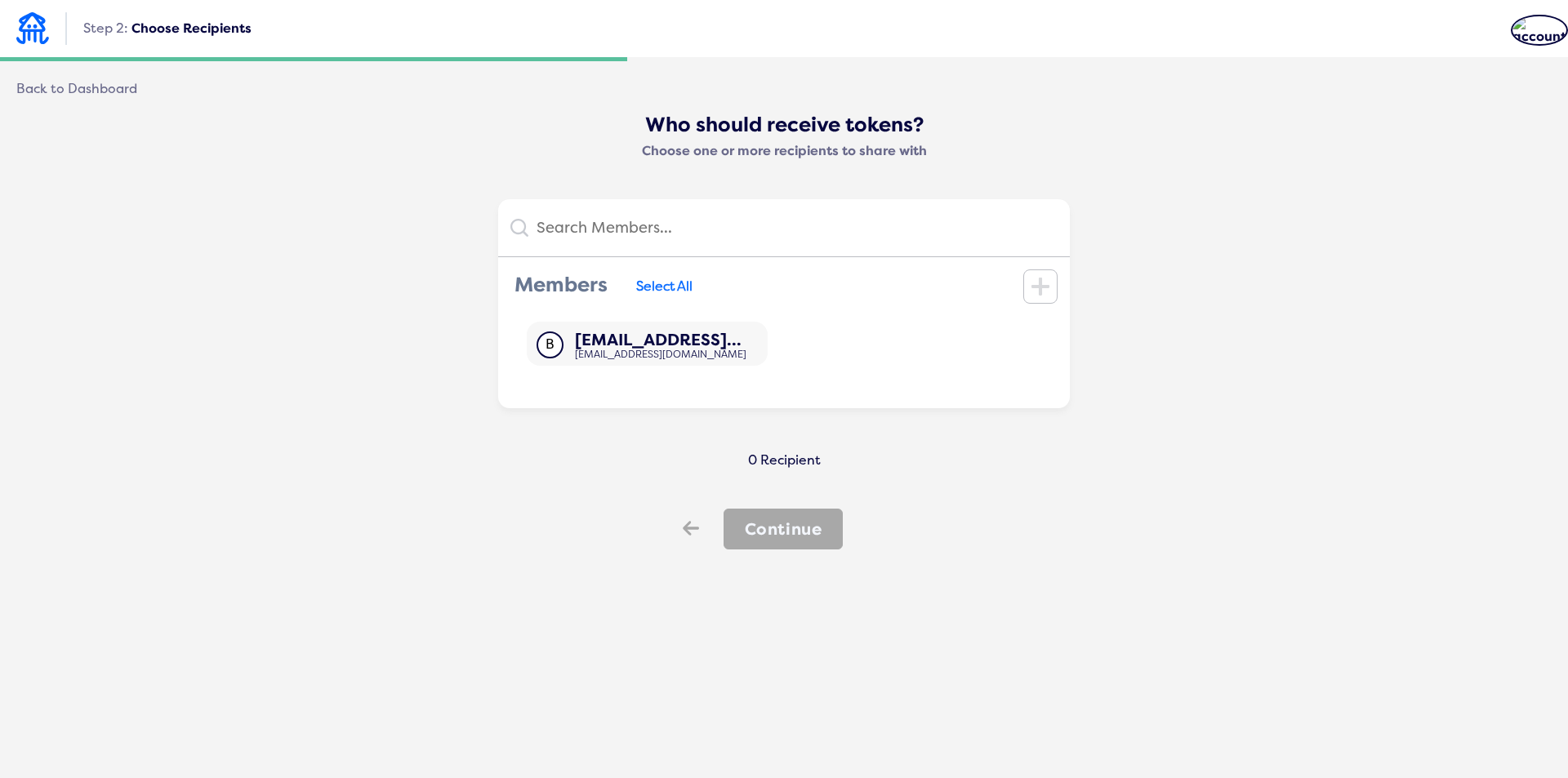 click on "Add Group Members New members will be sent an email requesting them to join  Invite multiple members using commas   Add Member(s)   Crypto sent to incorrect email addresses may be lost" 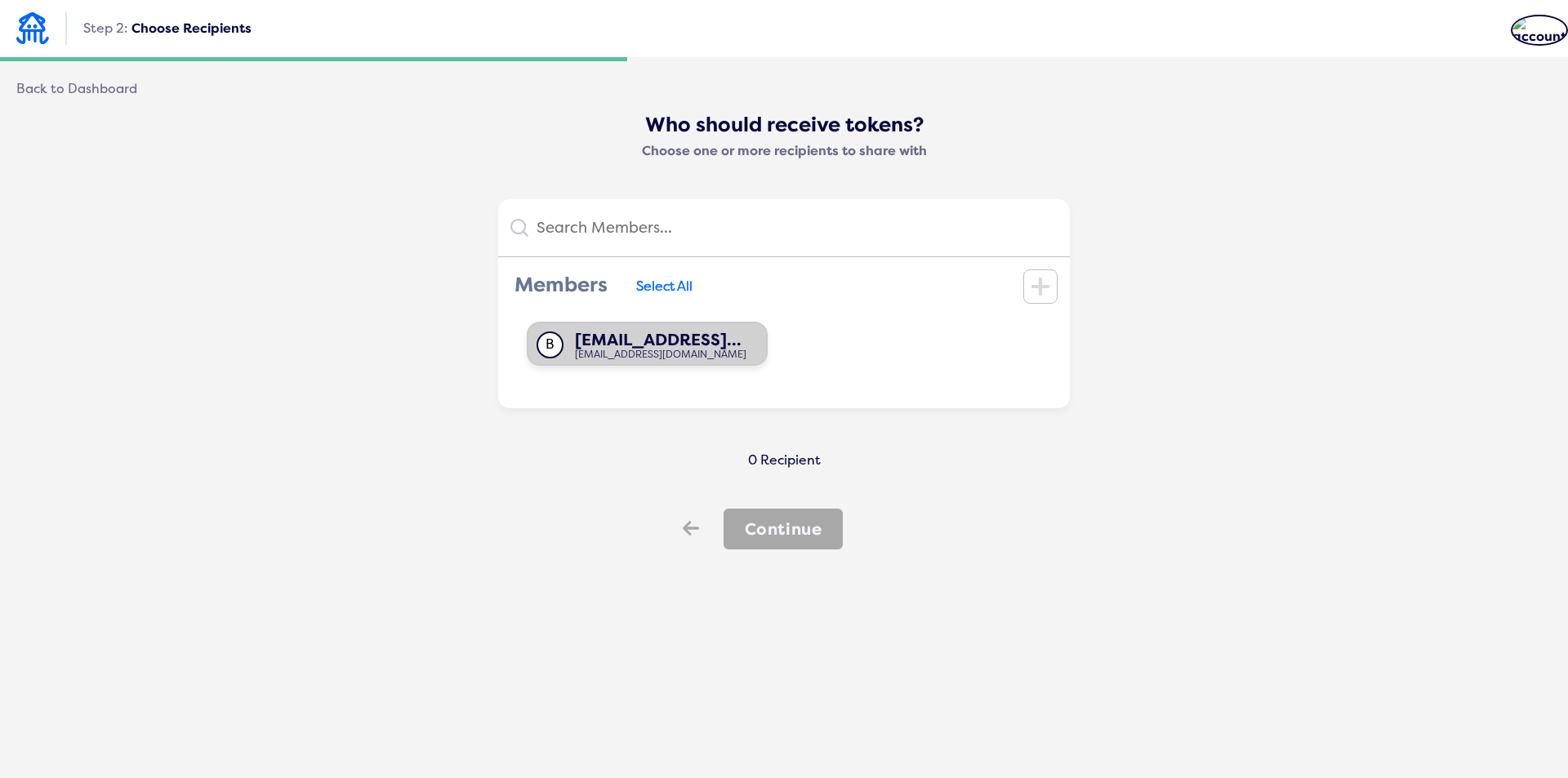 click on "b********2@gmail..." at bounding box center [661, 340] 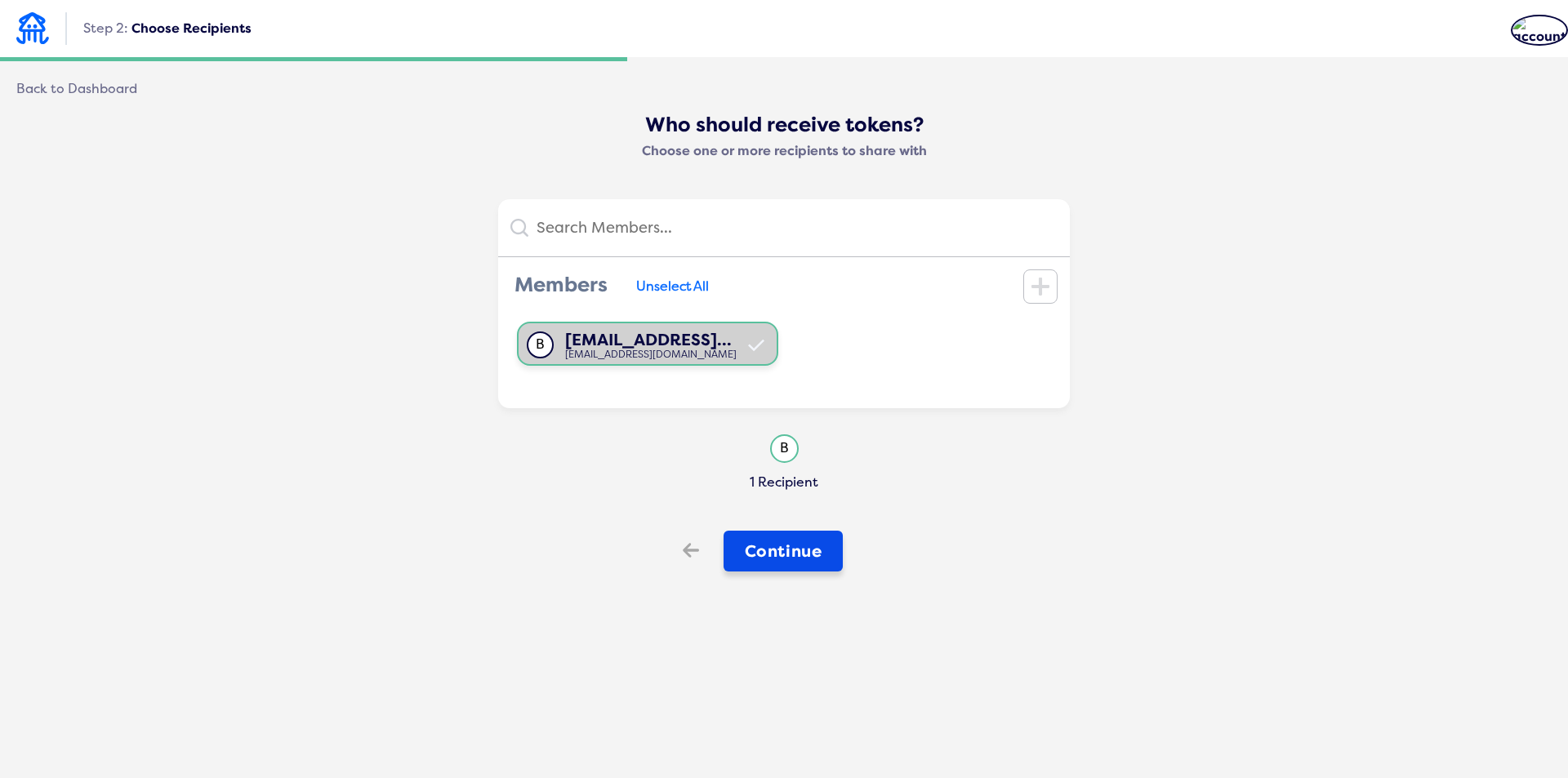 click on "Back Continue" 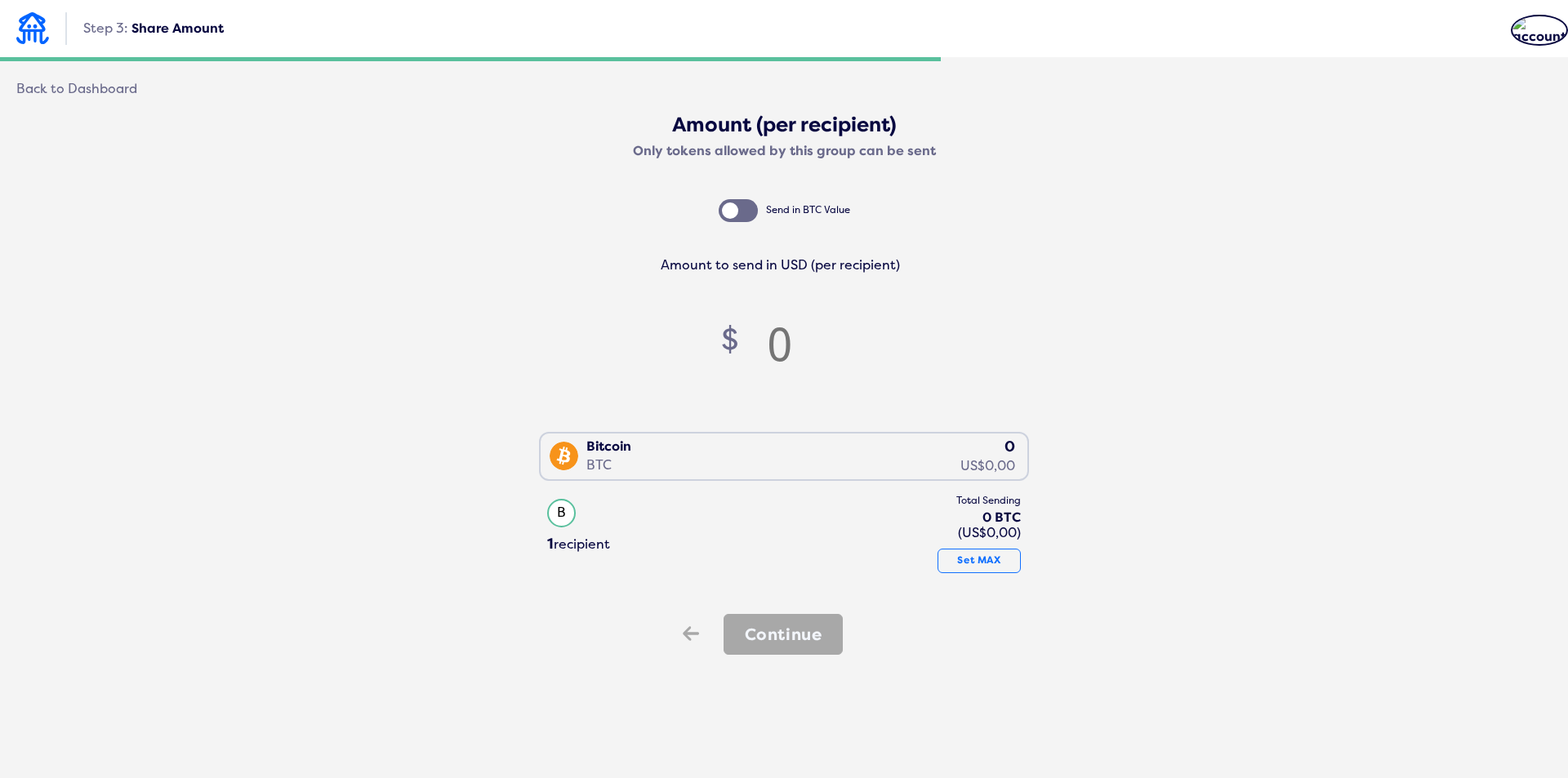 click on "Bitcoin BTC 0 US$0,00" at bounding box center (780, 455) 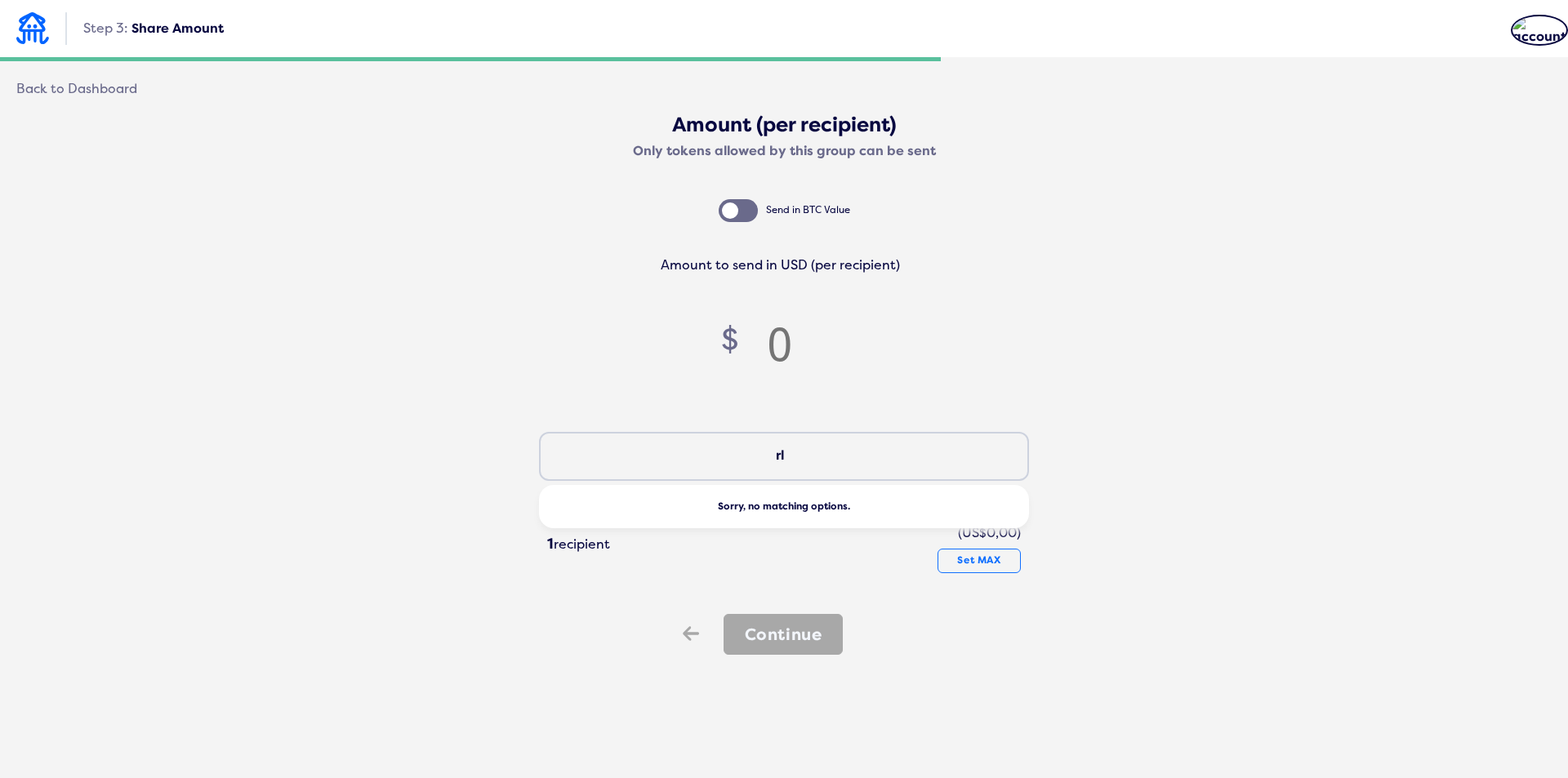 type on "rlc" 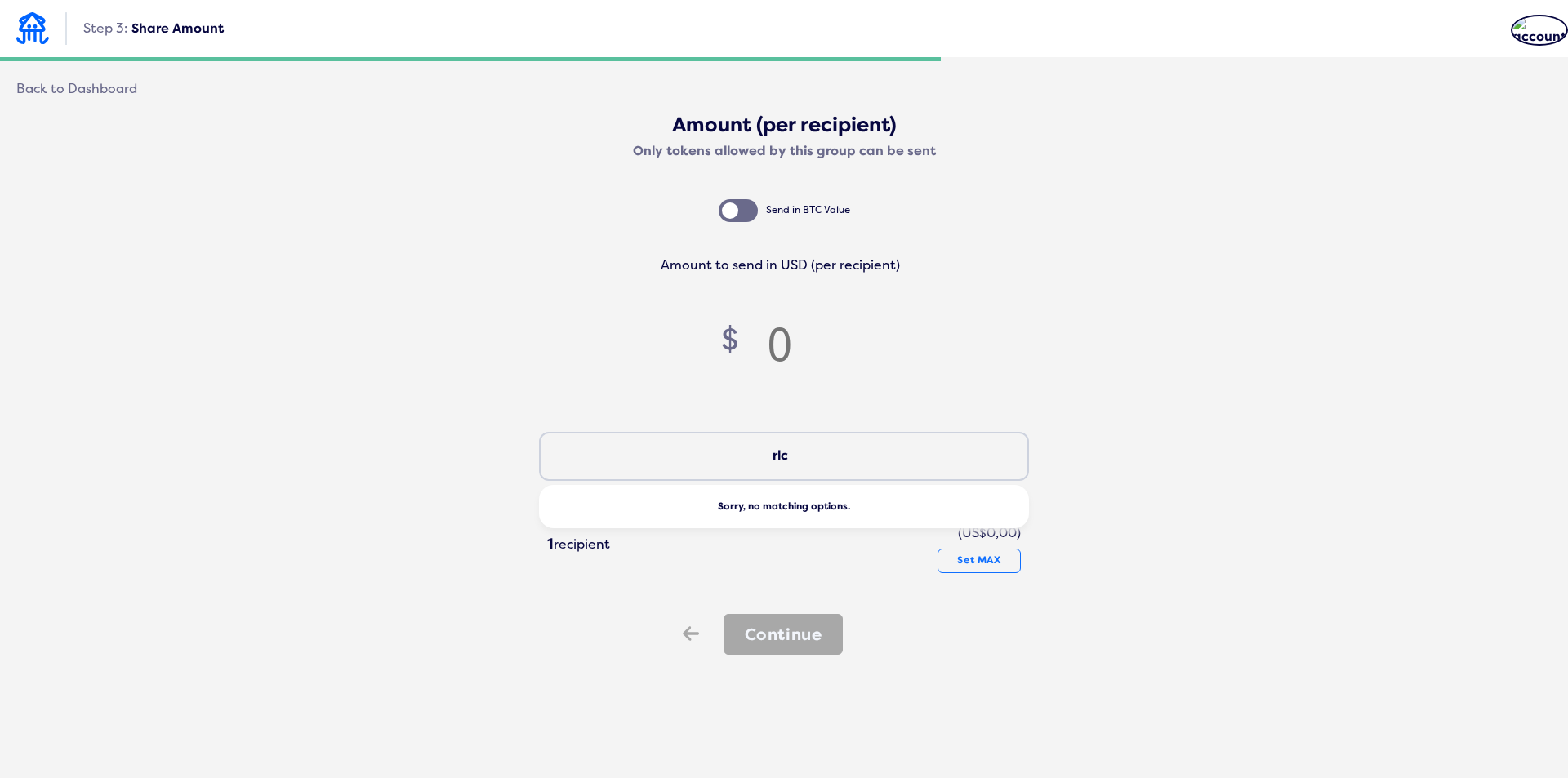 click on "rlc" 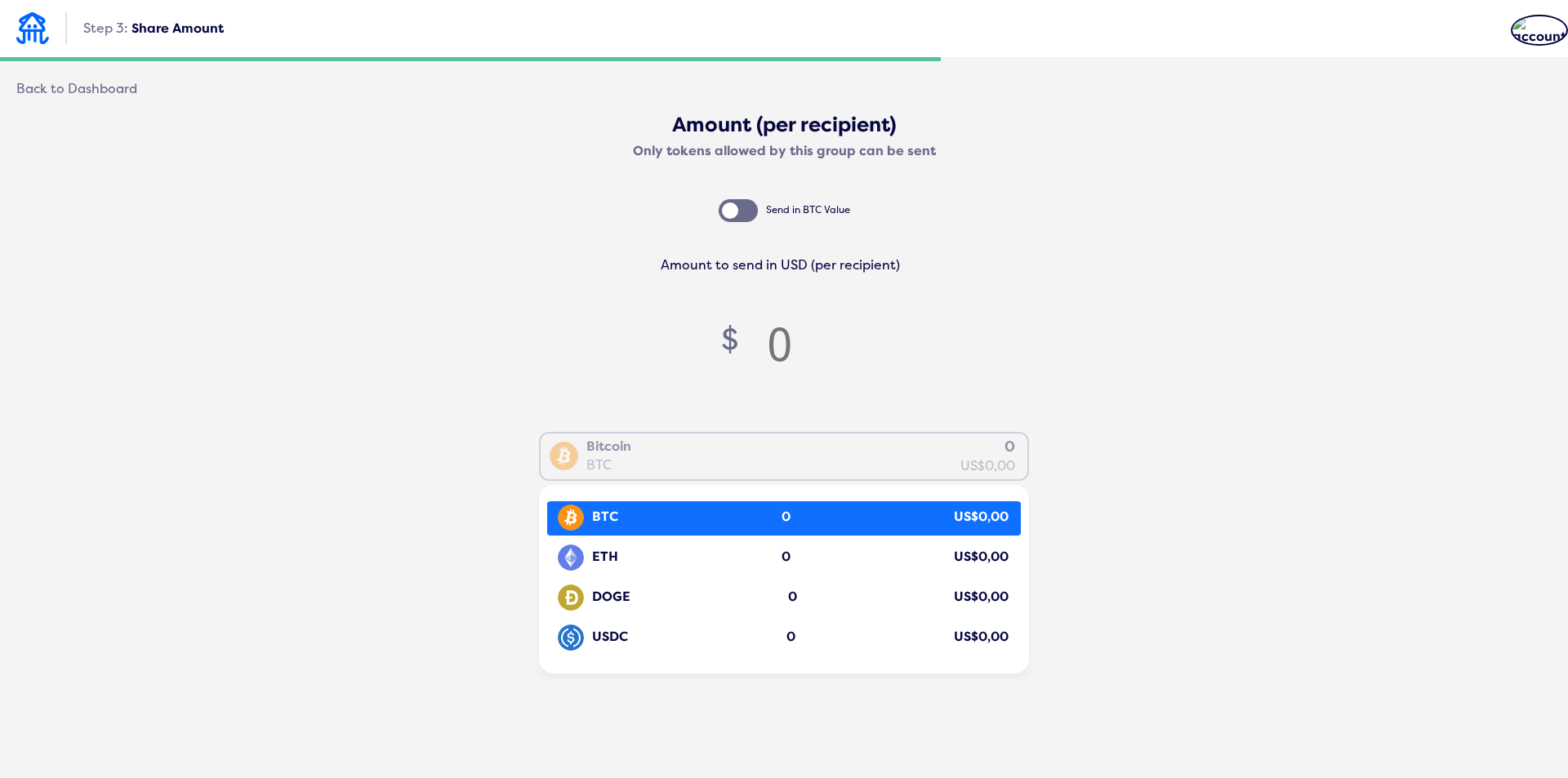 click on "Amount (per recipient) Only tokens allowed by this group can be sent Send in BTC Value Amount to send in USD (per recipient) $ Bitcoin BTC 0 US$0,00 Loading... BTC 0 US$0,00 ETH 0 US$0,00 DOGE 0 US$0,00 USDC 0 US$0,00 B 1 Recipient 1  recipient Total Sending  0 BTC  (US$0,00)  Set MAX Back Continue" at bounding box center [784, 385] 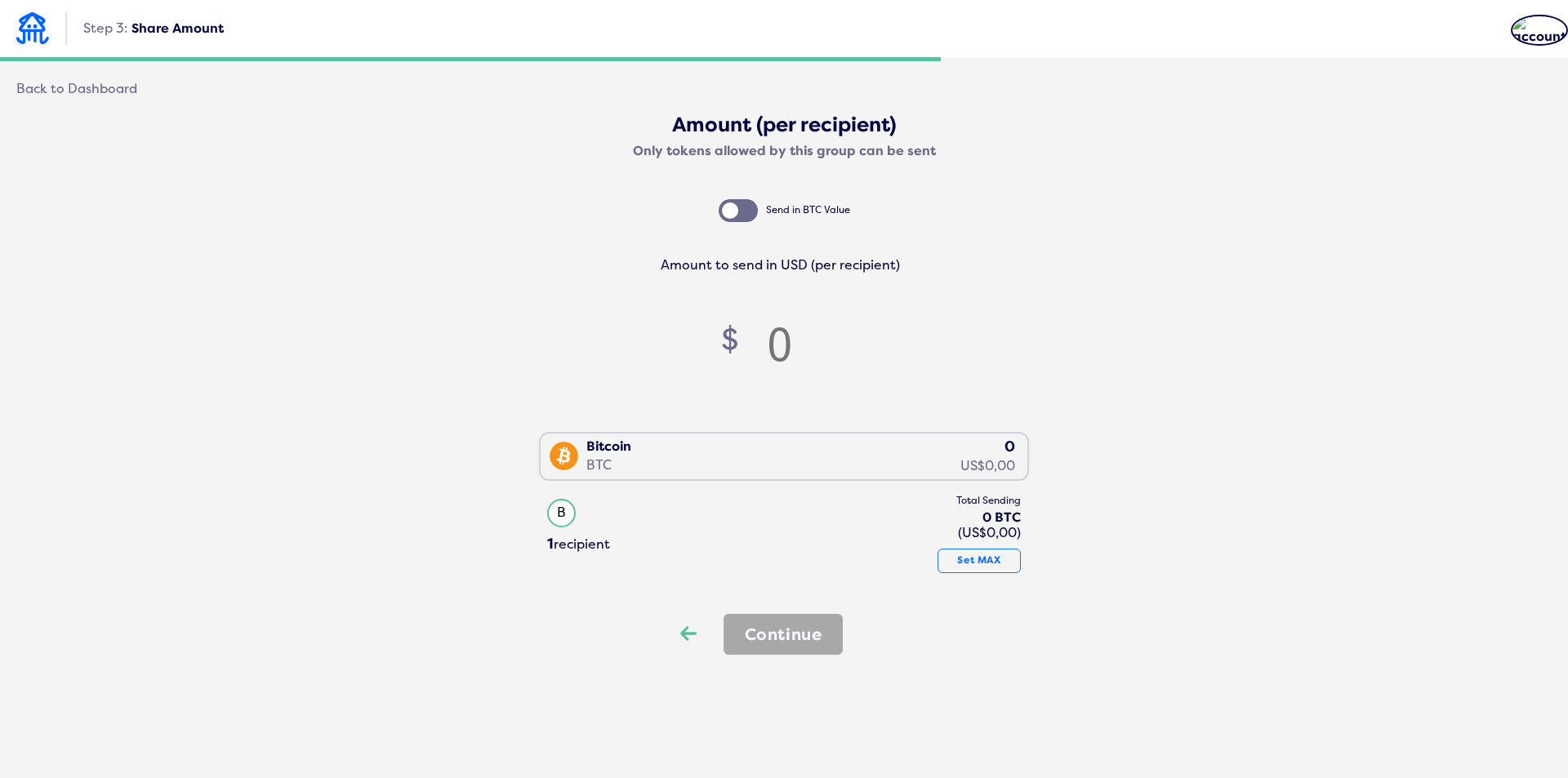 click on "Back" 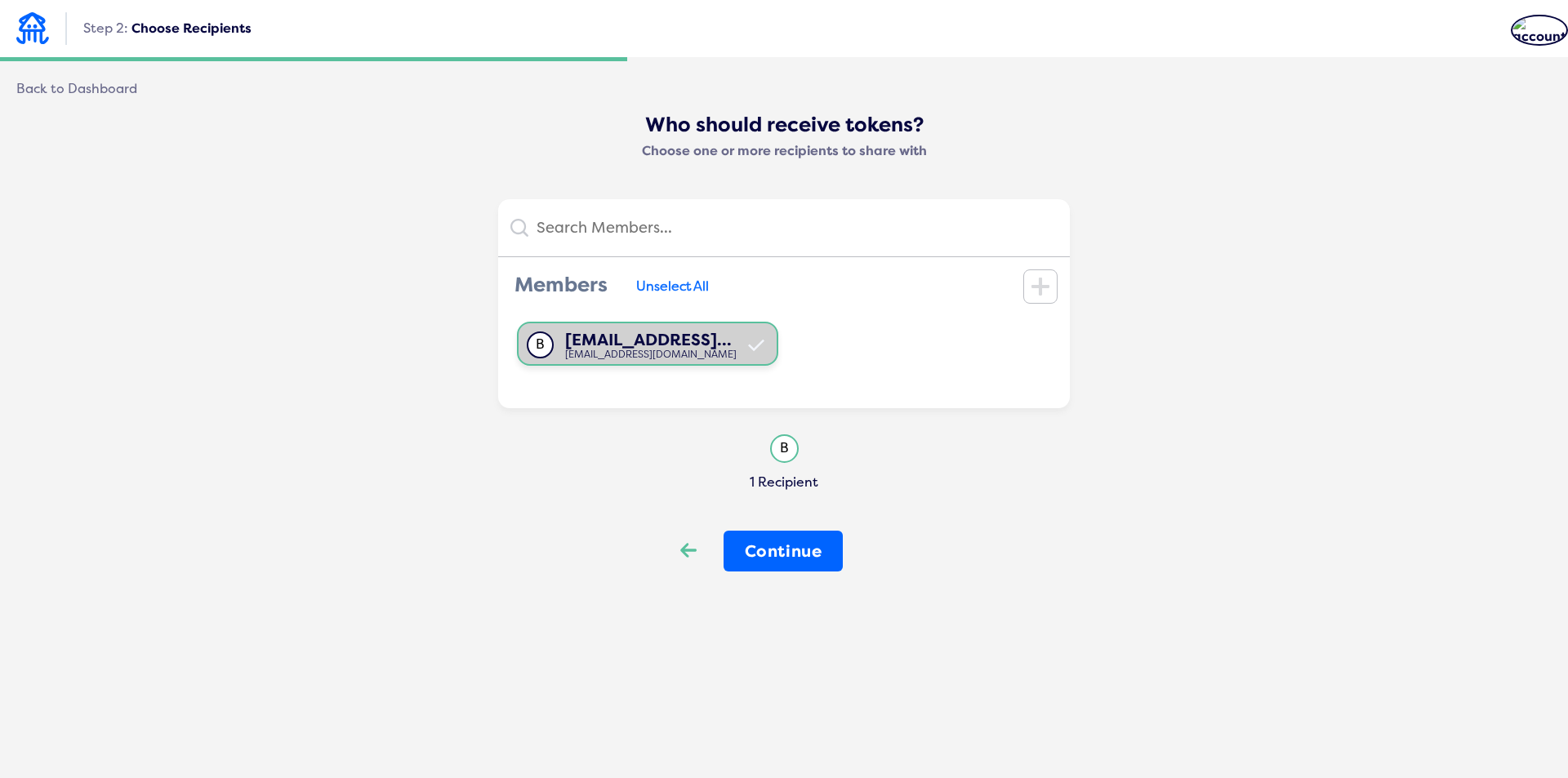 click 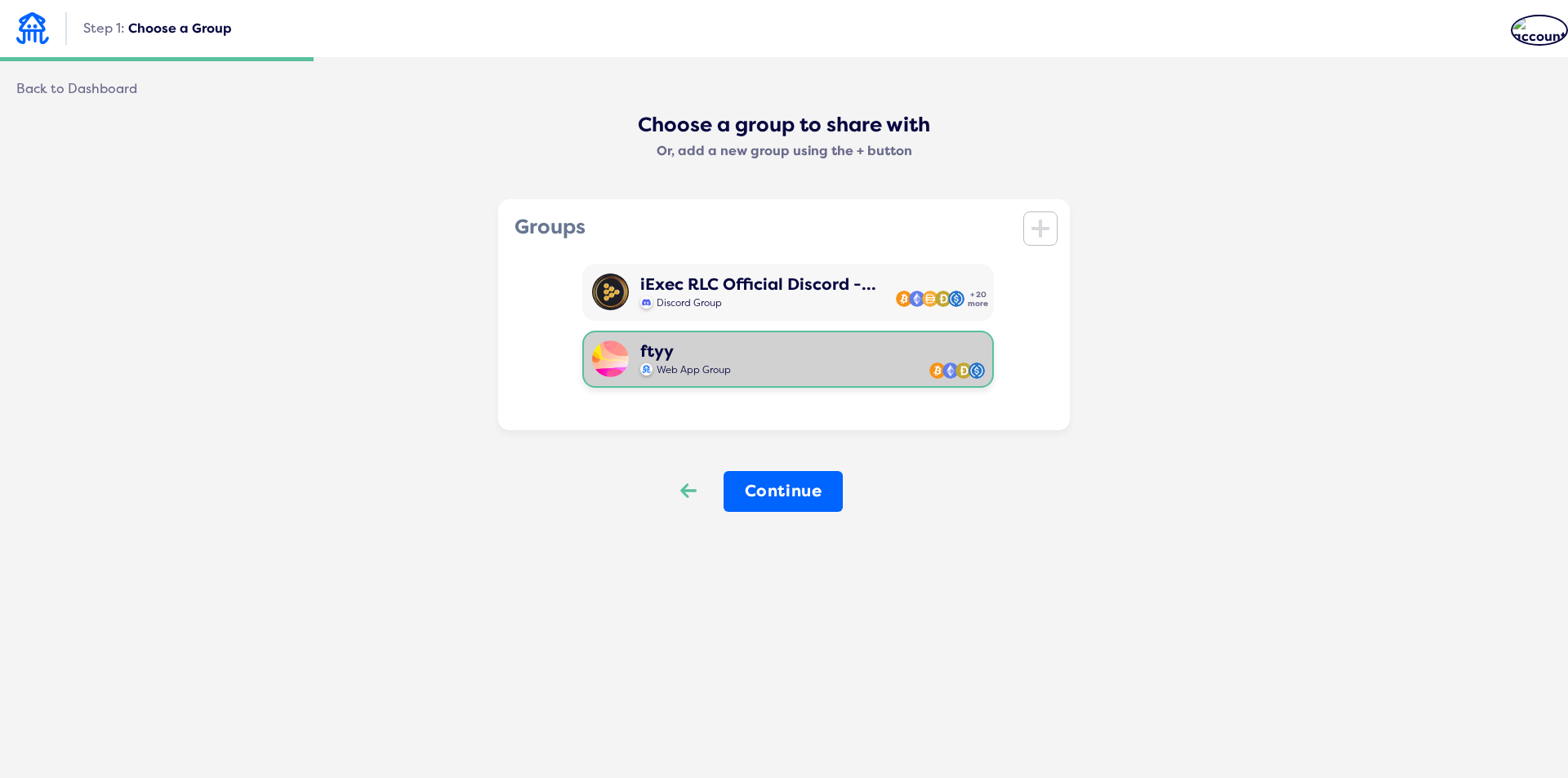 click on "Back" 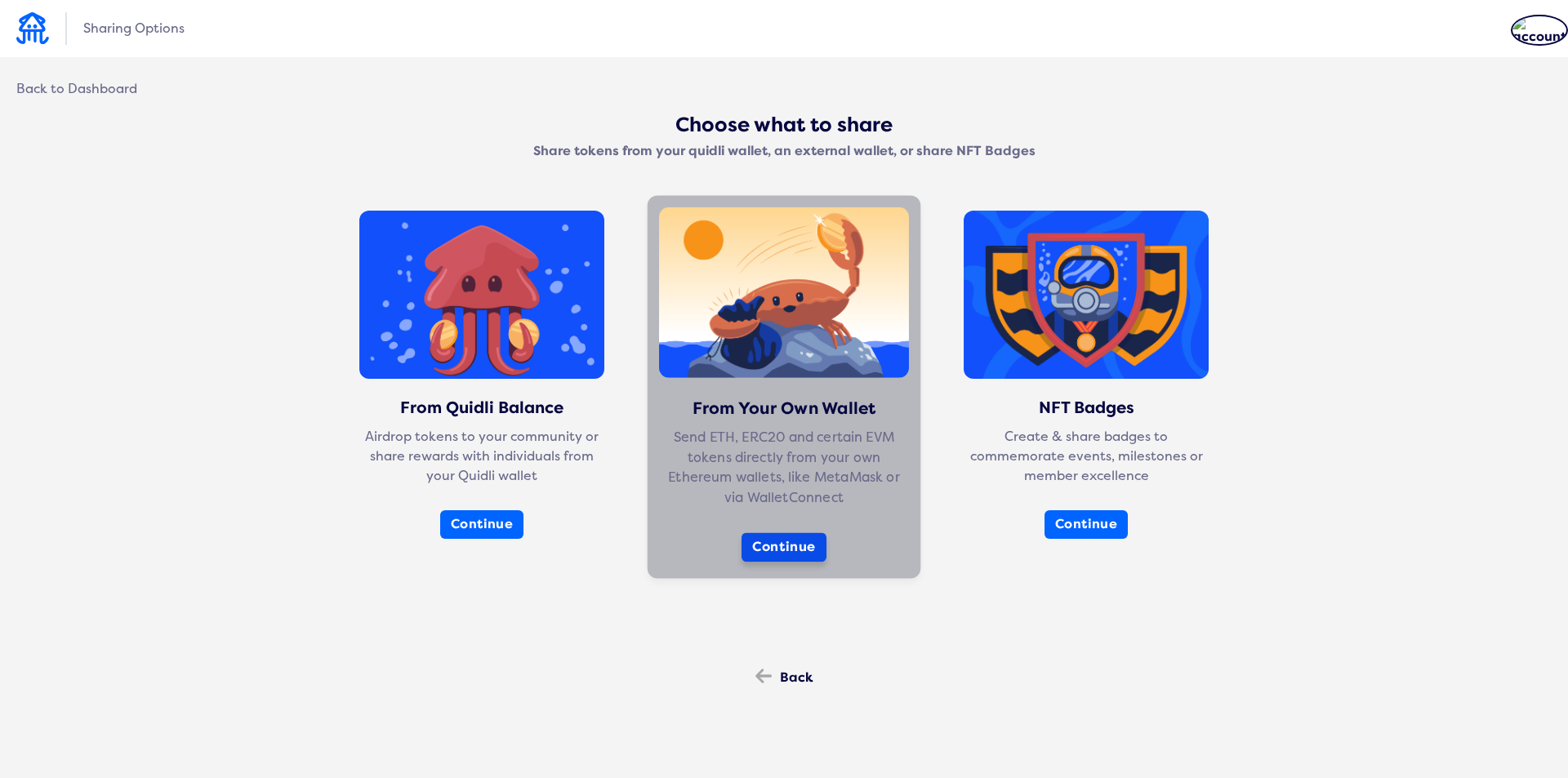 click on "Continue" at bounding box center (784, 548) 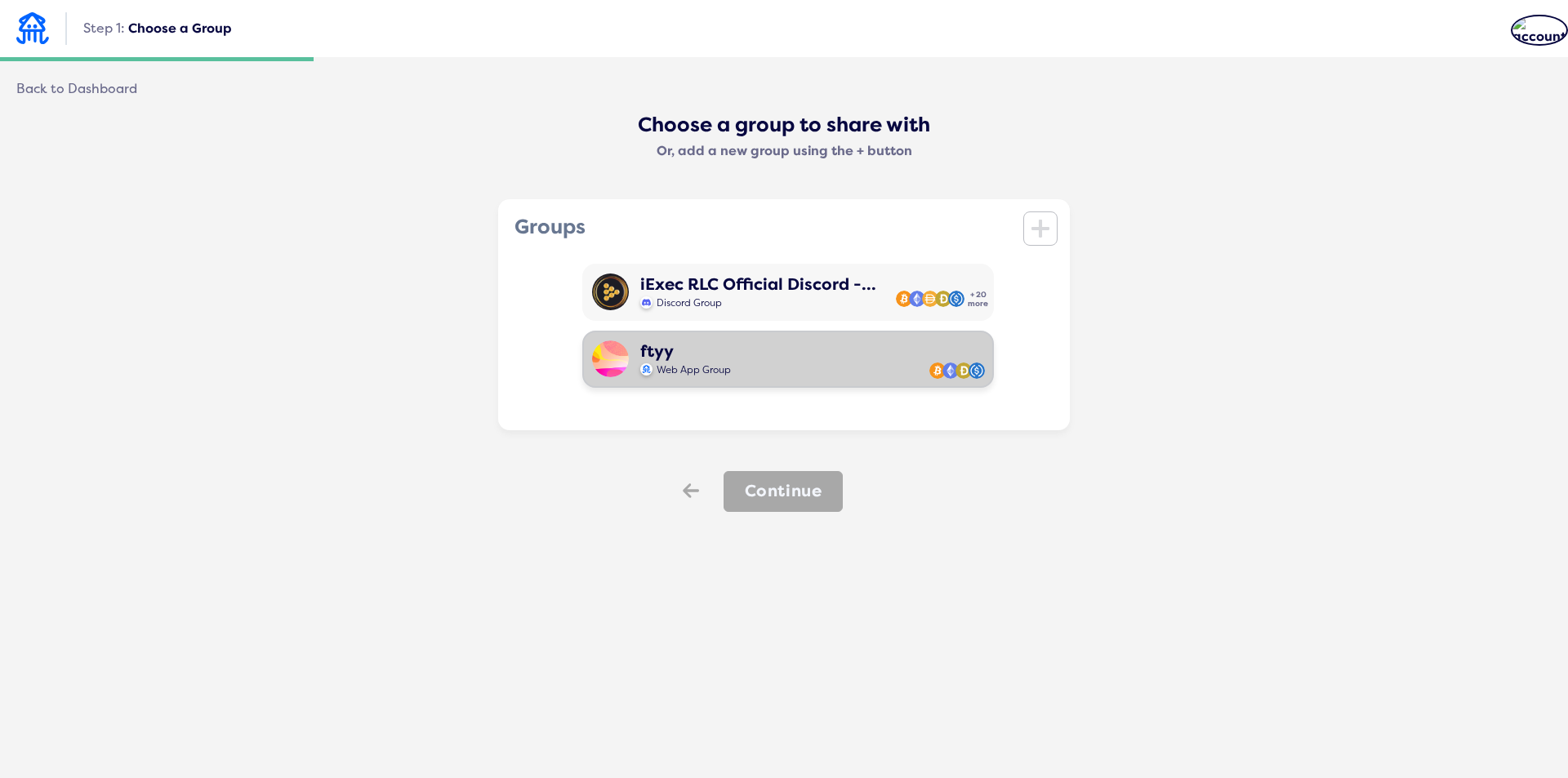 click on "ftyy Web App Group" 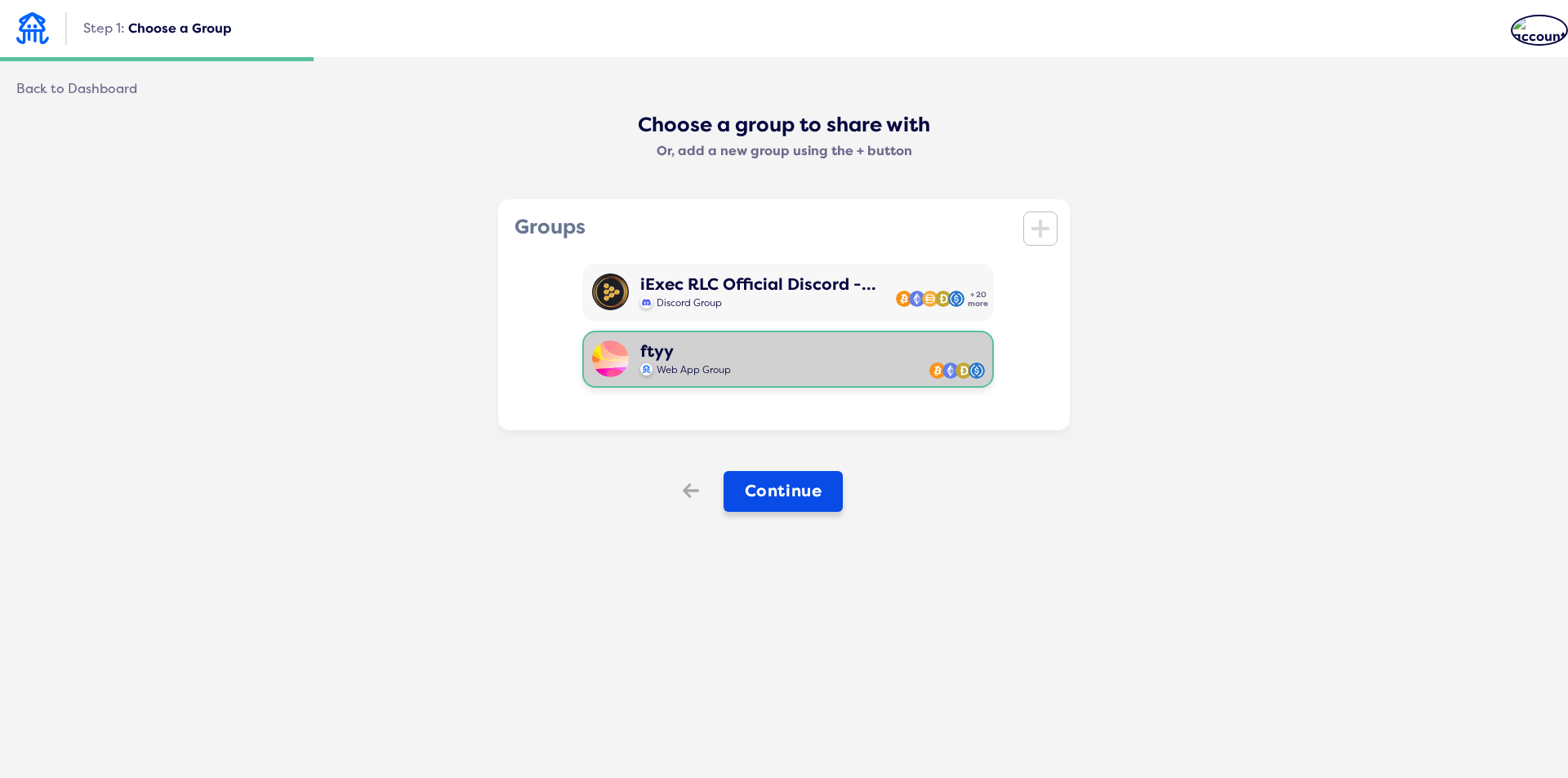 click on "Continue" at bounding box center (783, 491) 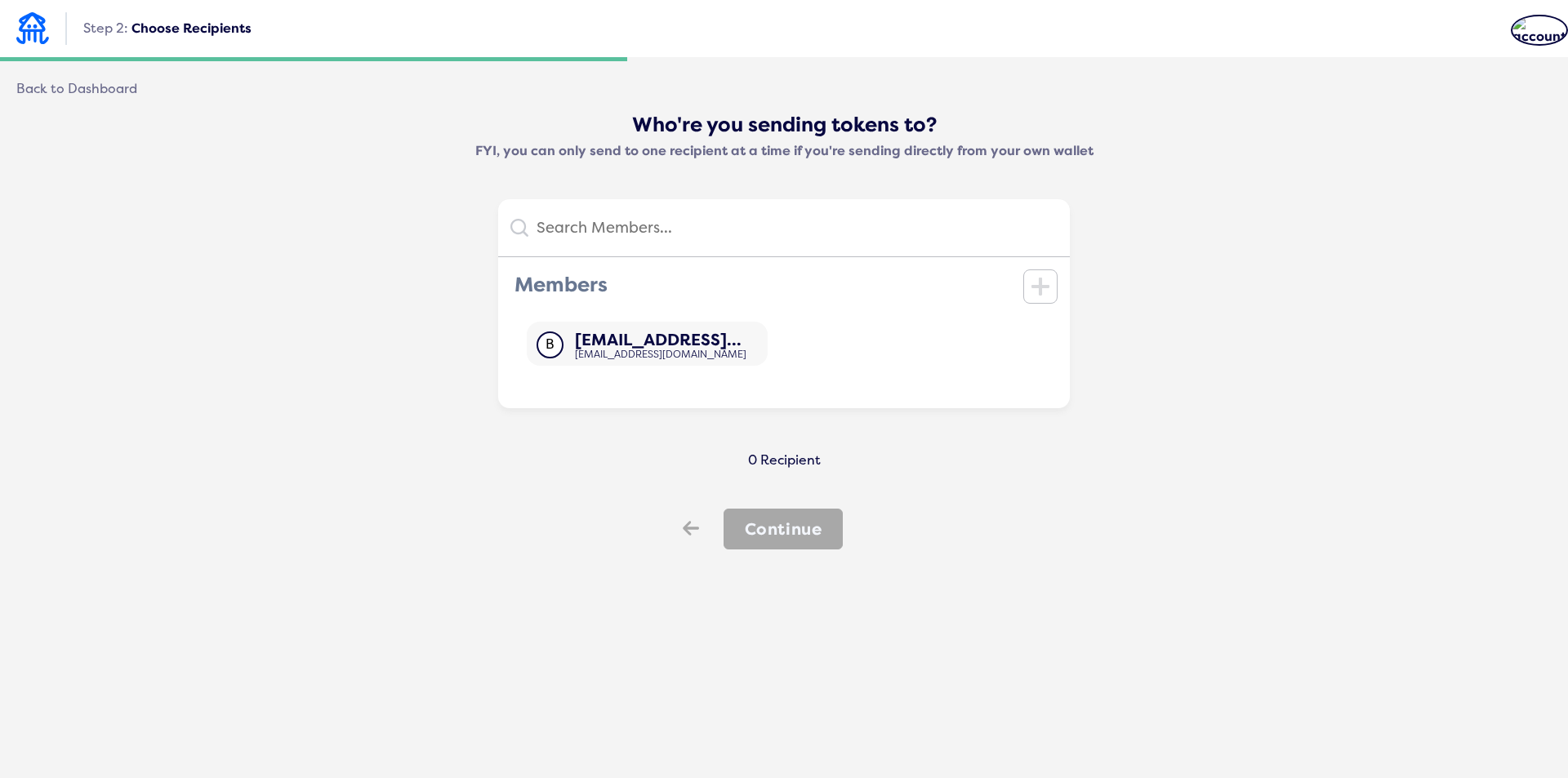 drag, startPoint x: 689, startPoint y: 340, endPoint x: 712, endPoint y: 381, distance: 47.010637 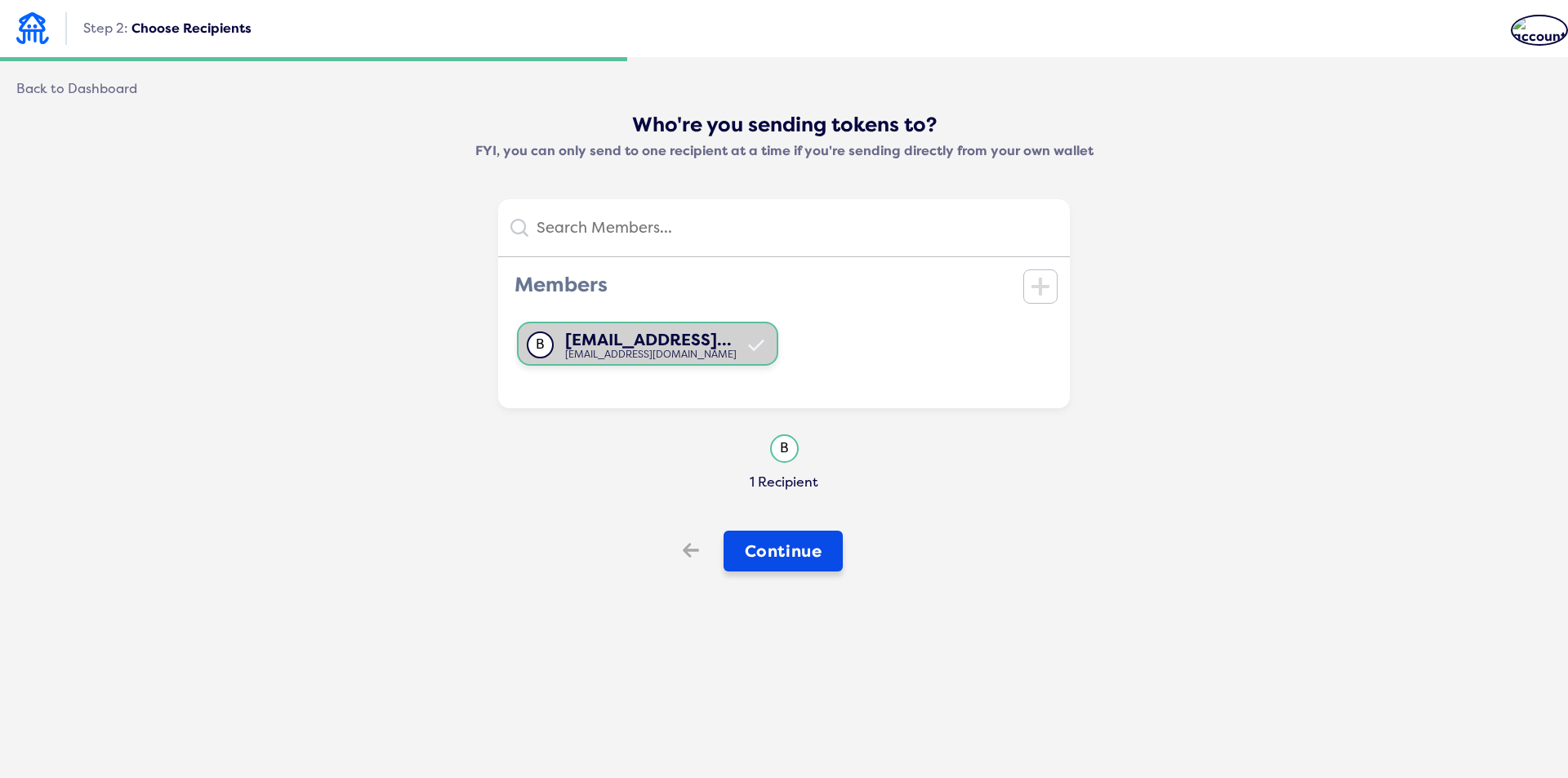 click on "Continue" at bounding box center [783, 551] 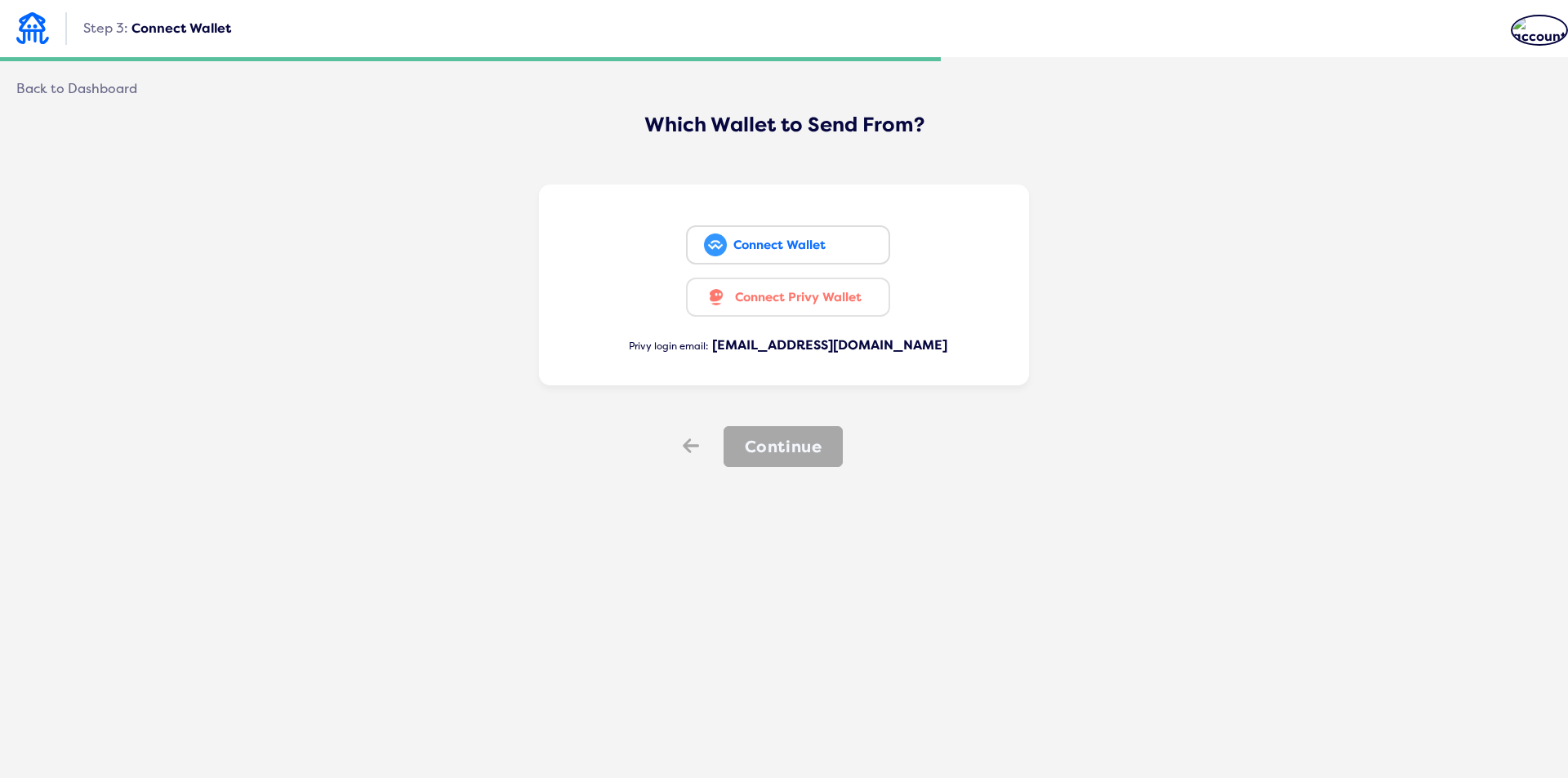 click on "Step 3:  Connect Wallet  Back to Dashboard  Which Wallet to Send From? Connect Wallet Connect Privy Wallet  Privy login email:  0xblusky112@gmail.com Back Continue" at bounding box center (784, 263) 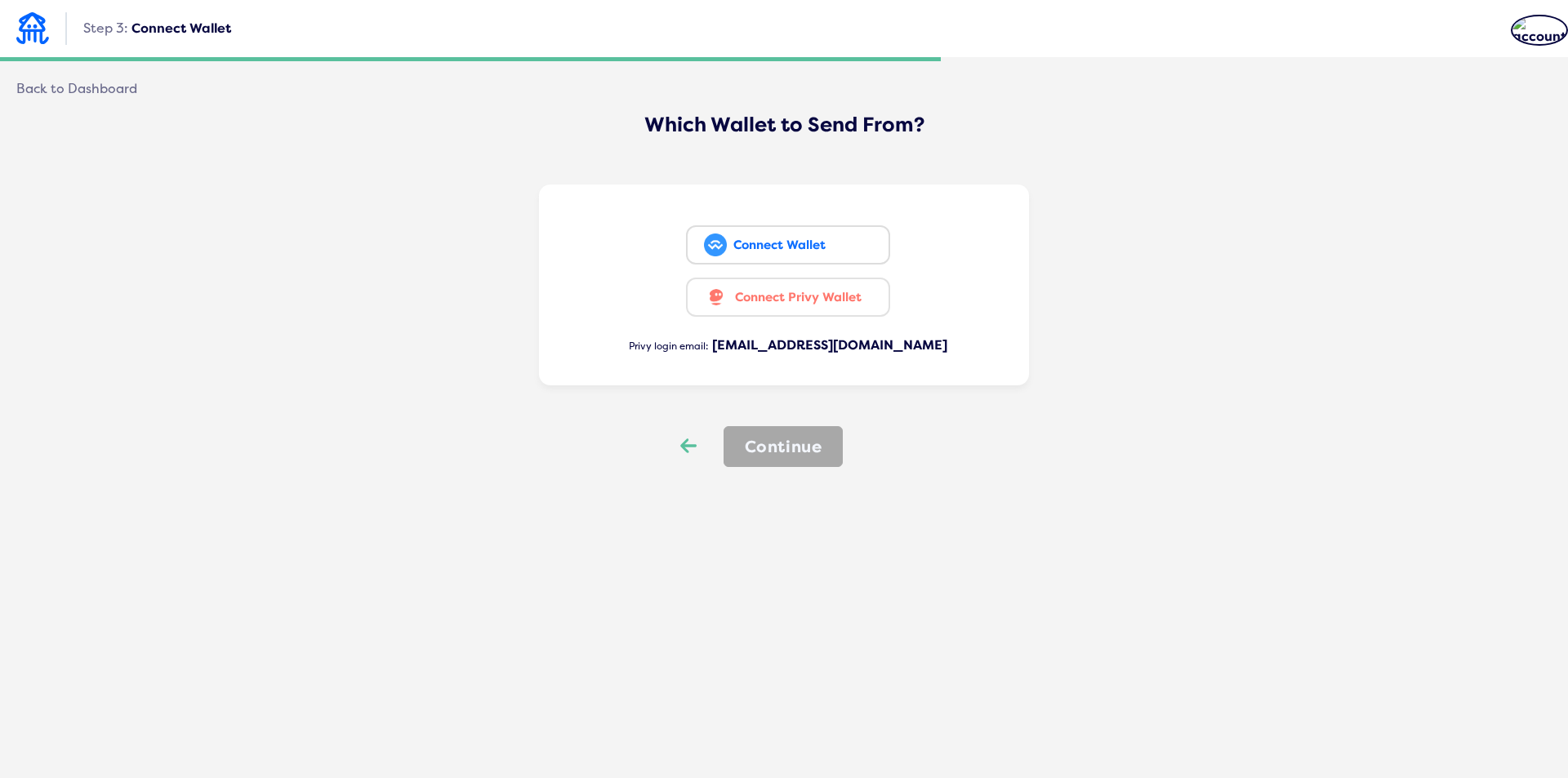 click on "Back" 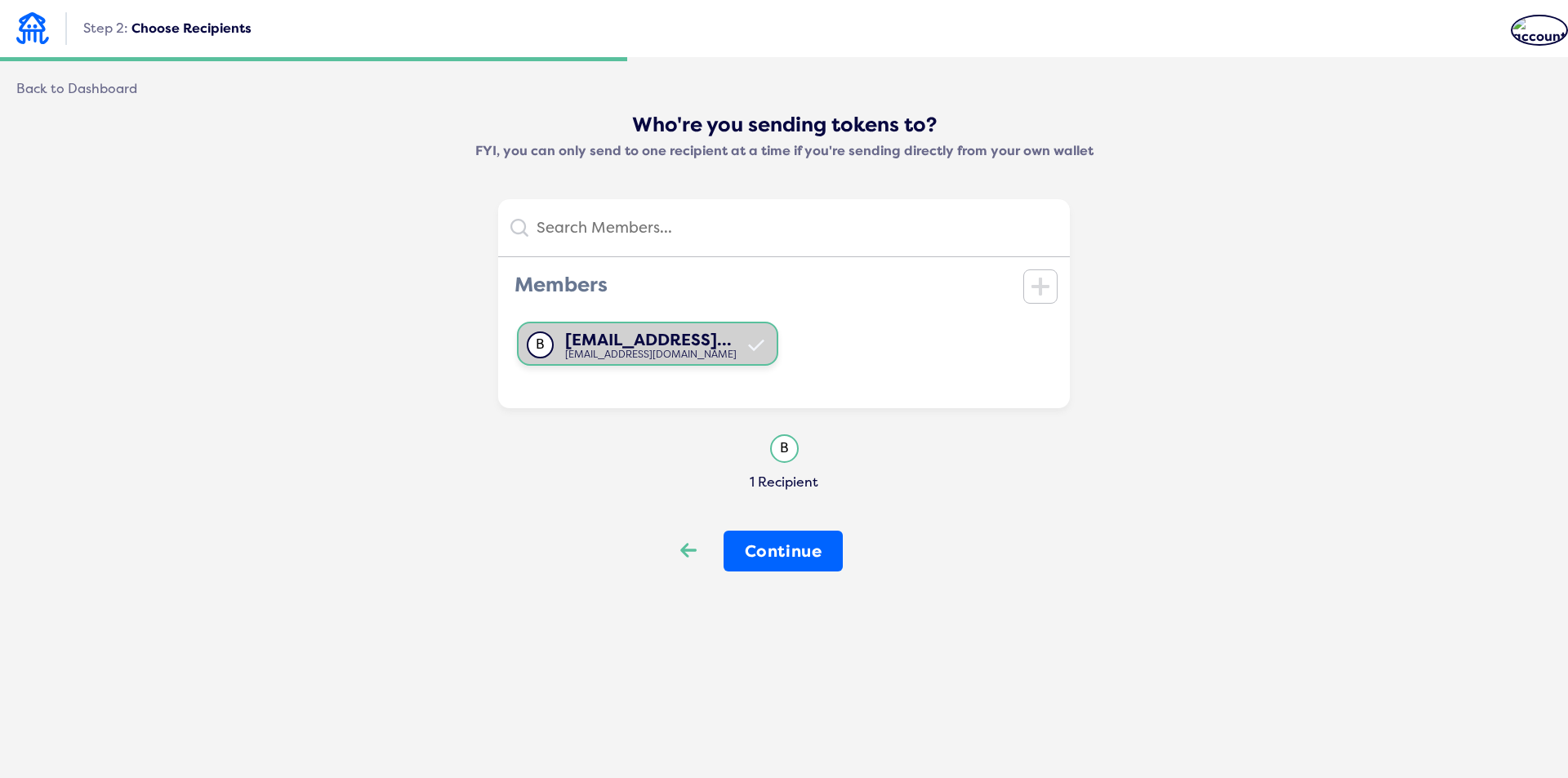 click on "Back" at bounding box center (688, 552) 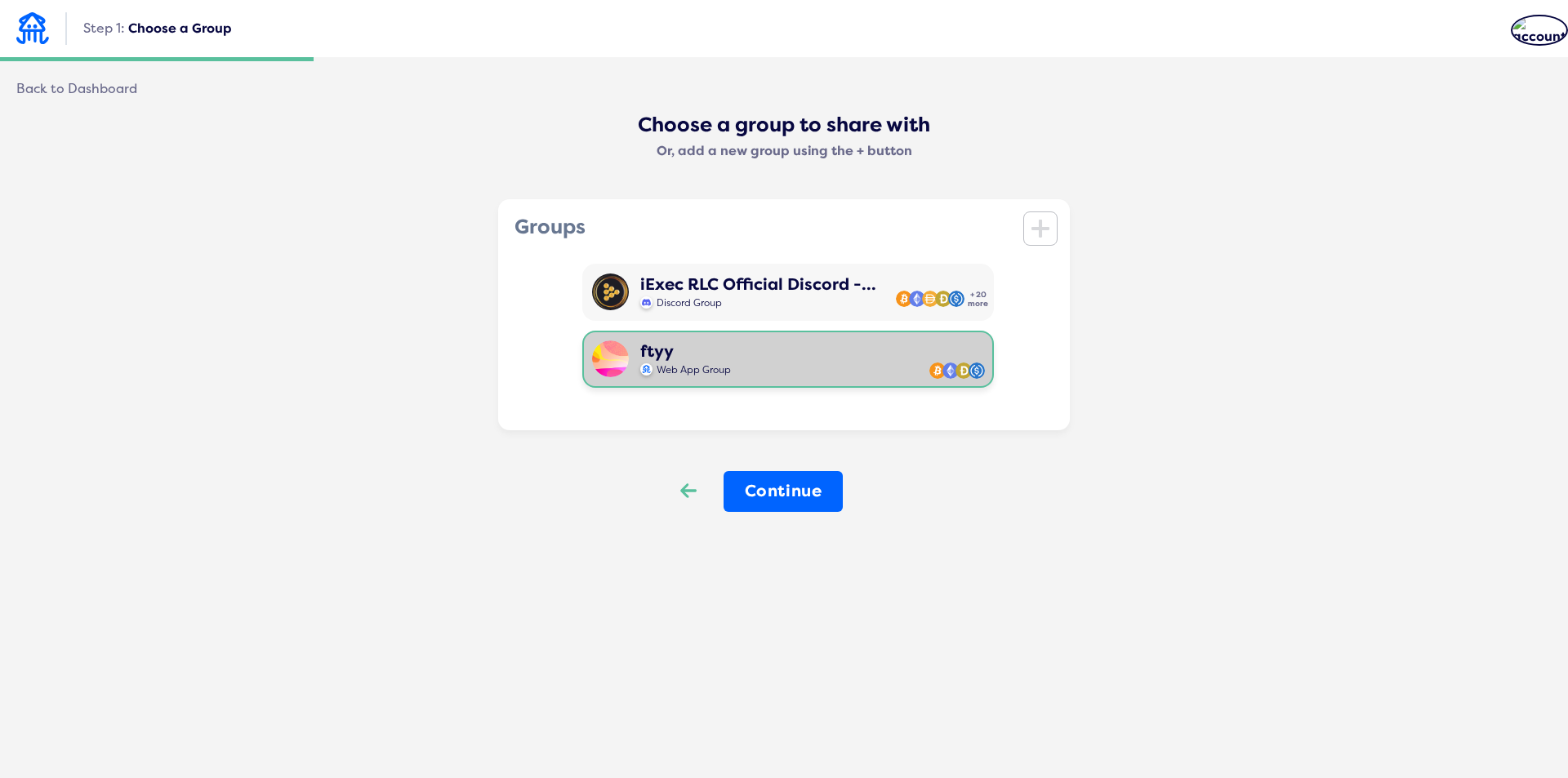 click on "Back" at bounding box center (688, 492) 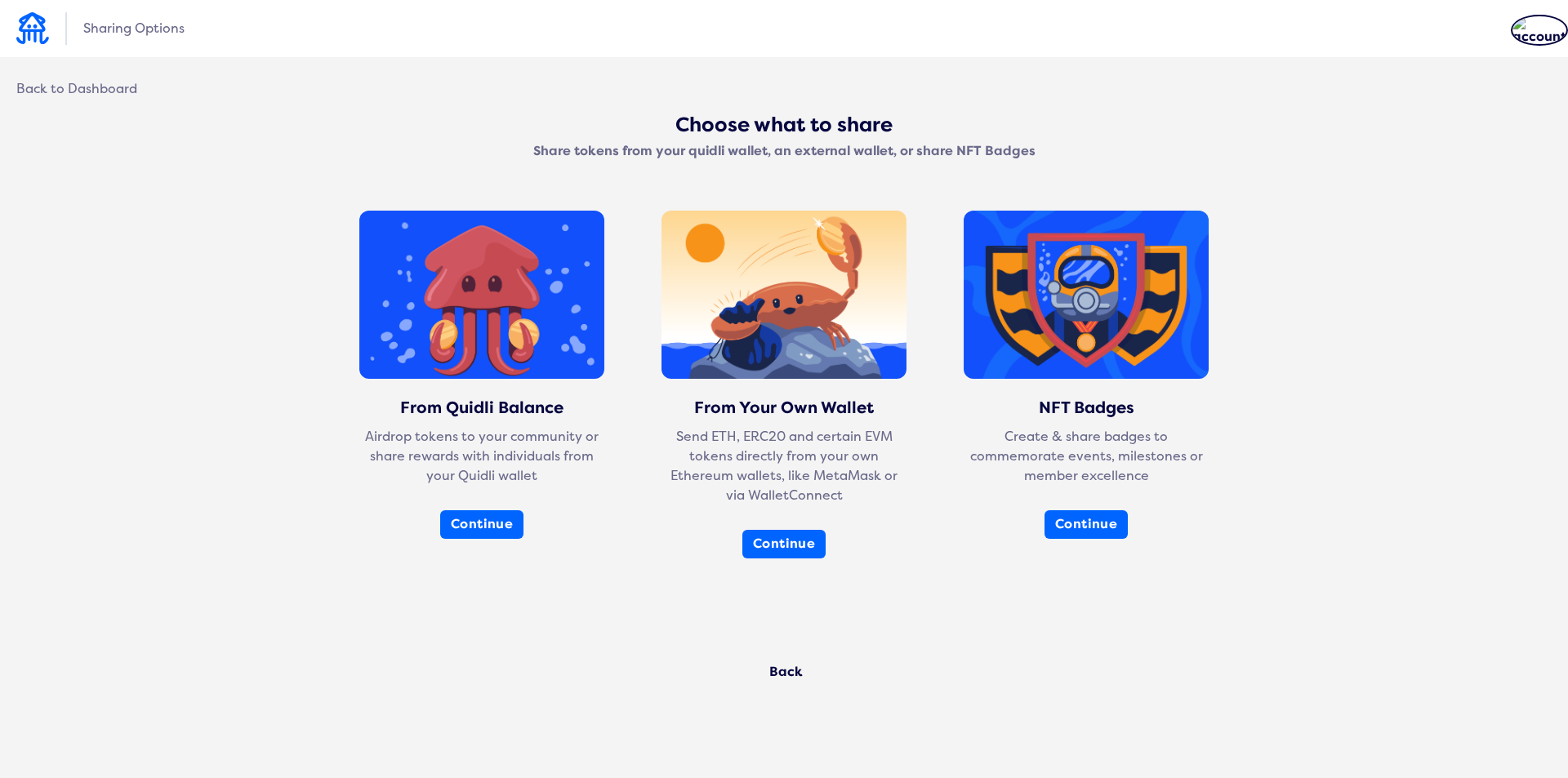 click on "Back" at bounding box center [782, 672] 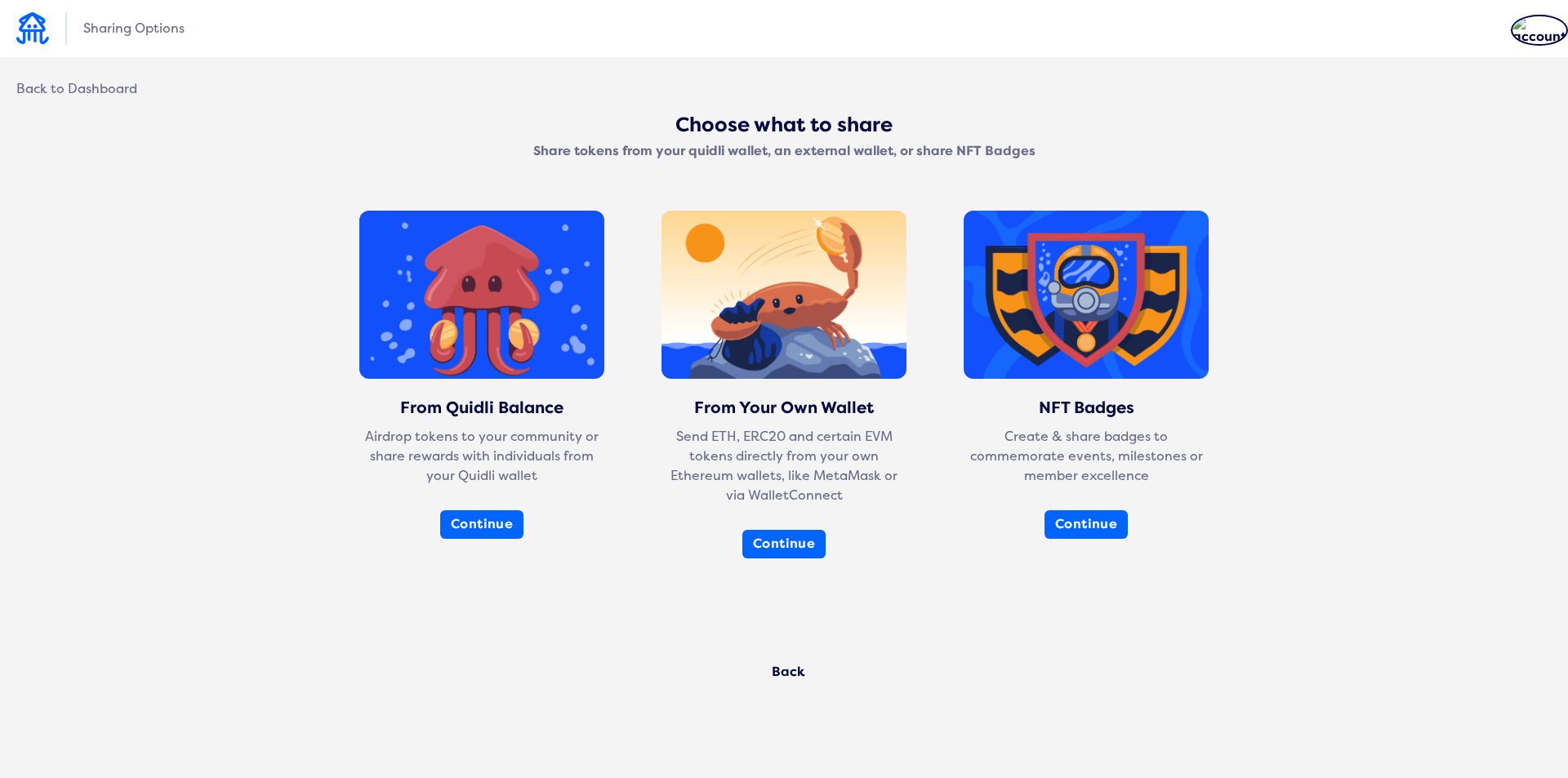 click at bounding box center [33, 28] 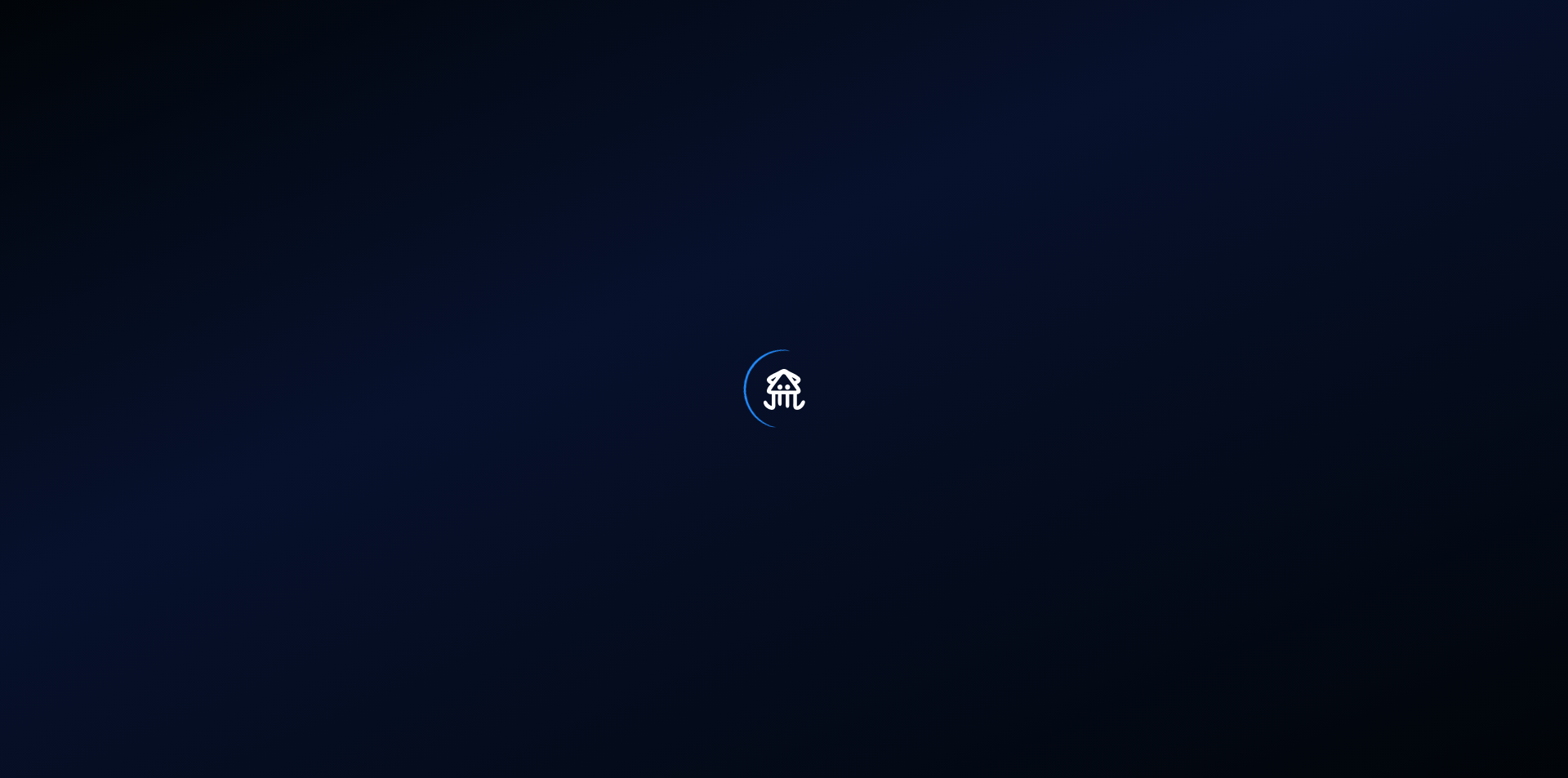 scroll, scrollTop: 0, scrollLeft: 0, axis: both 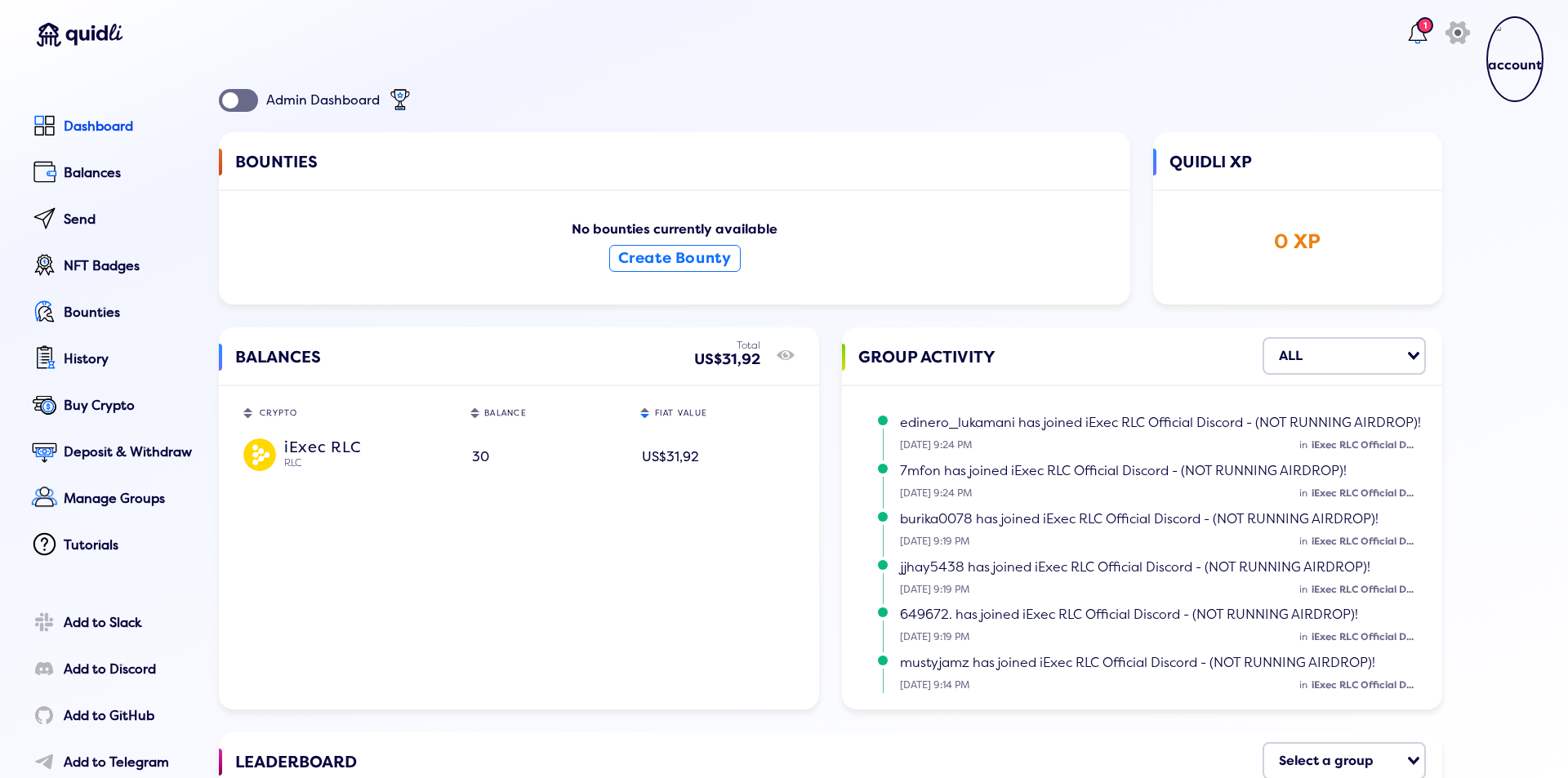 click on "30" 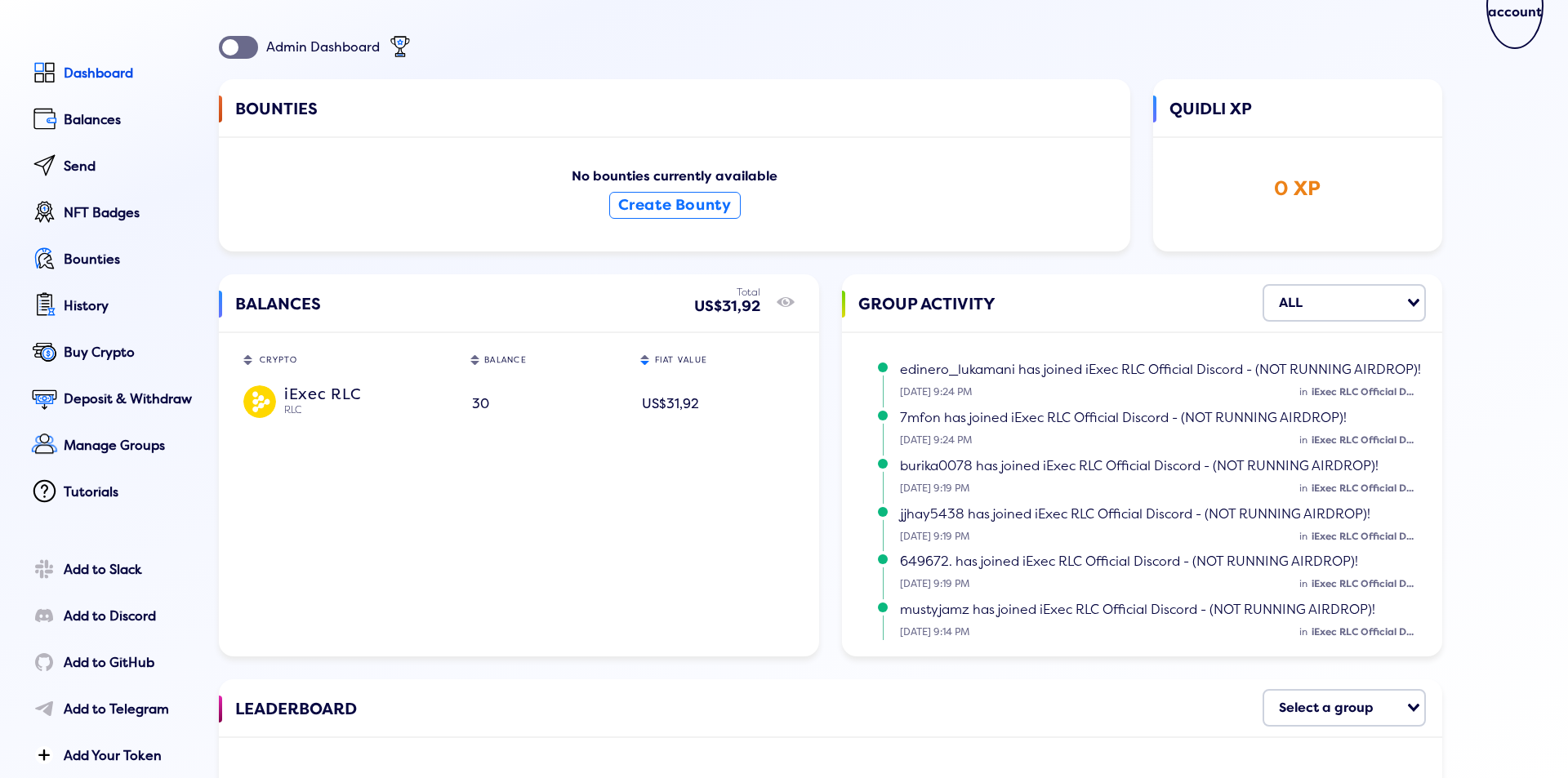 scroll, scrollTop: 82, scrollLeft: 0, axis: vertical 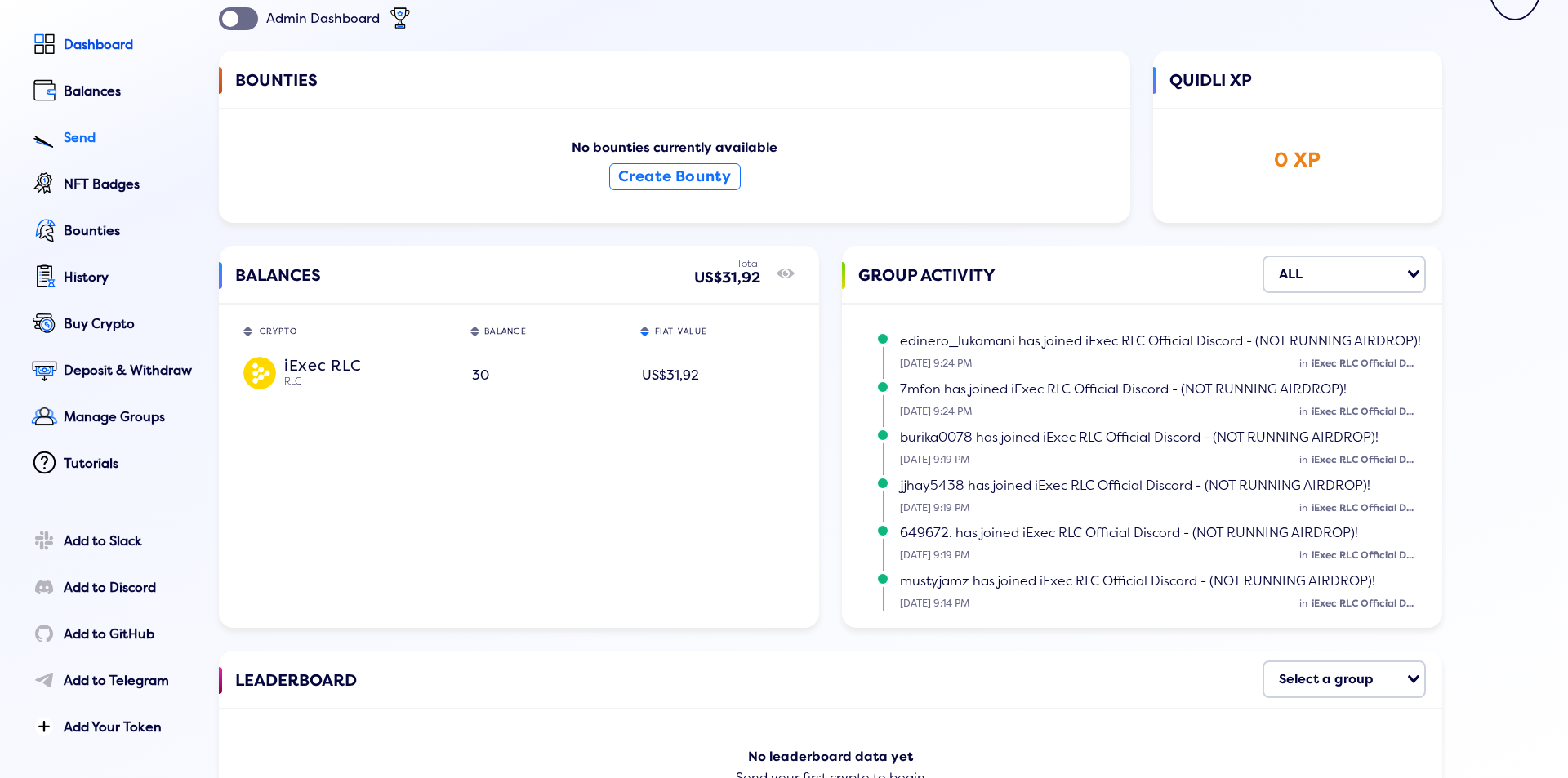 click on "Send" 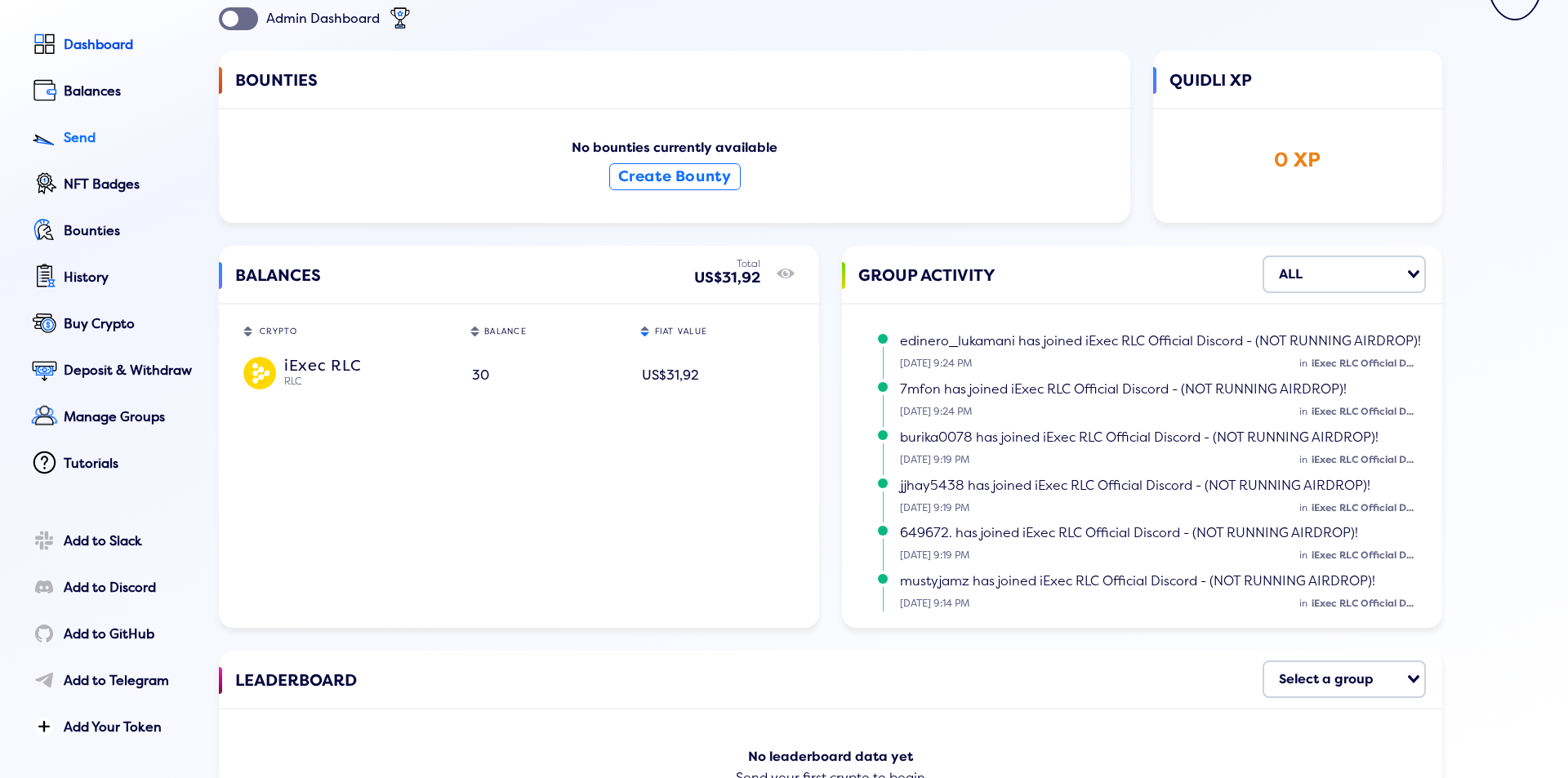 scroll, scrollTop: 0, scrollLeft: 0, axis: both 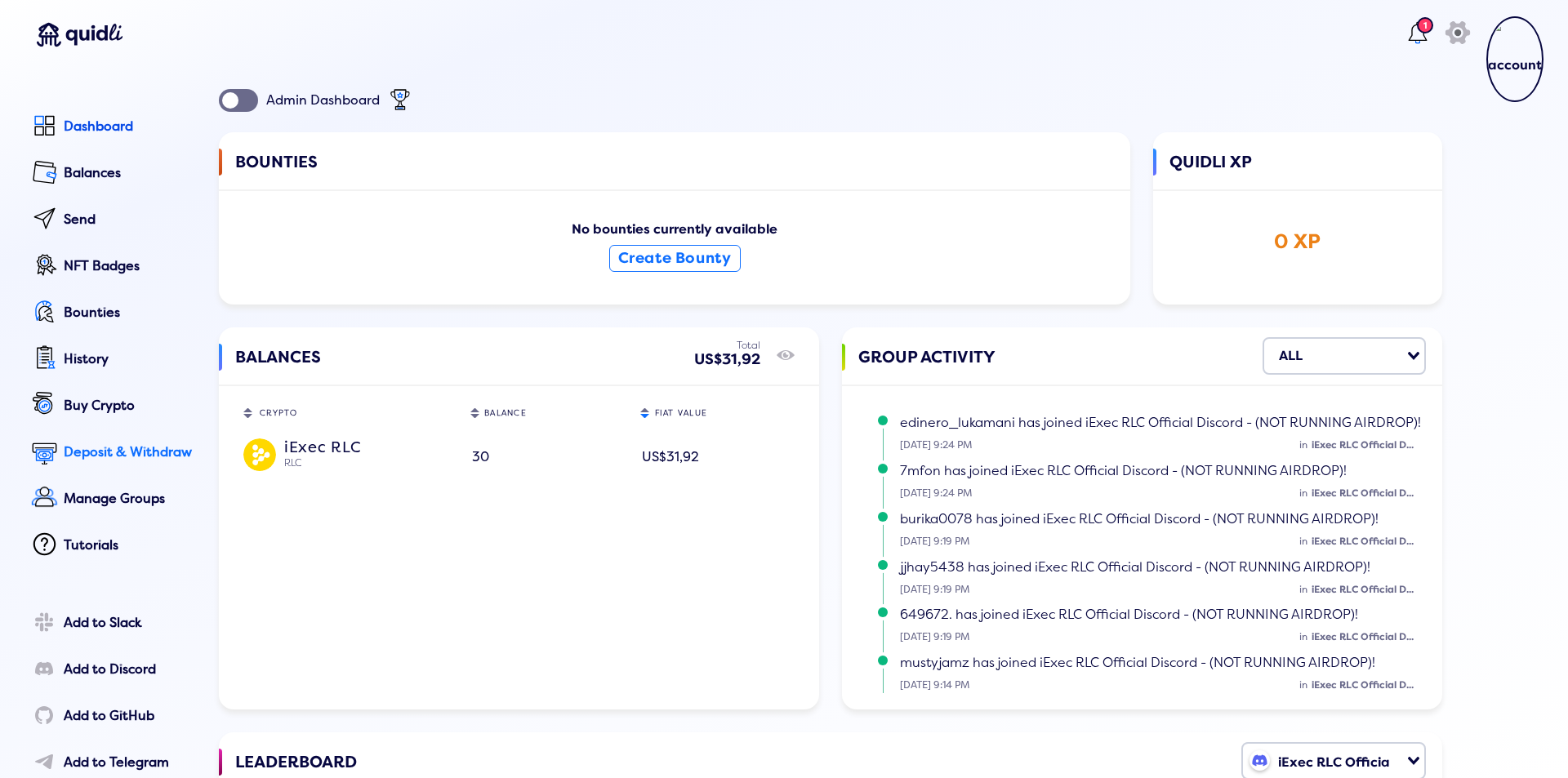 click on "Deposit & Withdraw" 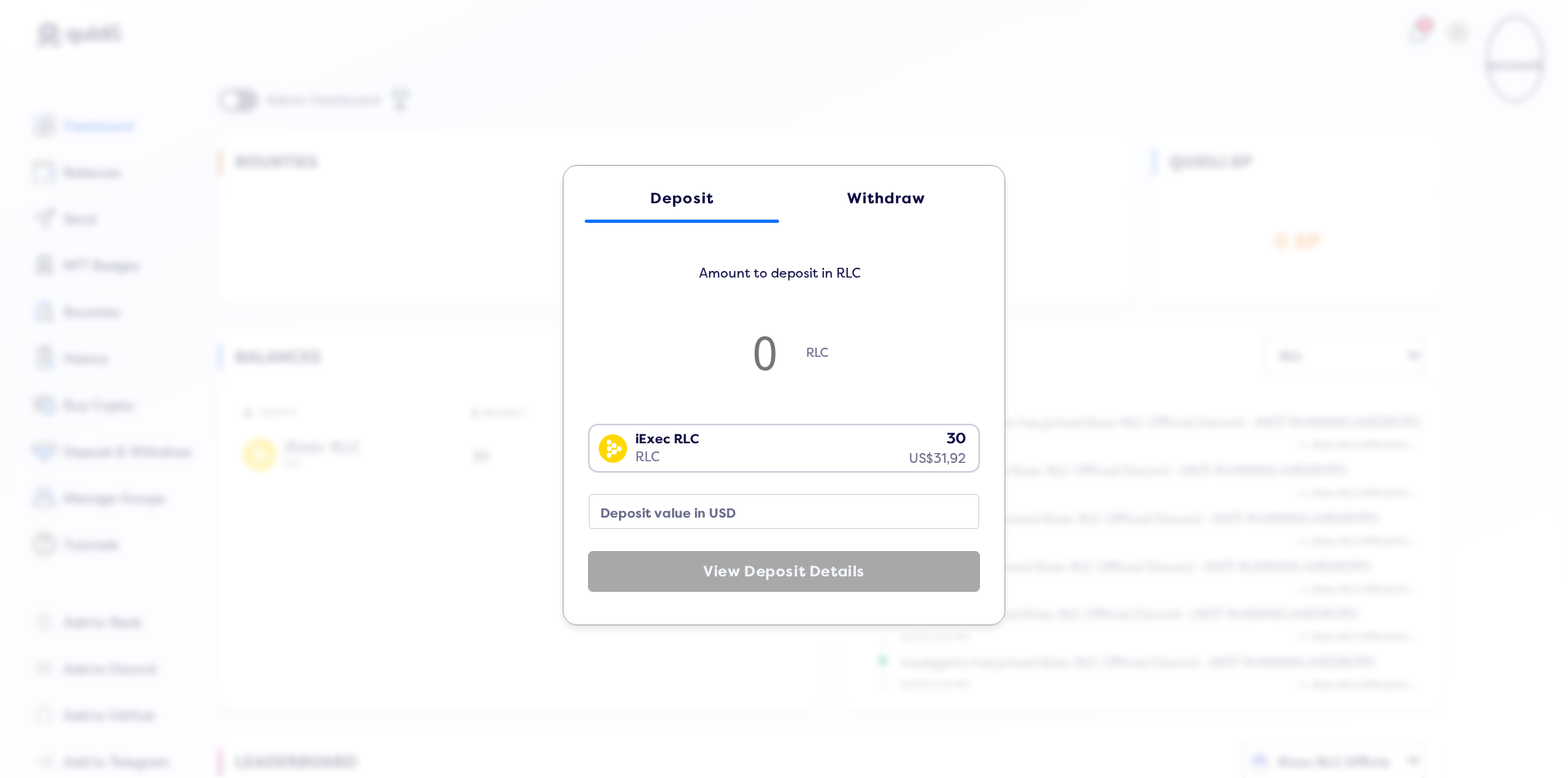 click on "Withdraw" 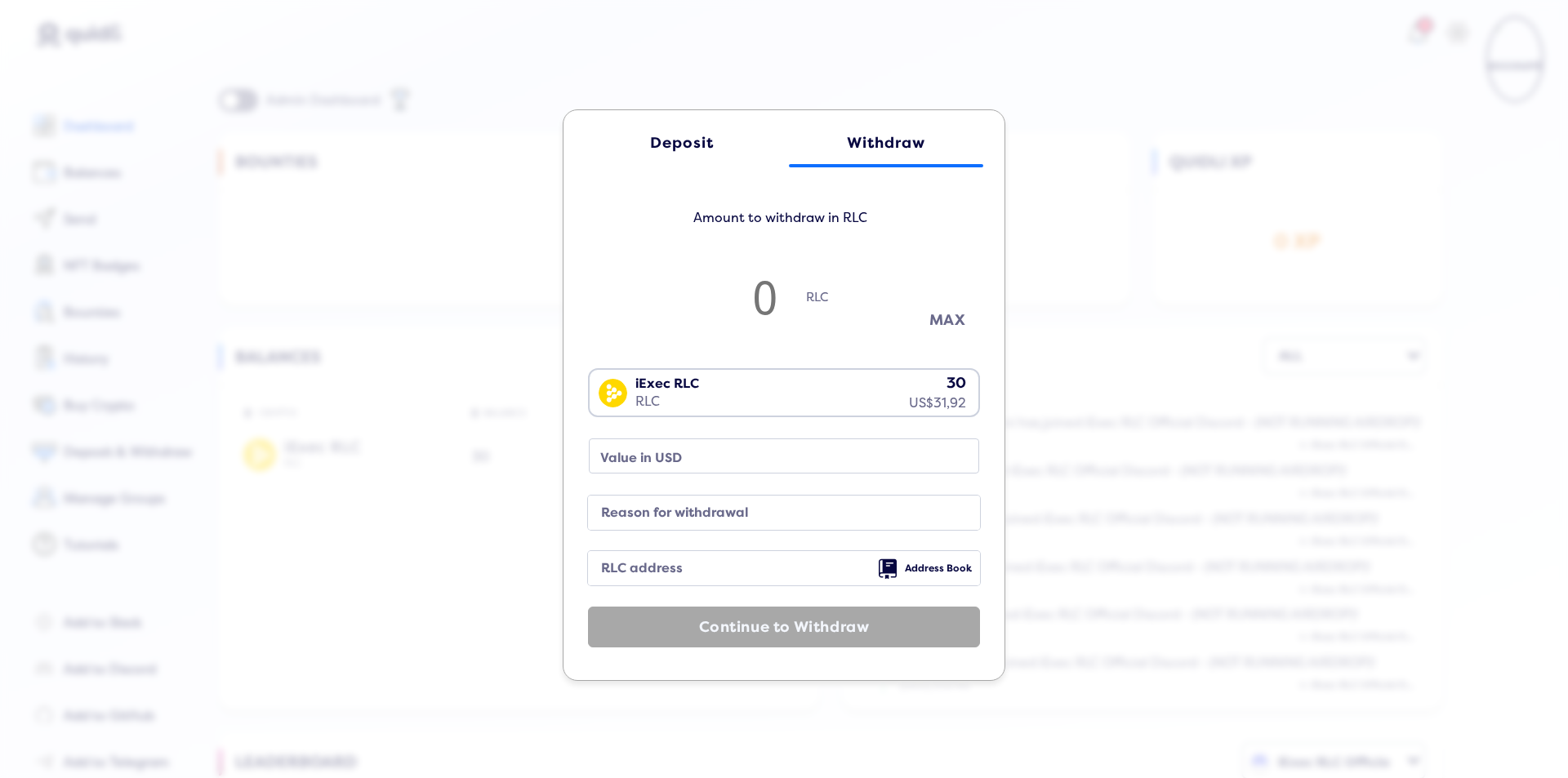 click on "MAX" at bounding box center [947, 320] 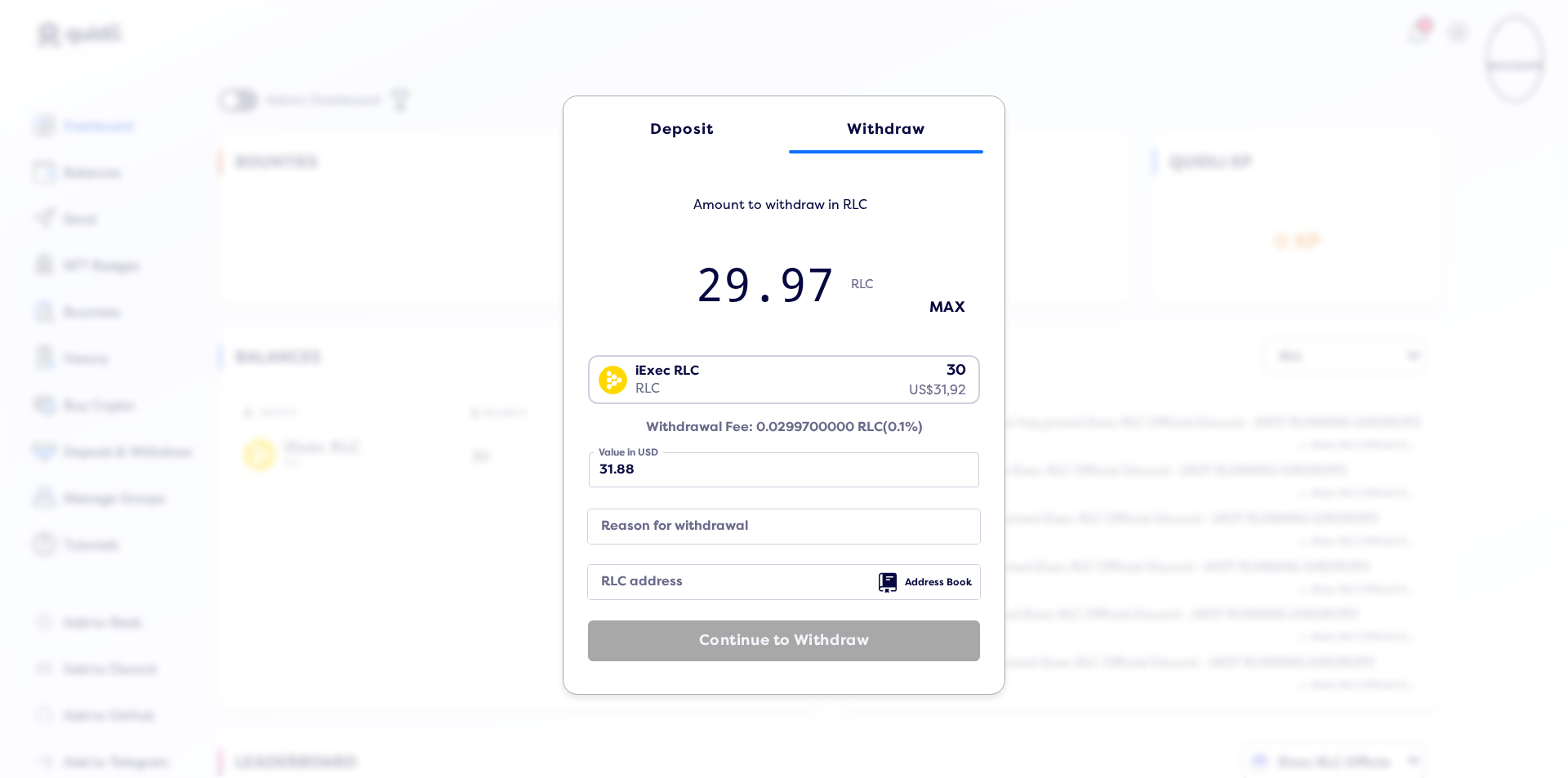 click on "RLC address" at bounding box center (771, 582) 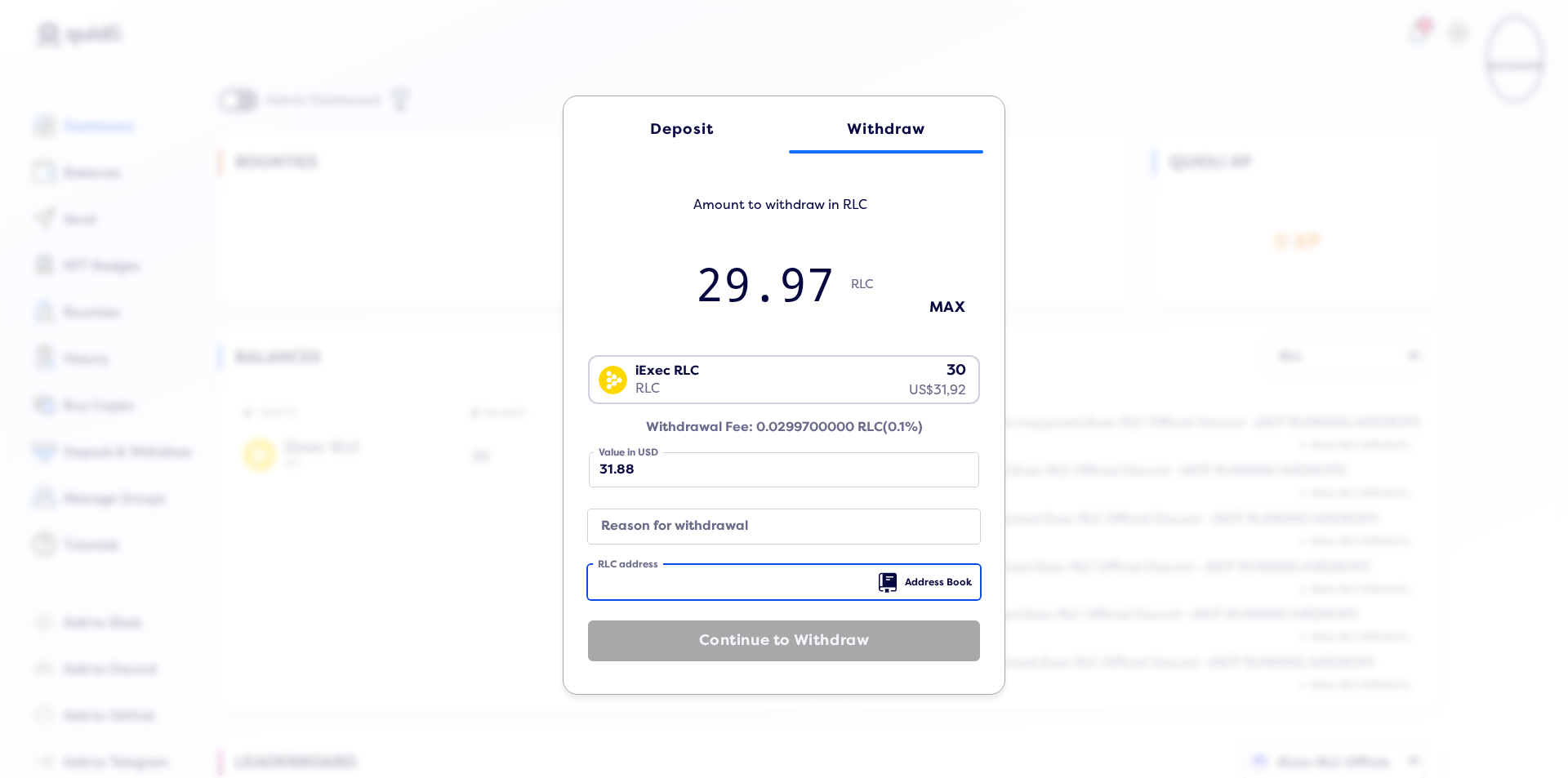 paste on "0xe582B2F0e2dd5B4Cd9adAe496c3f5B3eB702c259" 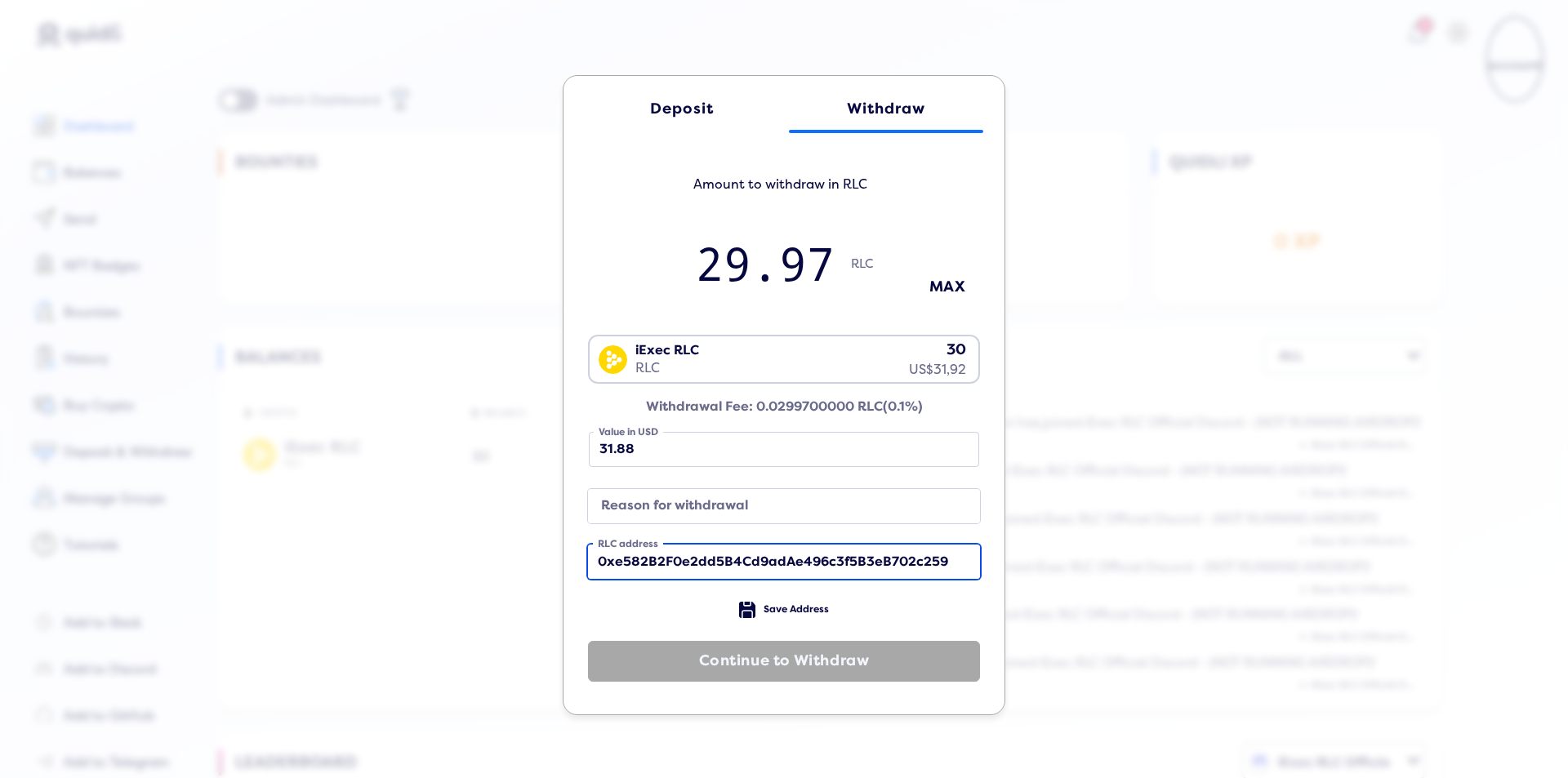 type on "0xe582B2F0e2dd5B4Cd9adAe496c3f5B3eB702c259" 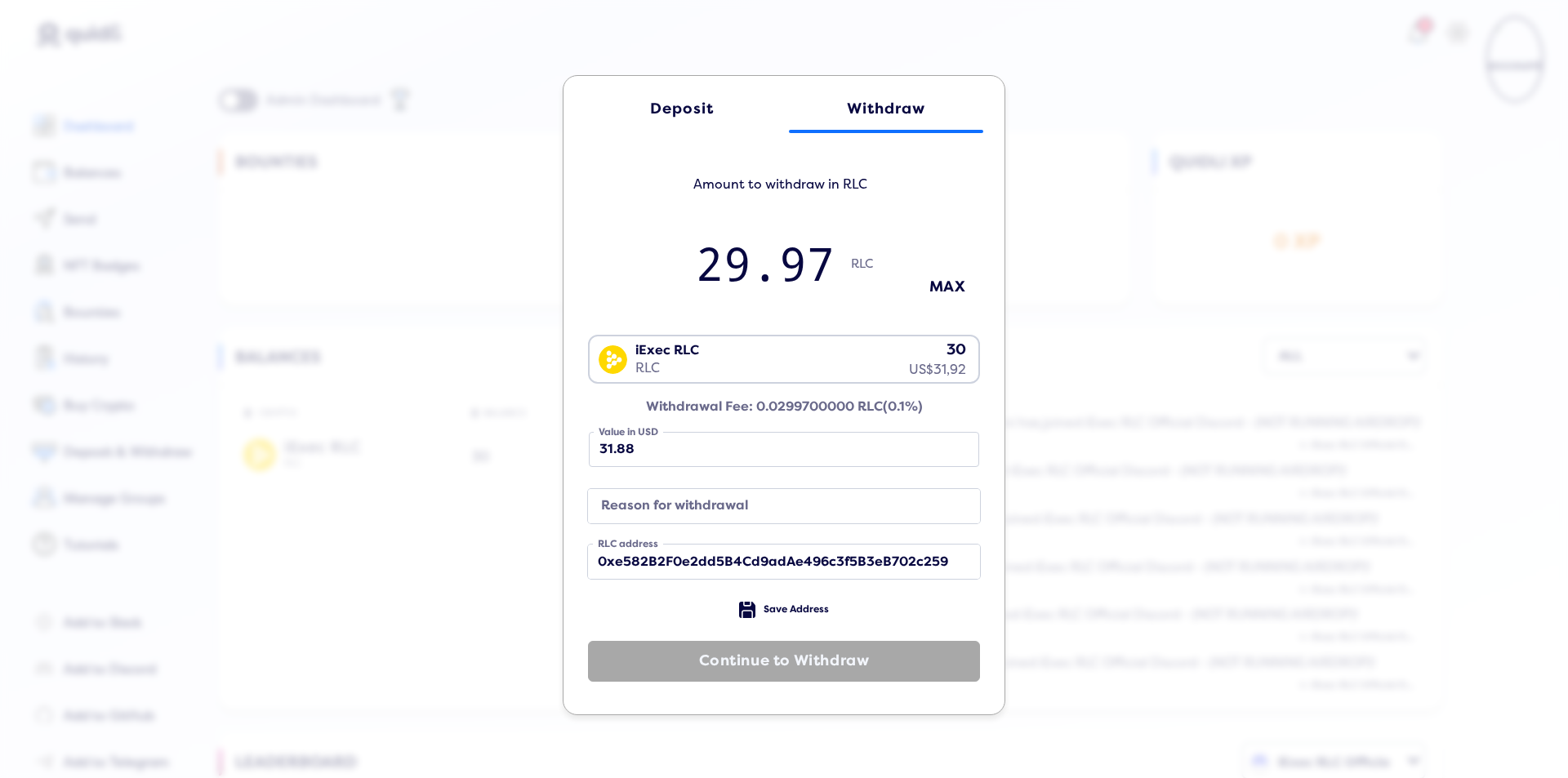 click on "Reason for withdrawal" at bounding box center (771, 506) 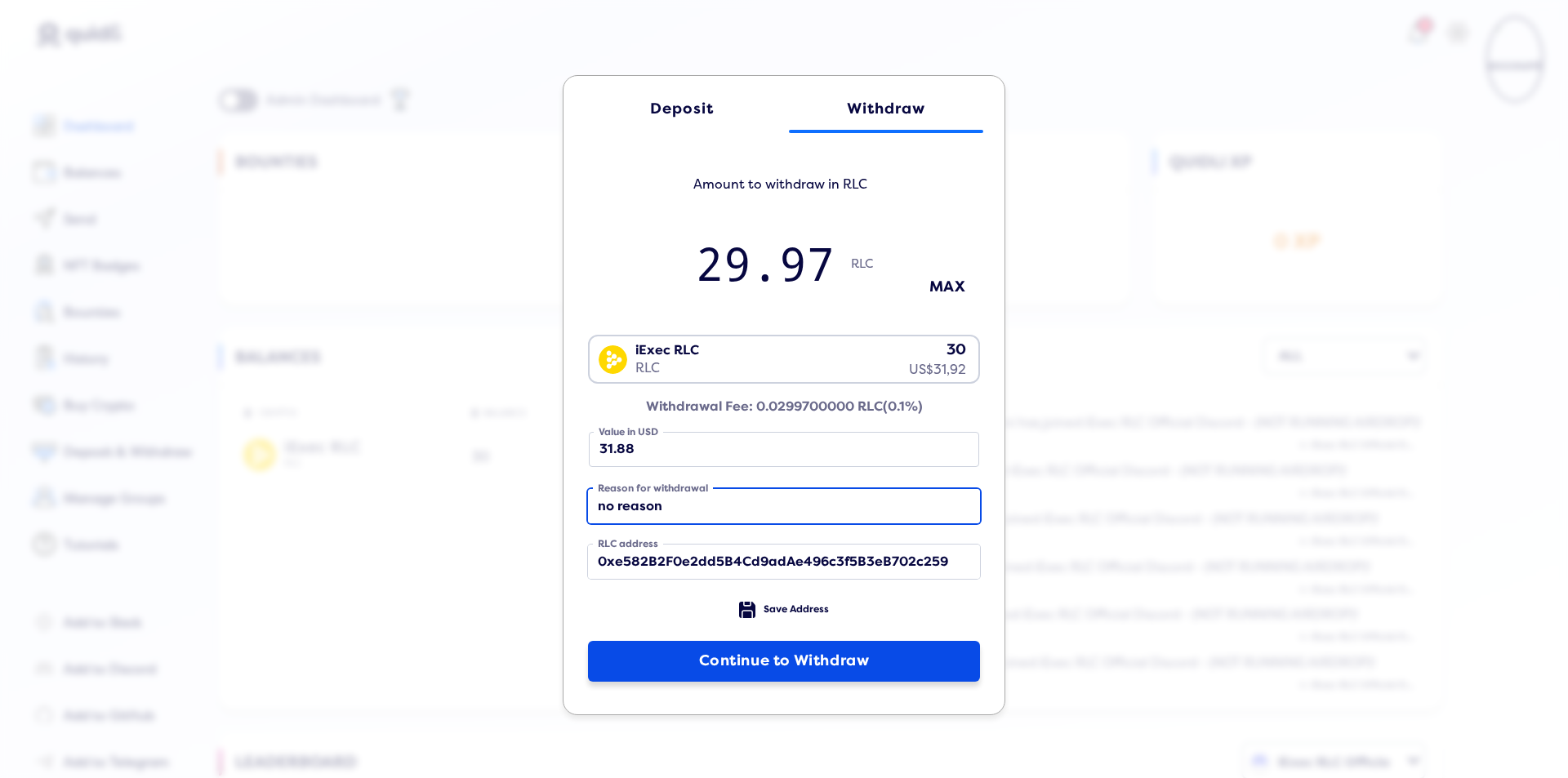 type on "no reason" 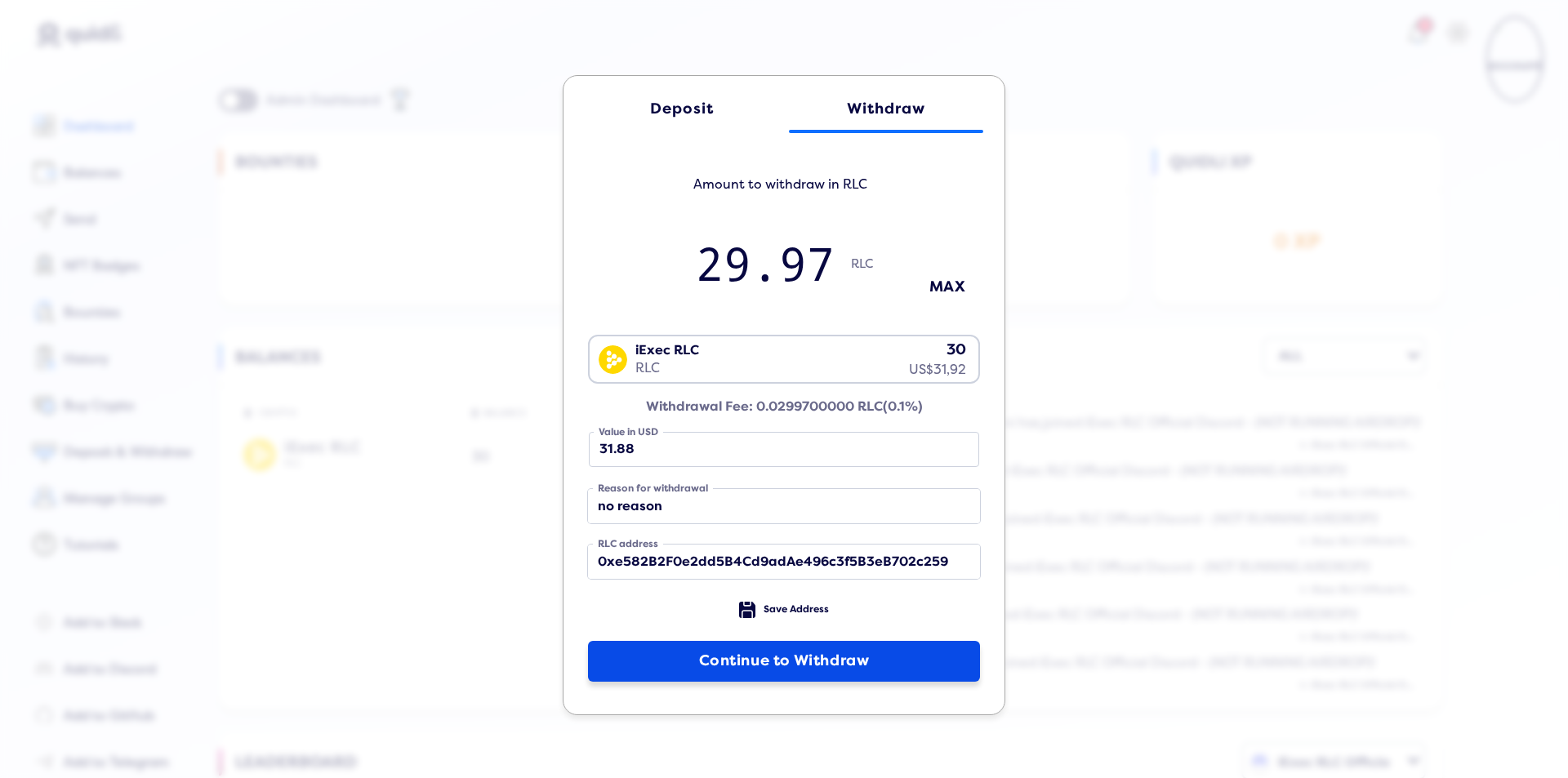 click on "Continue to Withdraw" 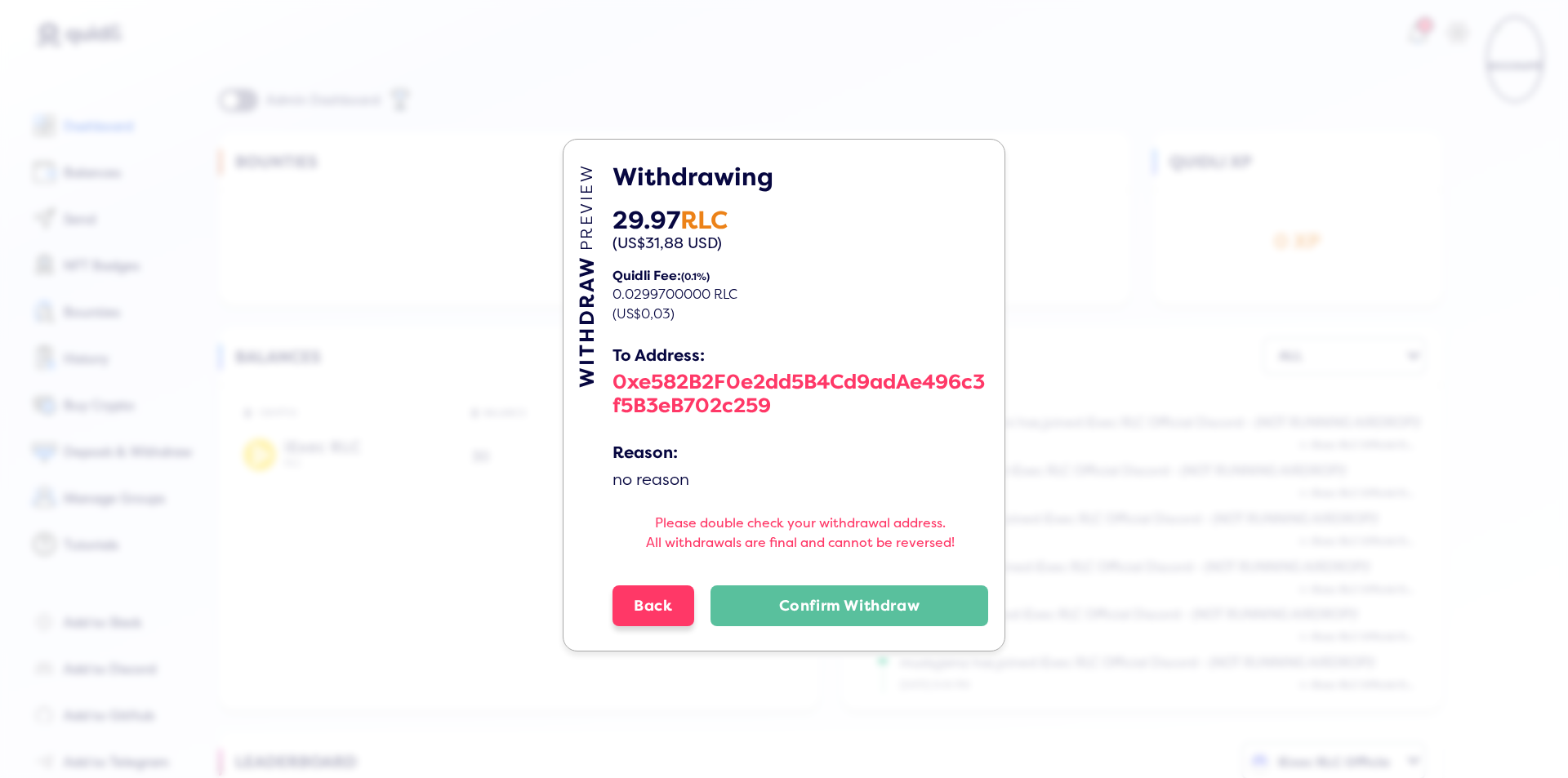 click on "Back" at bounding box center (653, 606) 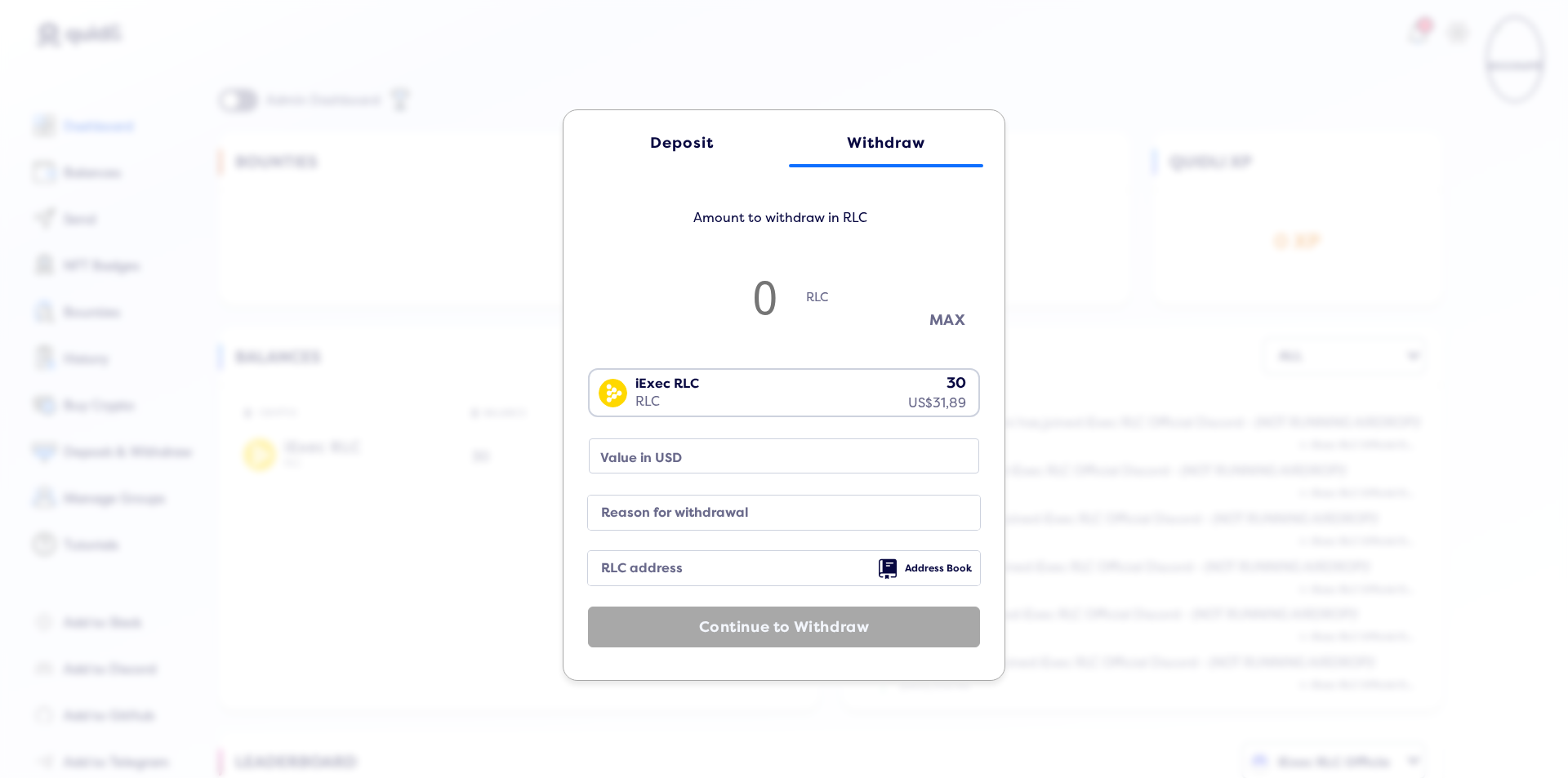 click on "MAX" at bounding box center [947, 320] 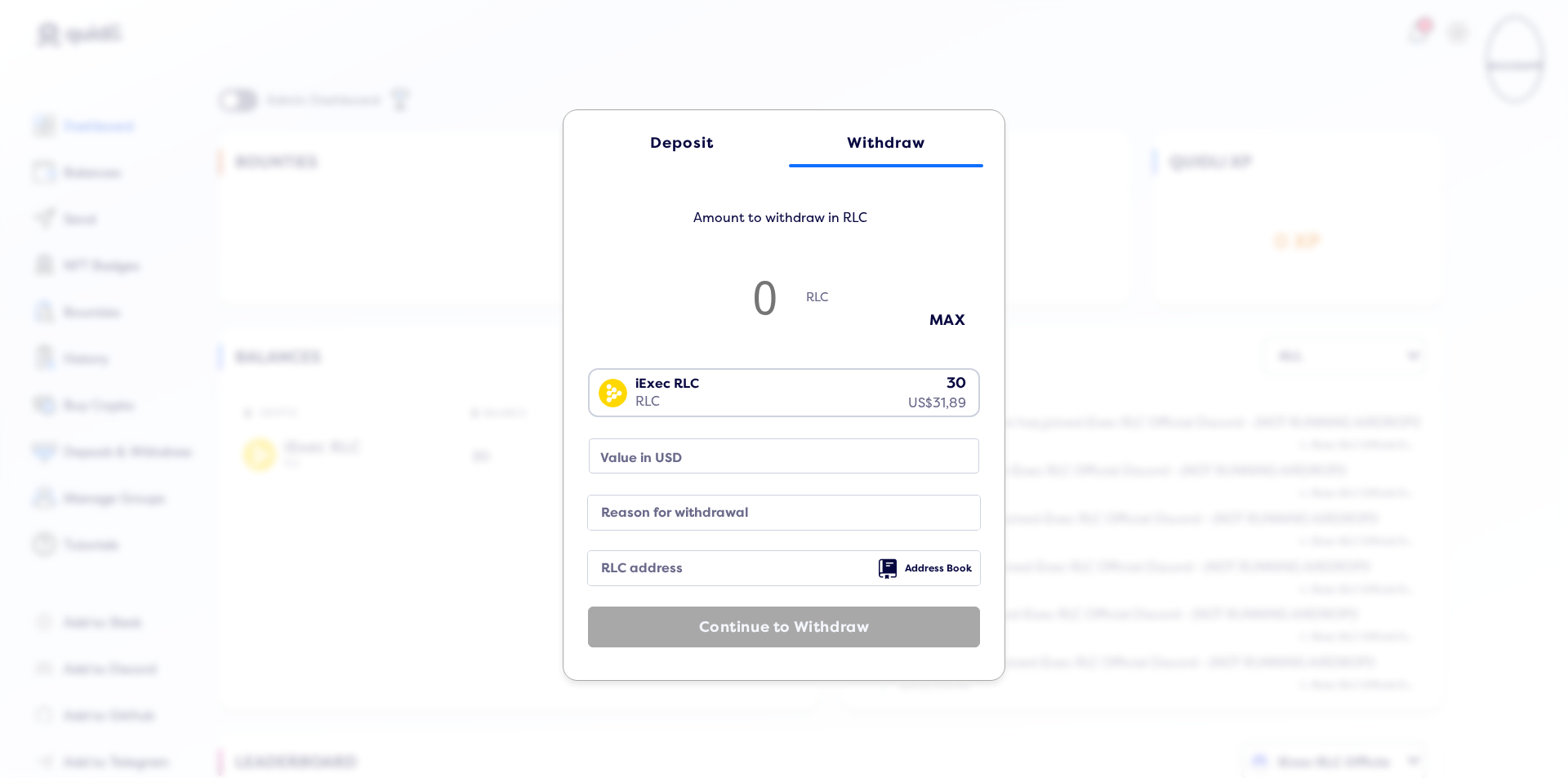 type on "29.97" 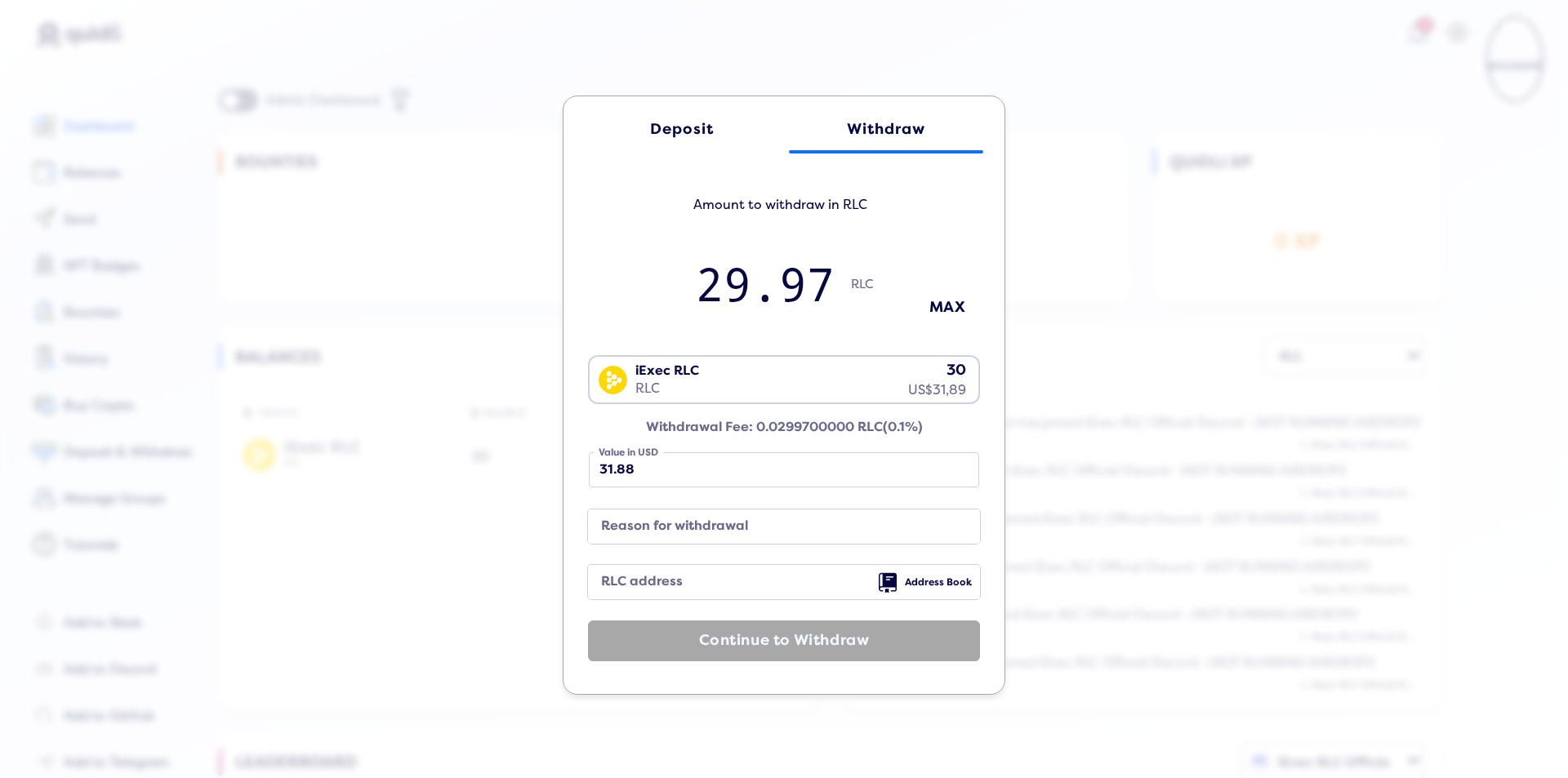 click on "RLC address" at bounding box center [771, 582] 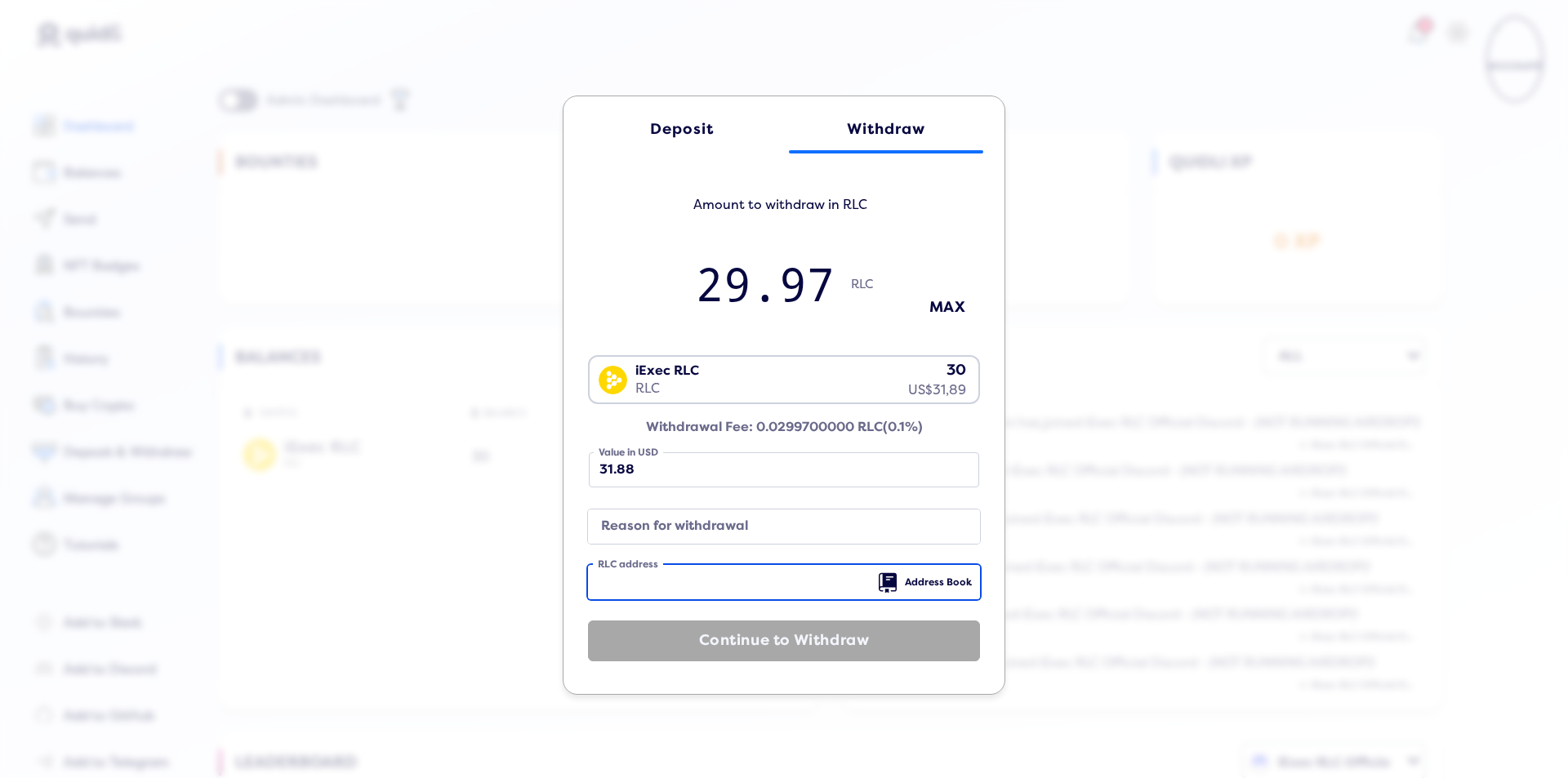 paste on "0xe582B2F0e2dd5B4Cd9adAe496c3f5B3eB702c259" 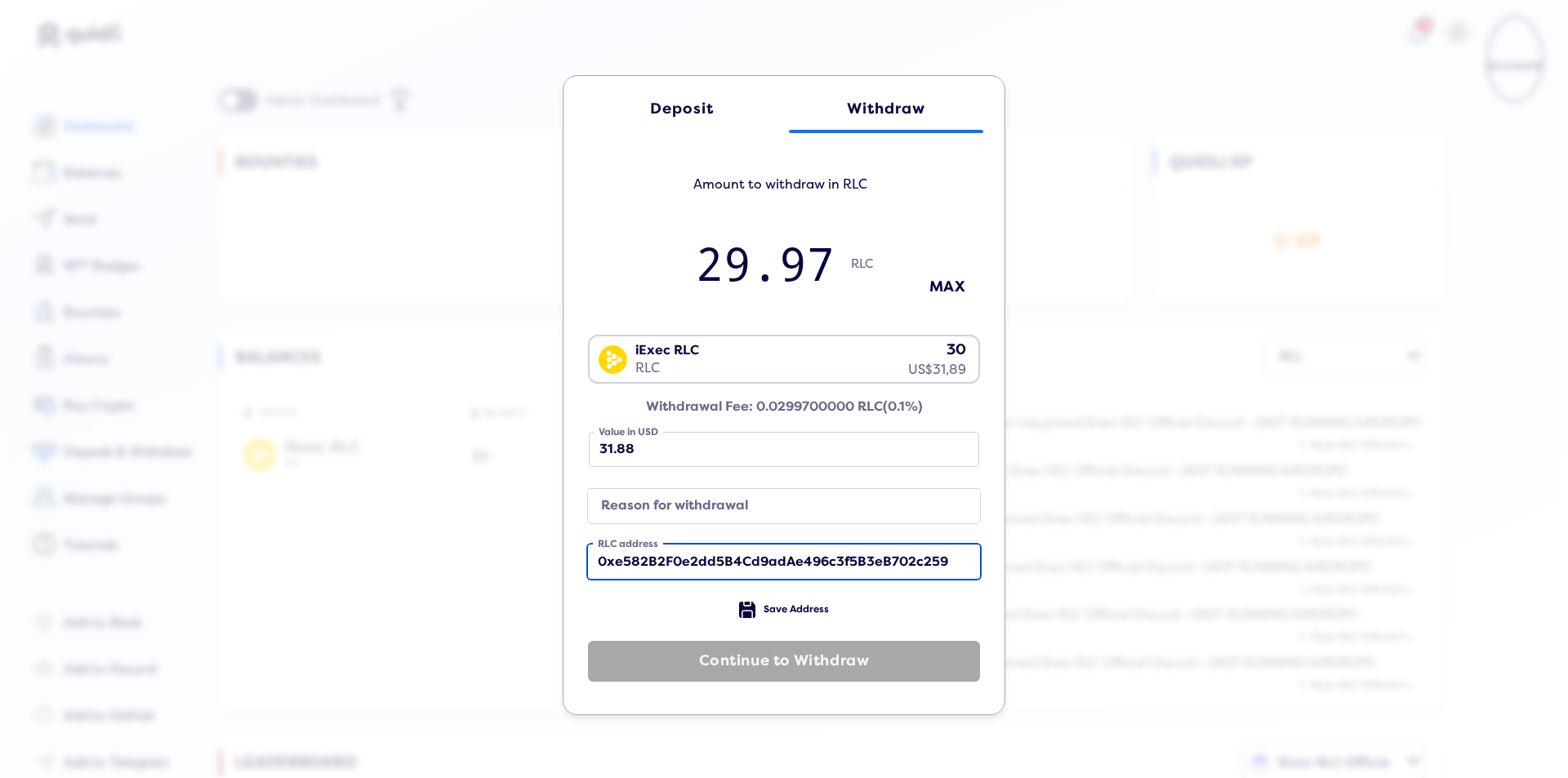 type on "0xe582B2F0e2dd5B4Cd9adAe496c3f5B3eB702c259" 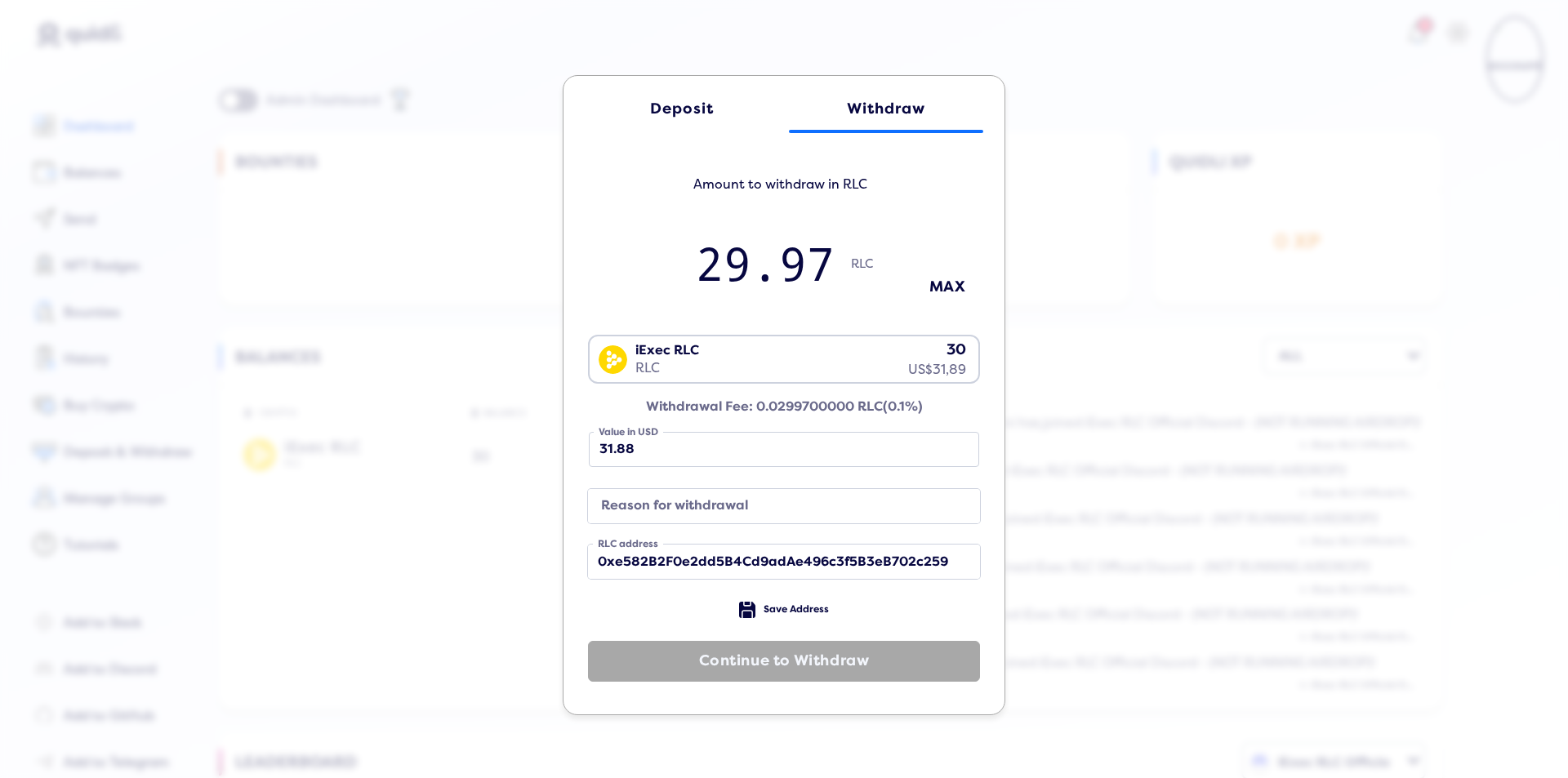 click on "Reason for withdrawal" at bounding box center (771, 506) 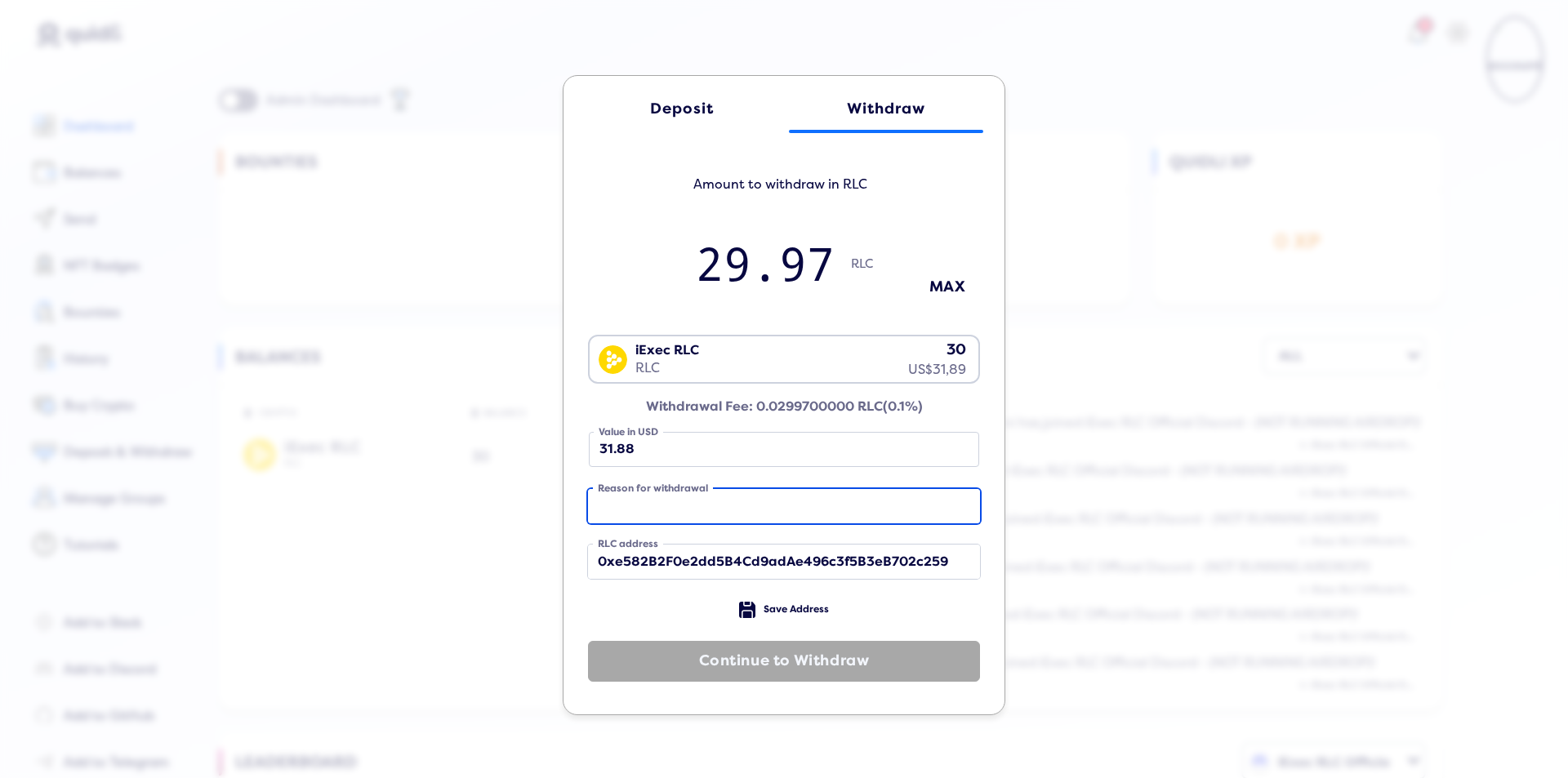 click on "Reason for withdrawal" at bounding box center [784, 506] 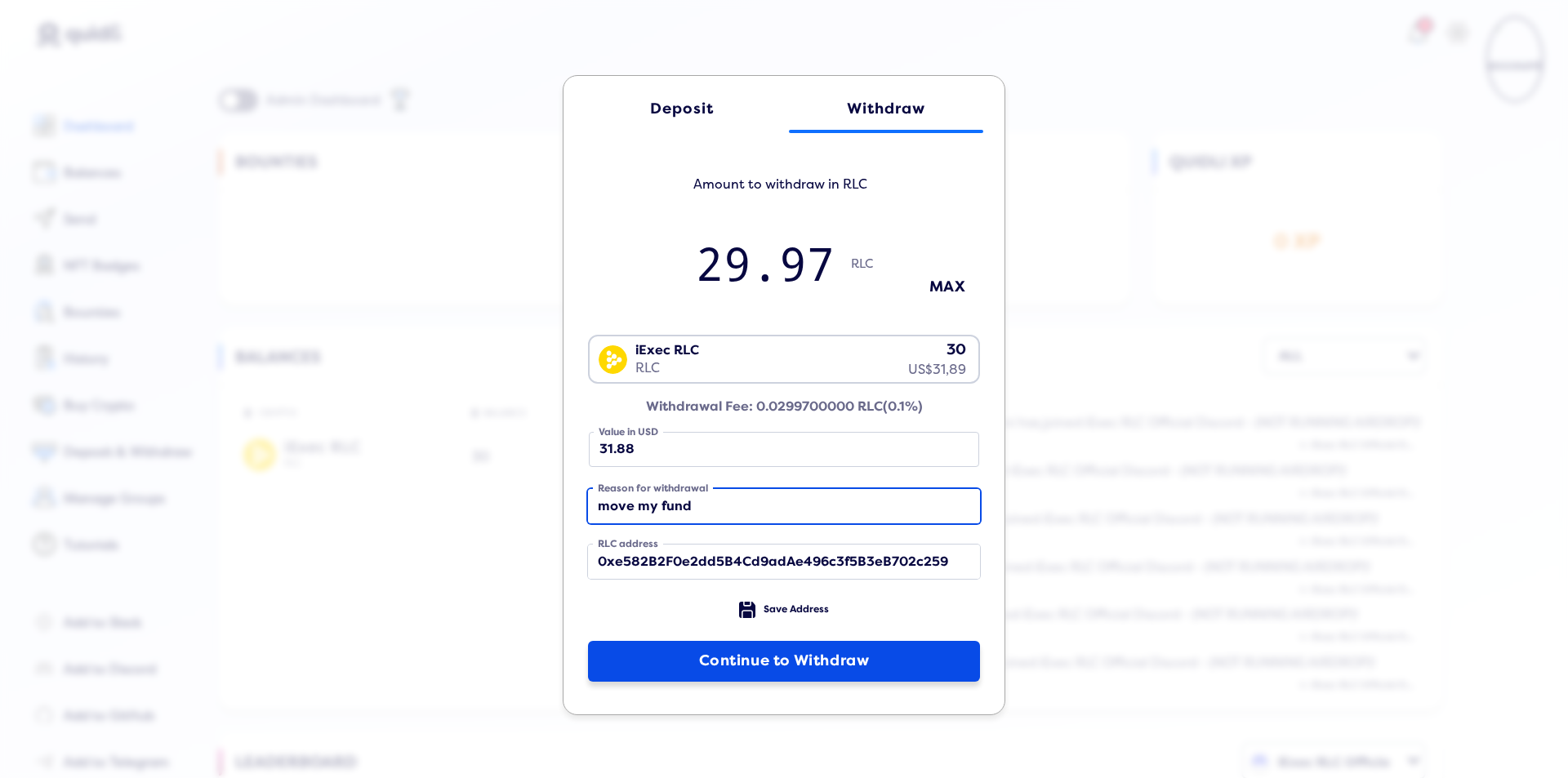 type on "move my fund" 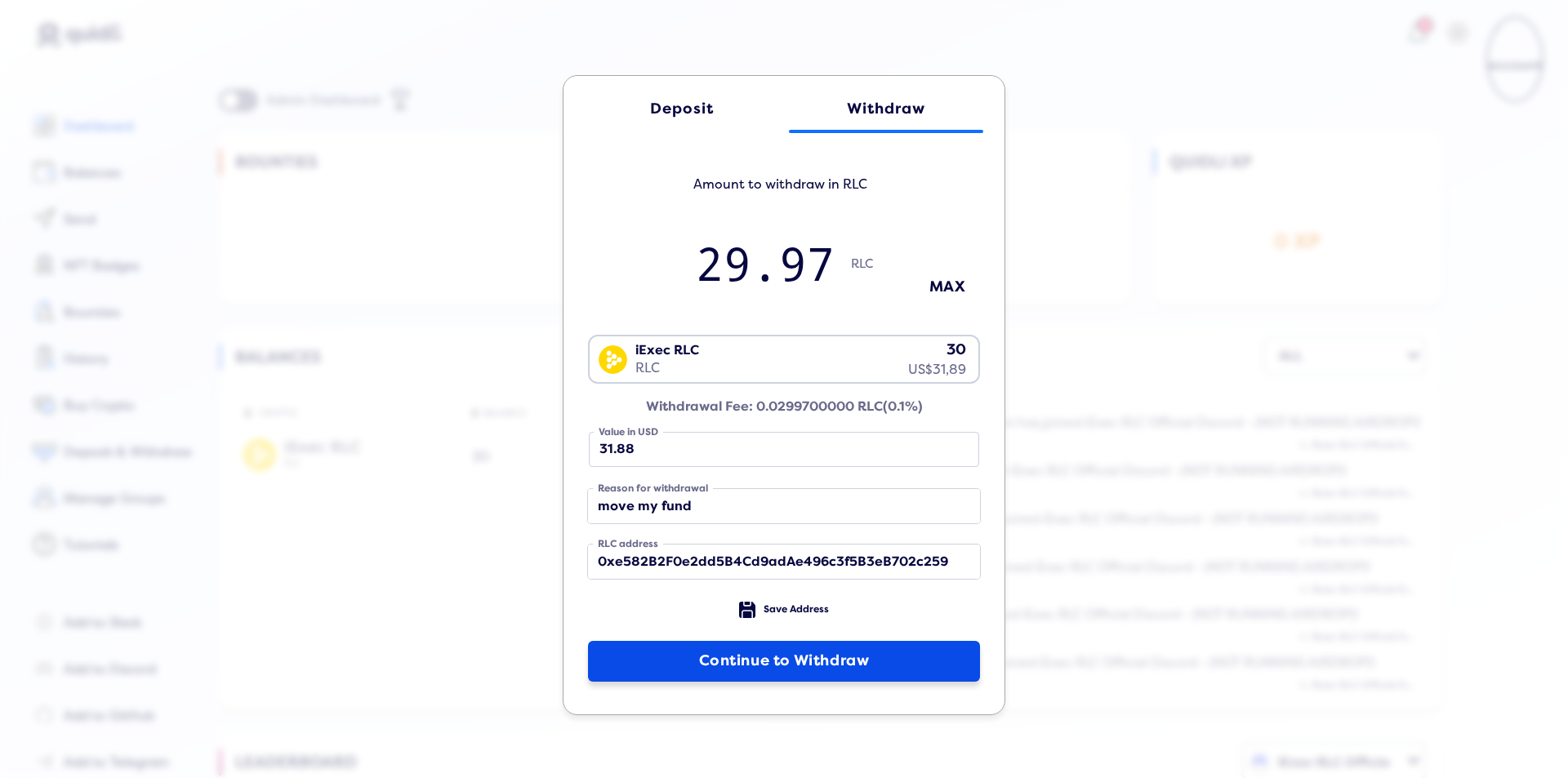 click on "Continue to Withdraw" 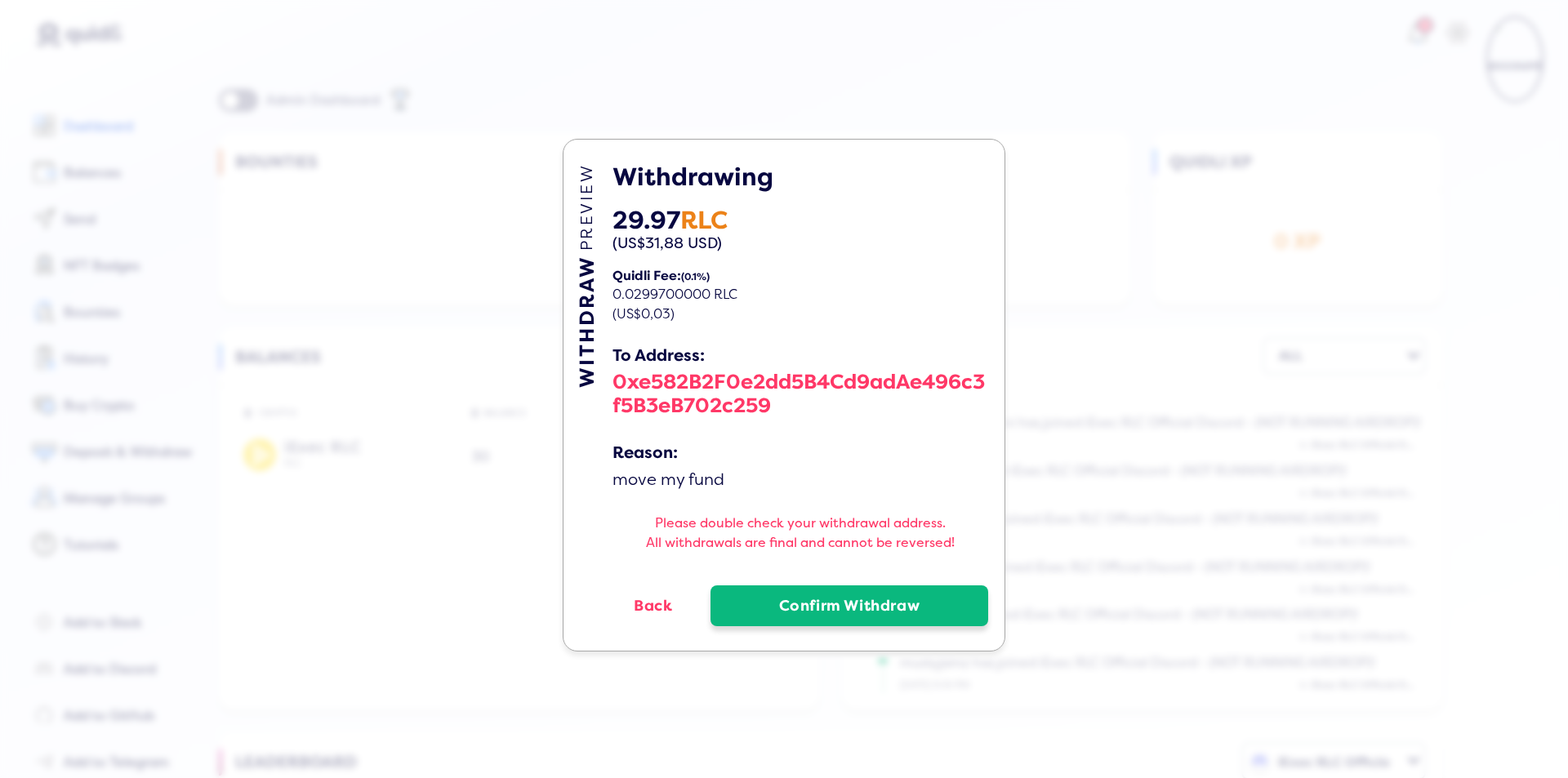click on "Confirm Withdraw" at bounding box center (849, 606) 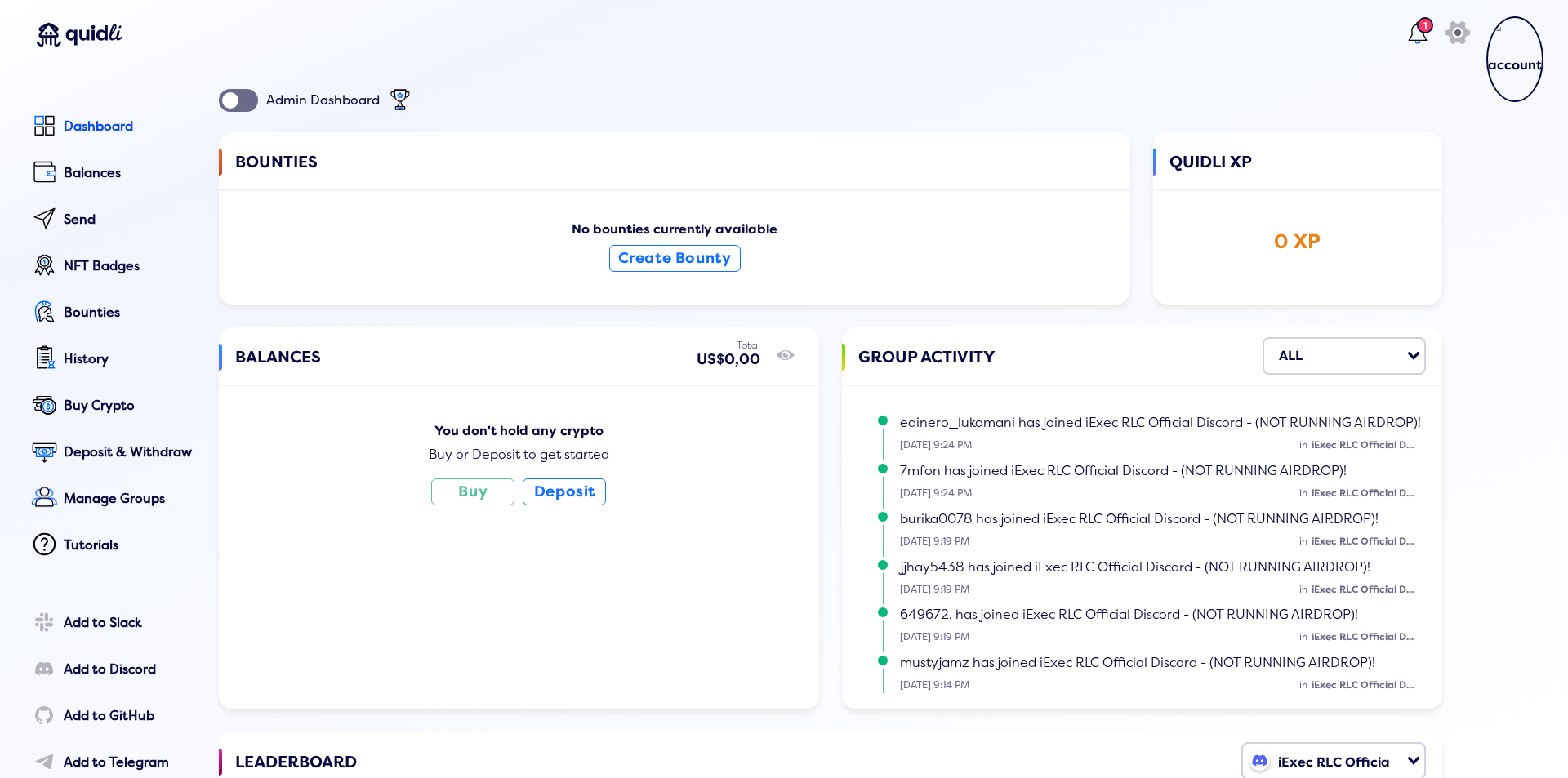 click on "1" at bounding box center [1425, 25] 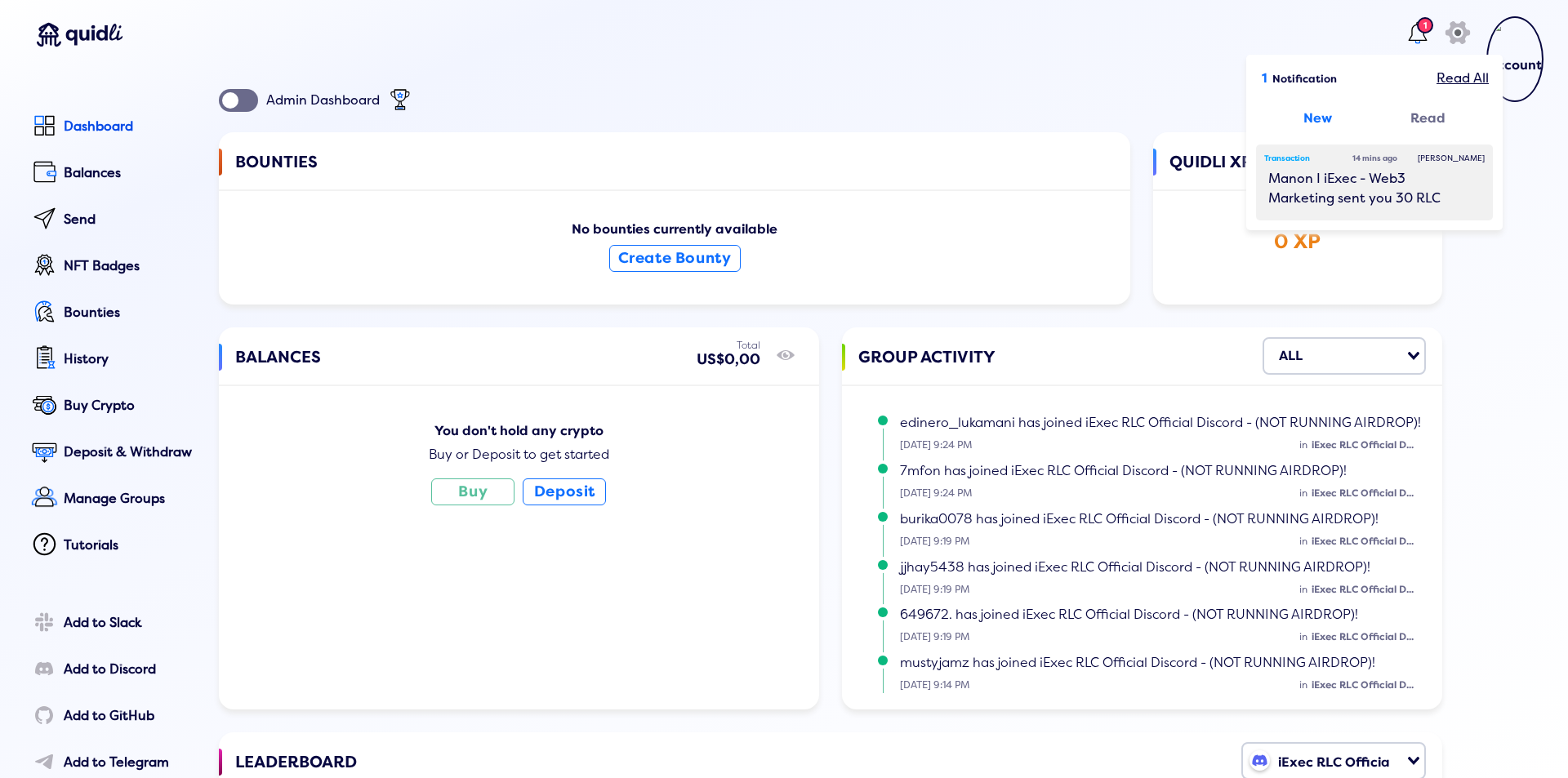 click on "Admin Dashboard BOUNTIES  No bounties currently available   Create Bounty  QUIDLI XP
0 XP
GROUP ACTIVITY ALL Loading... edinero_lukamani has joined iExec RLC Official Discord  -  (NOT RUNNING AIRDROP)! 07/25/2025 9:24 PM  in iExec RLC Official D... 7mfon has joined iExec RLC Official Discord  -  (NOT RUNNING AIRDROP)! 07/25/2025 9:24 PM  in iExec RLC Official D... burika0078 has joined iExec RLC Official Discord  -  (NOT RUNNING AIRDROP)! 07/25/2025 9:19 PM  in iExec RLC Official D... jjhay5438 has joined iExec RLC Official Discord  -  (NOT RUNNING AIRDROP)! 07/25/2025 9:19 PM  in iExec RLC Official D... 649672. has joined iExec RLC Official Discord  -  (NOT RUNNING AIRDROP)! 07/25/2025 9:19 PM  in iExec RLC Official D... mustyjamz has joined iExec RLC Official Discord  -  (NOT RUNNING AIRDROP)! 07/25/2025 9:14 PM  in iExec RLC Official D... jhonki79 has joined iExec RLC Official Discord  -  (NOT RUNNING AIRDROP)! 07/25/2025 9:14 PM  in iExec RLC Official D... 07/25/2025 9:14 PM  in in in Total" at bounding box center [831, 534] 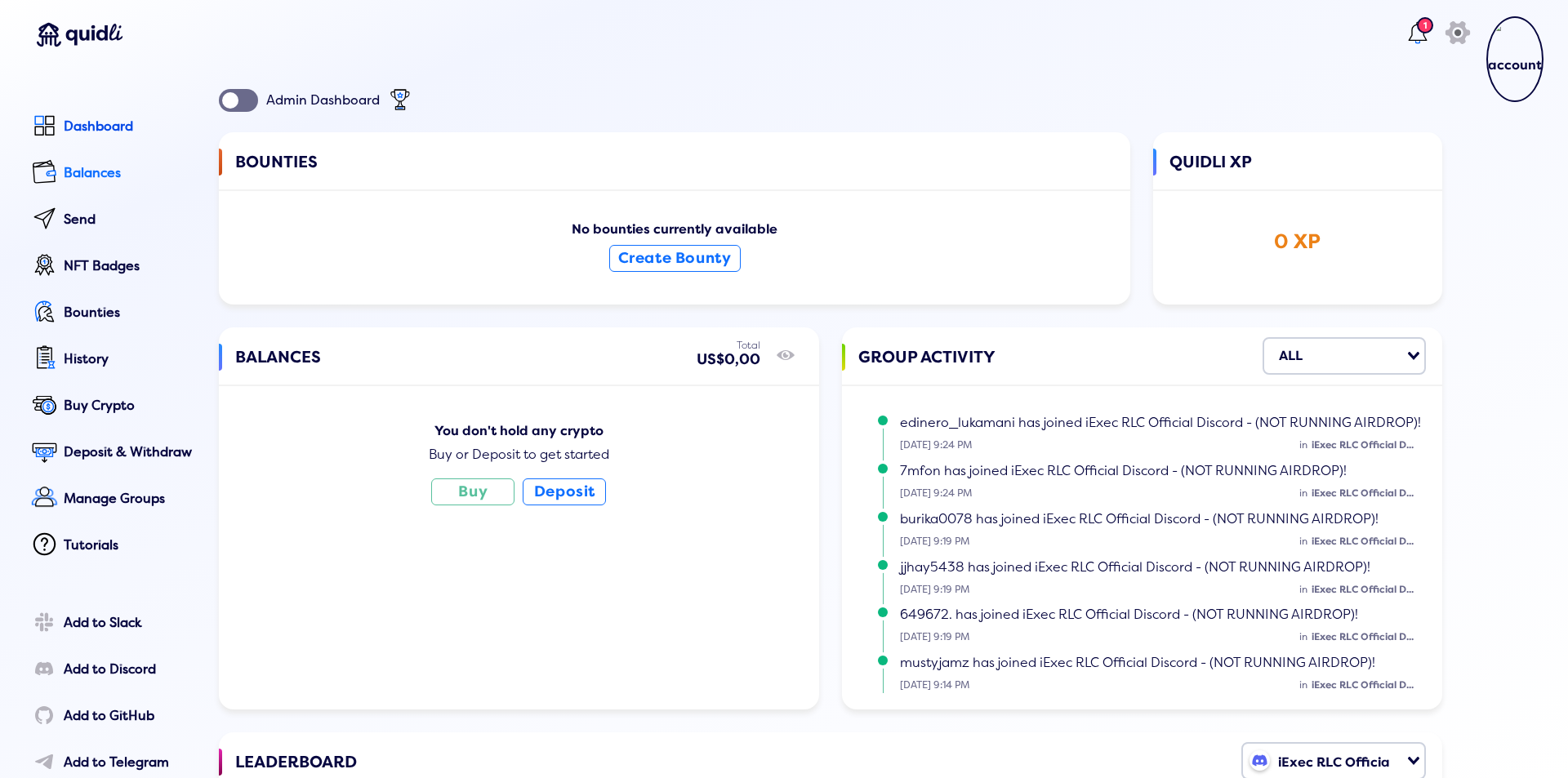 click on "Balances" 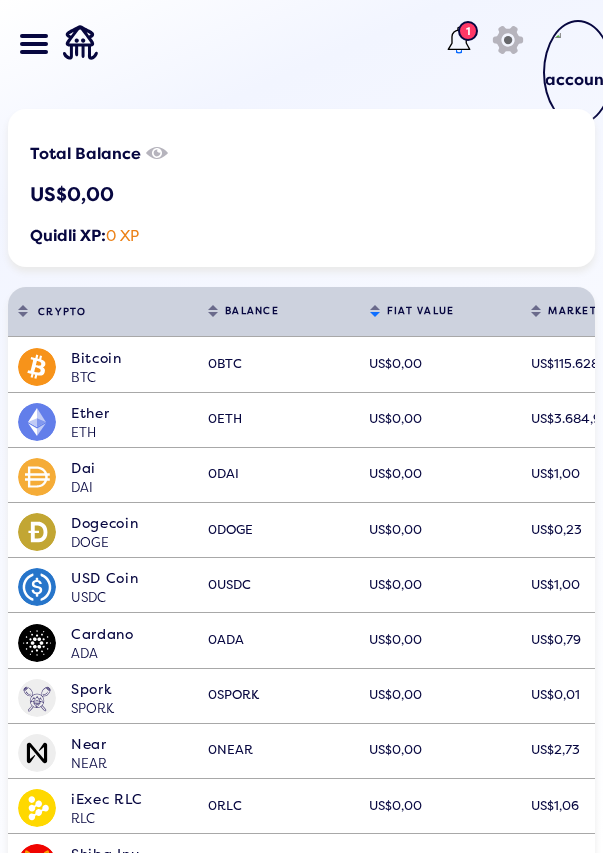 click on "Dashboard  Balances  Send  NFT Badges  Bounties  History  Buy Crypto  Deposit & Withdraw  Manage Groups  Tutorials Add to Slack Add to Discord Add to GitHub Add to Telegram Add Your Token 1
icon" at bounding box center [301, 44] 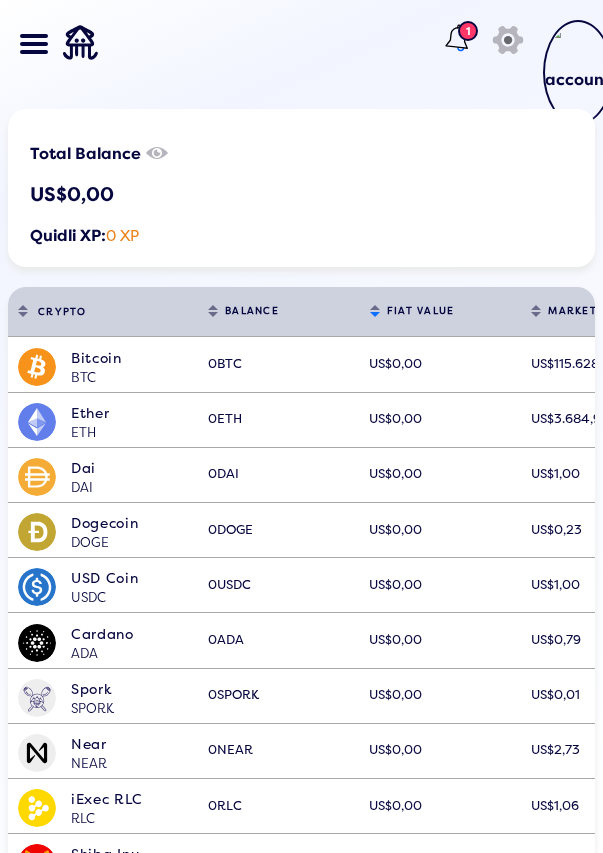 click on "1" at bounding box center [468, 31] 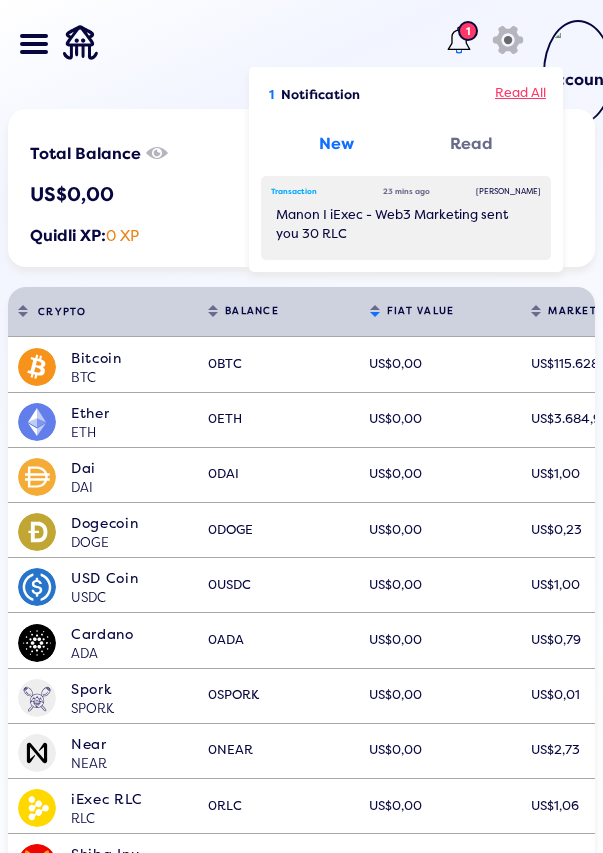 click on "Read All" at bounding box center (520, 95) 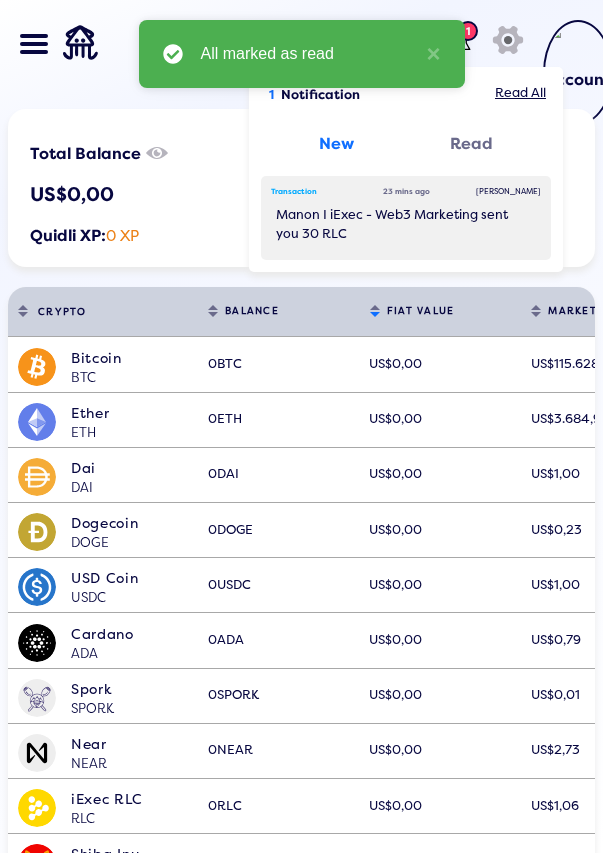 click on "All marked as read  ×" at bounding box center (302, 54) 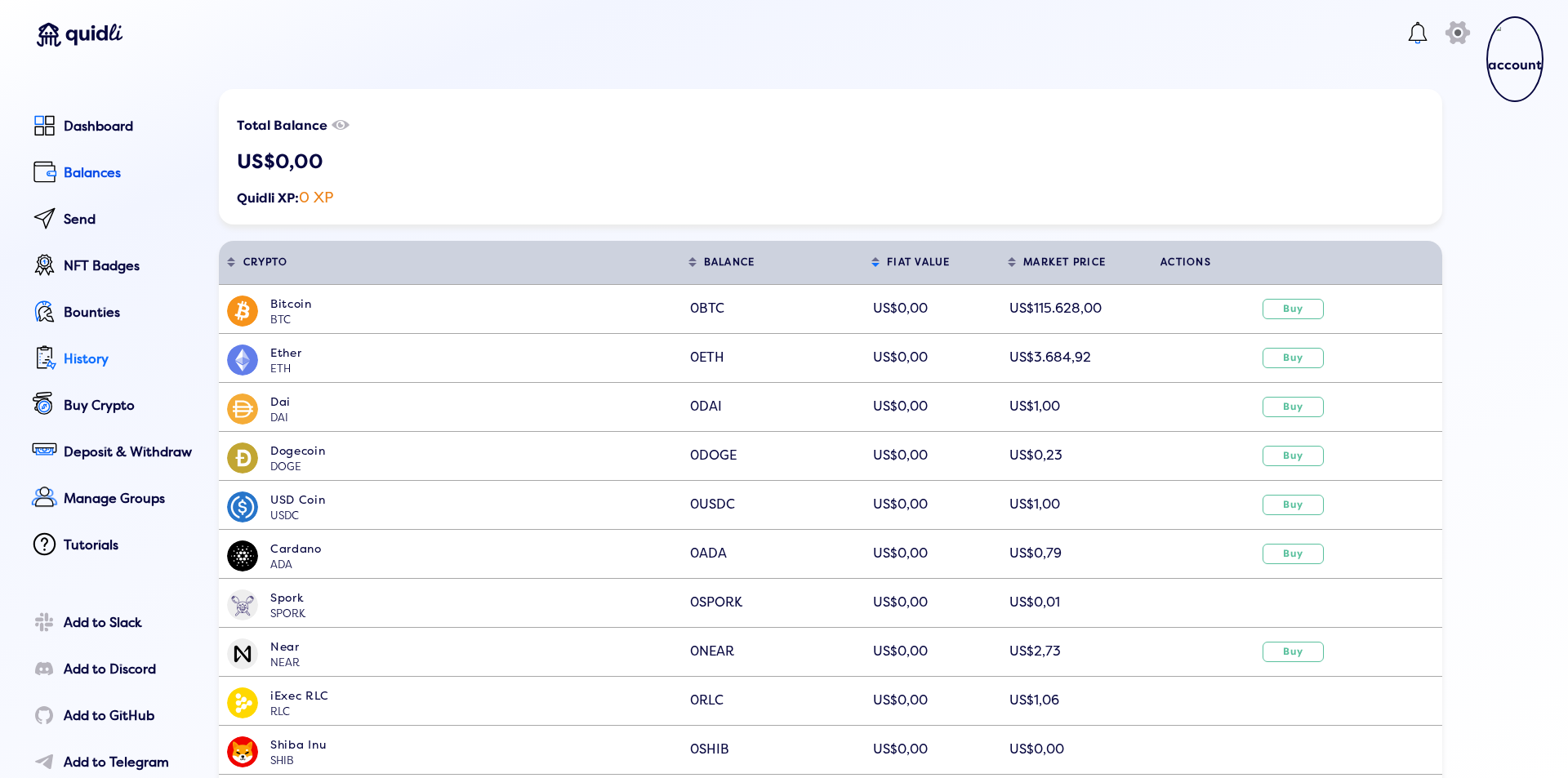 click on "History" 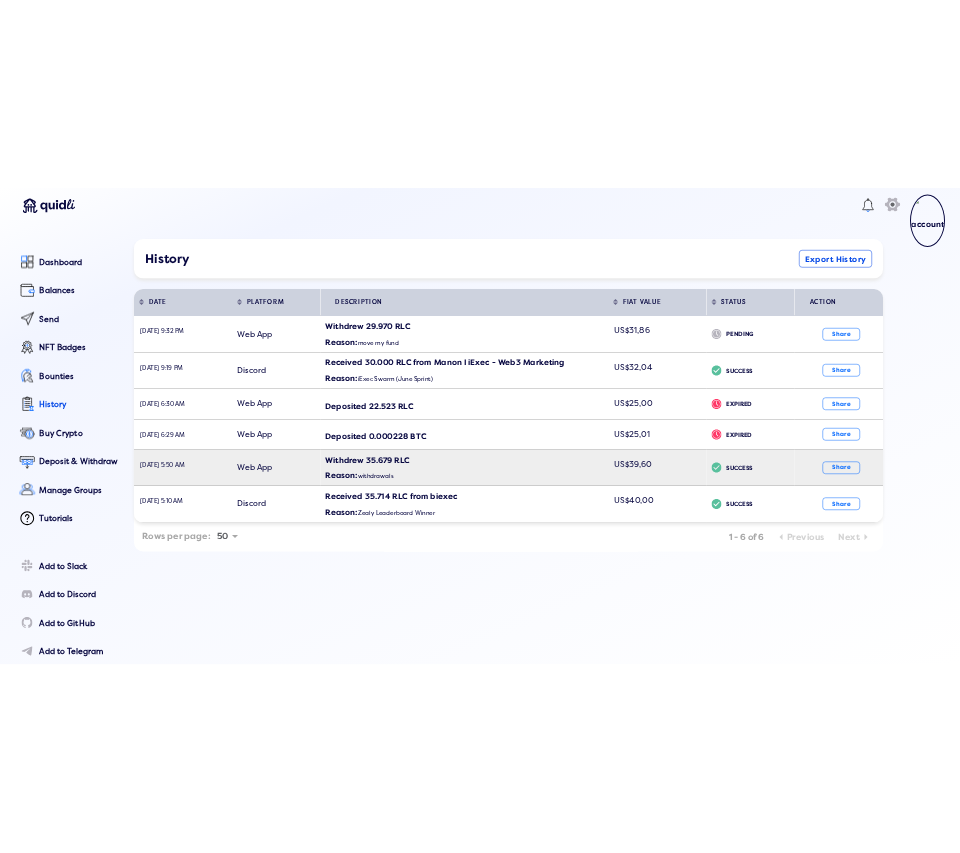 scroll, scrollTop: 0, scrollLeft: 0, axis: both 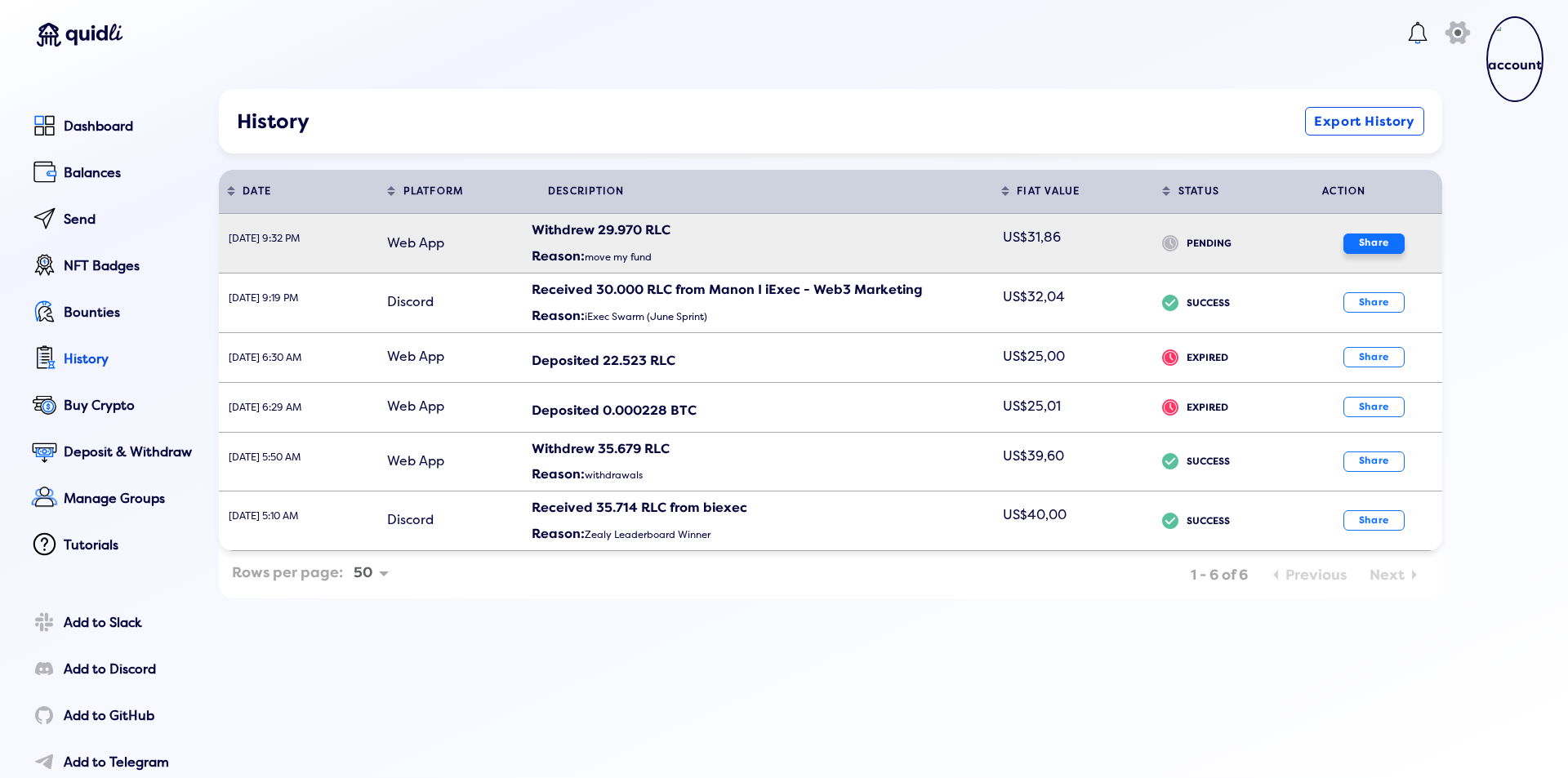 click on "Share" at bounding box center (1374, 243) 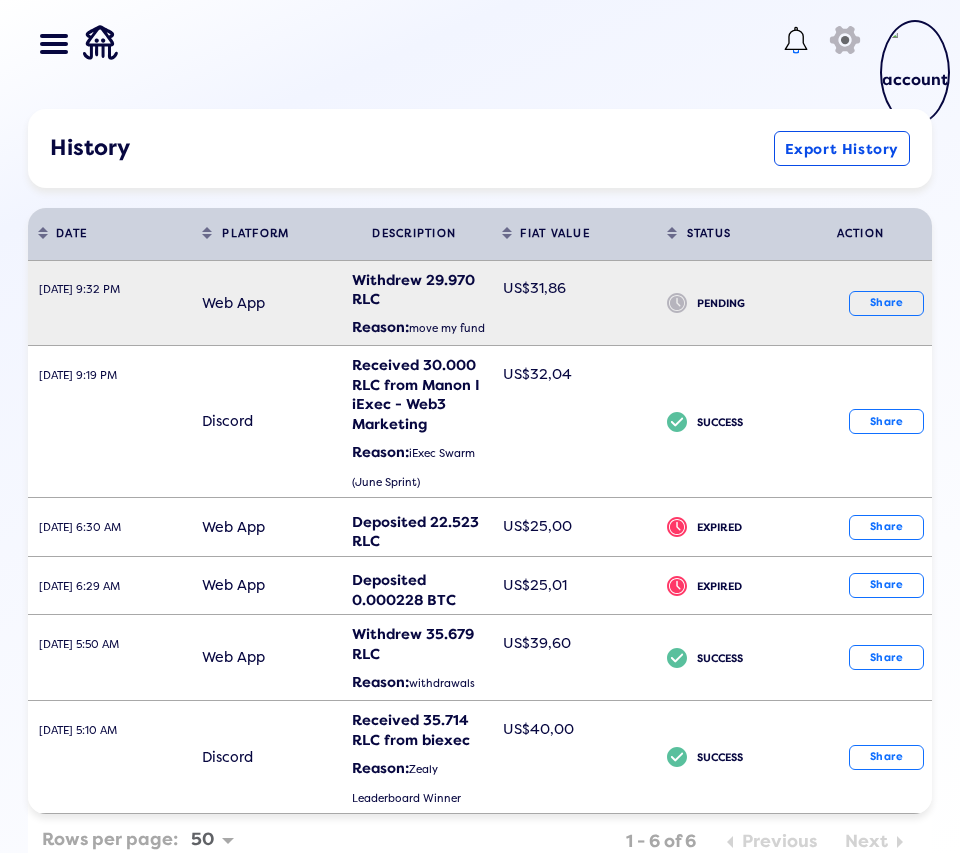 click on "US$31,86" 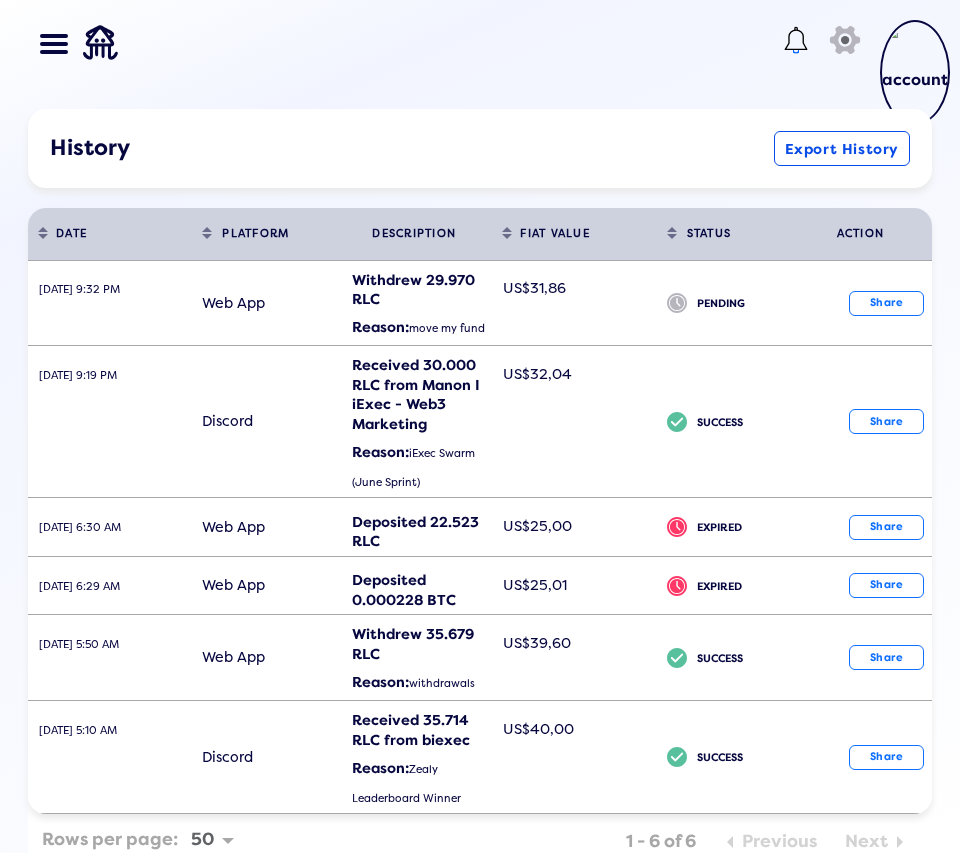 click on "TRANSACTION  HISTORY Withdrew 29,97003  RLC  ( US$31,86 )  Withdrawal Address: 0xe582B2F0e2dd5B4Cd9adAe496c3f5B3eB702c259 PENDING Date [DATE] 9:32 PM Reason move my fund Platform WEBAPP Status
icon PENDING  Close   Share Link" 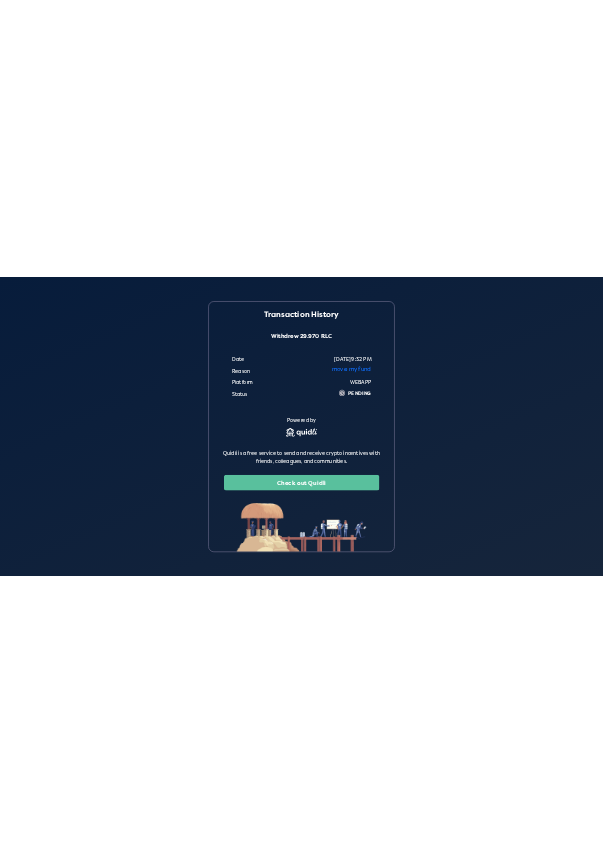 scroll, scrollTop: 0, scrollLeft: 0, axis: both 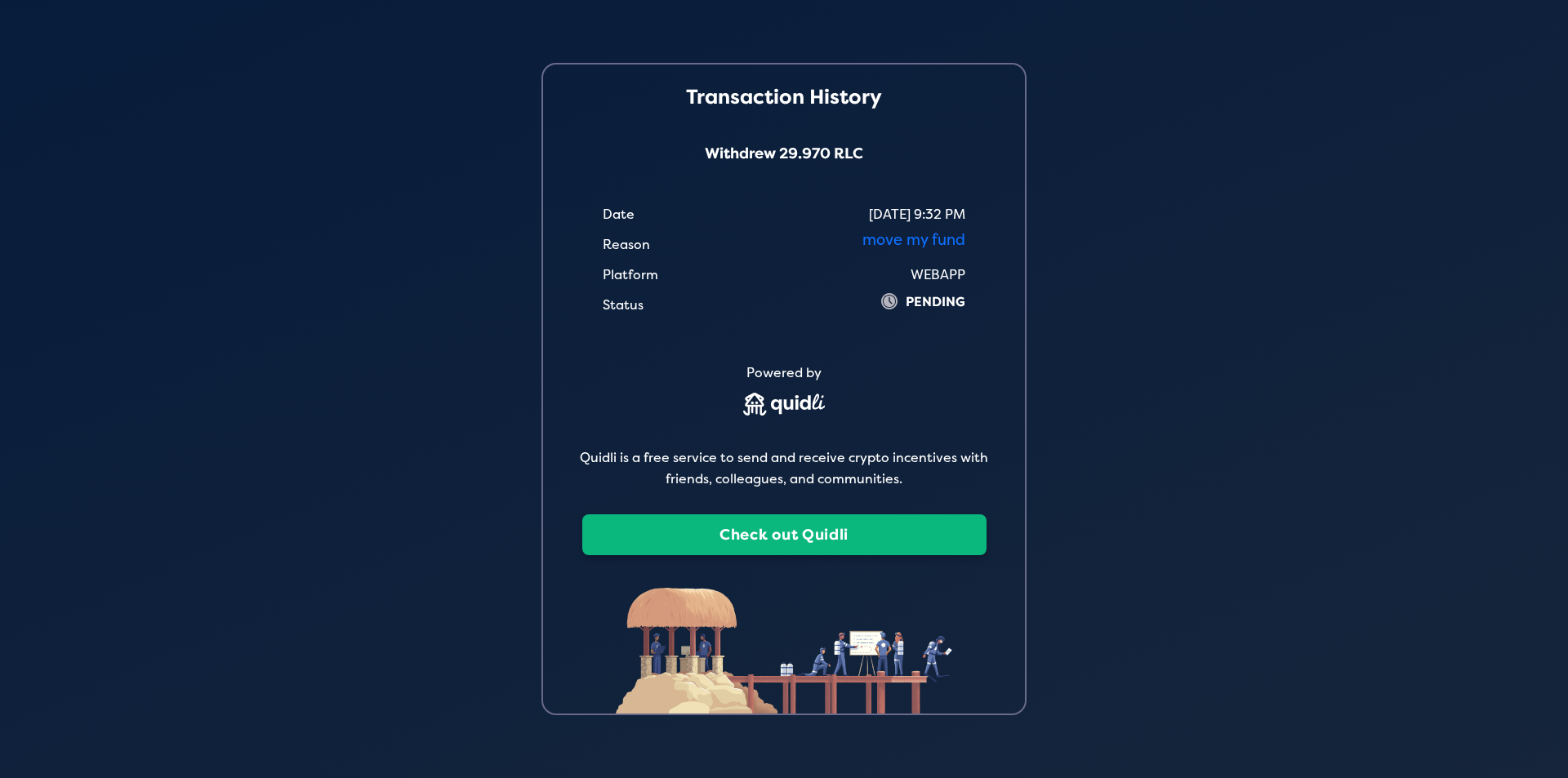 click on "Check out Quidli" 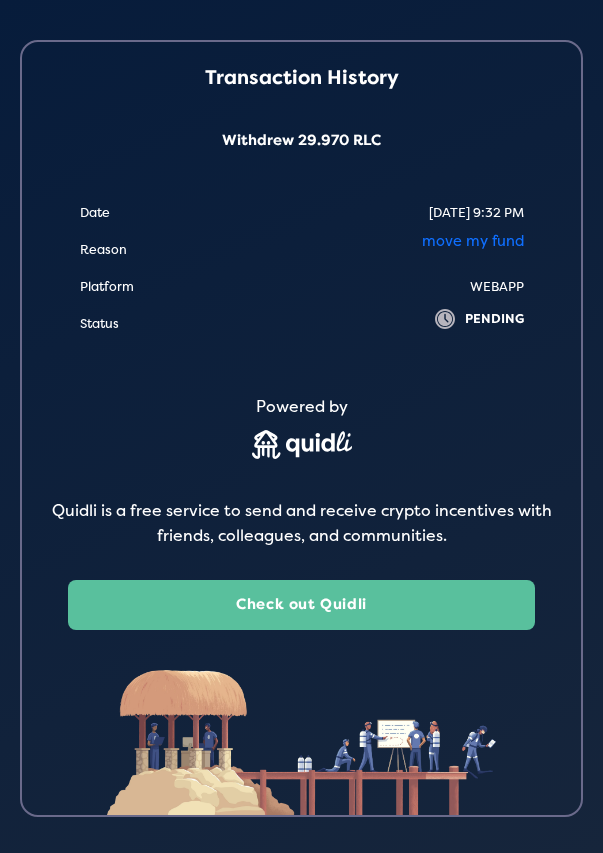 click on "Date 07/25/2025 9:32 PM" at bounding box center [302, 213] 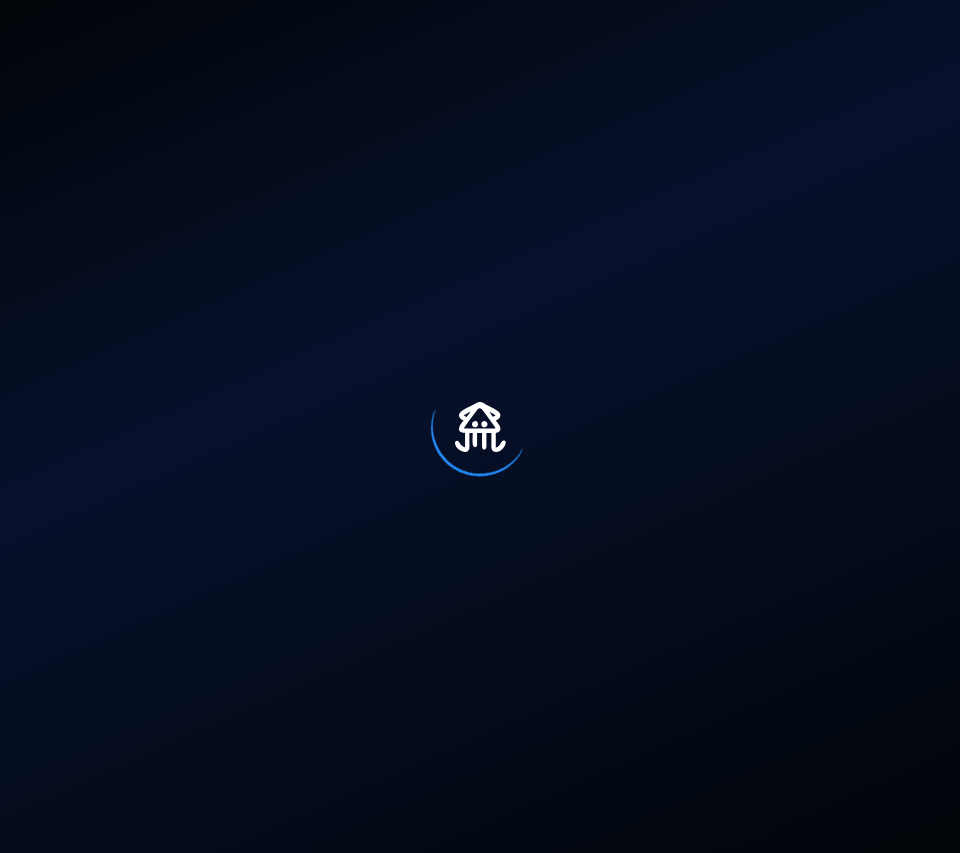 scroll, scrollTop: 0, scrollLeft: 0, axis: both 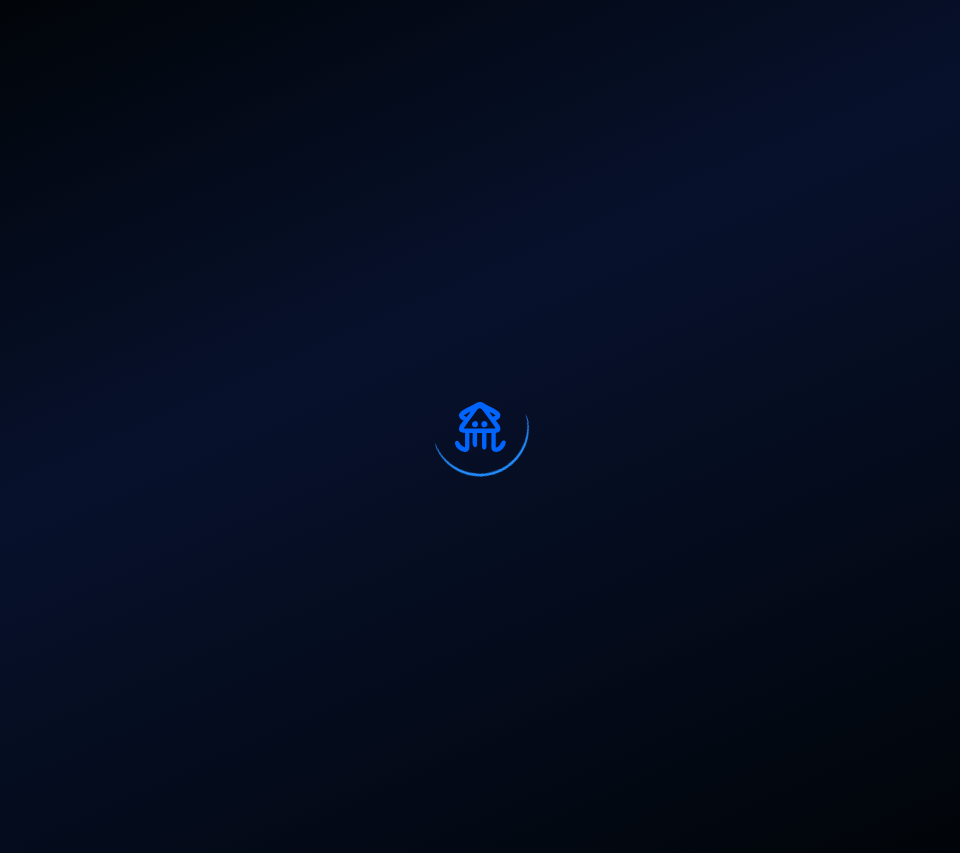 select on "50" 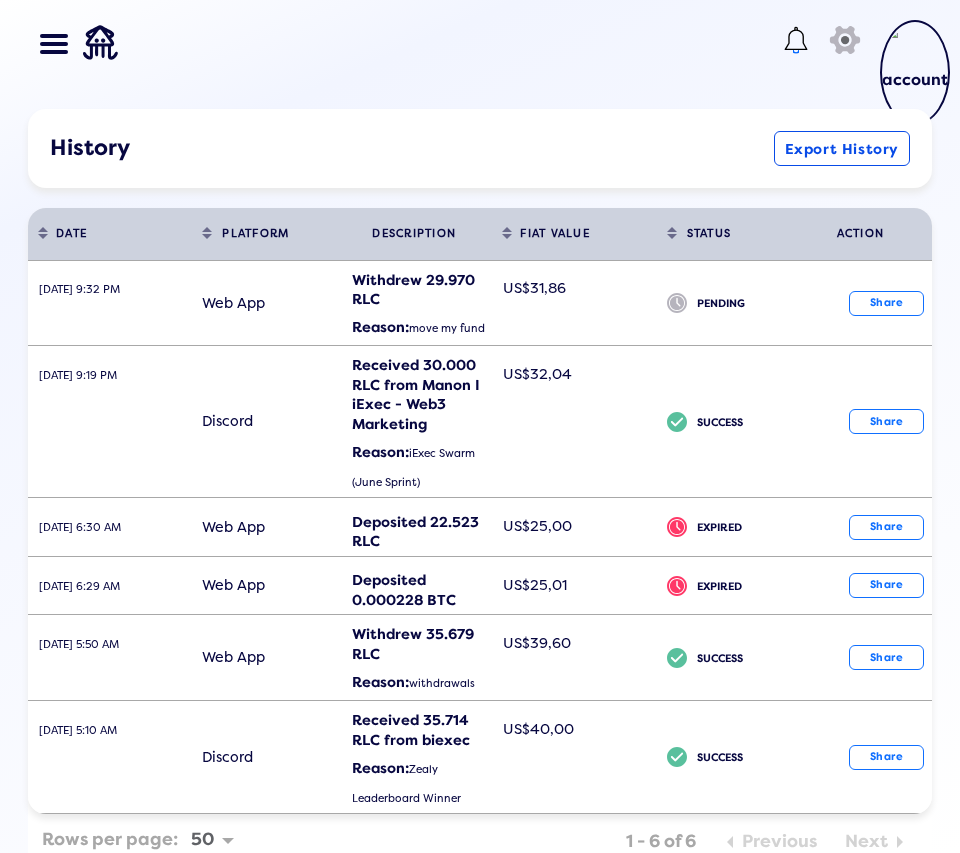 click on "Dashboard  Balances  Send  NFT Badges  Bounties  History  Buy Crypto  Deposit & Withdraw  Manage Groups  Tutorials Add to Slack Add to Discord Add to GitHub Add to Telegram Add Your Token
icon" at bounding box center [480, 44] 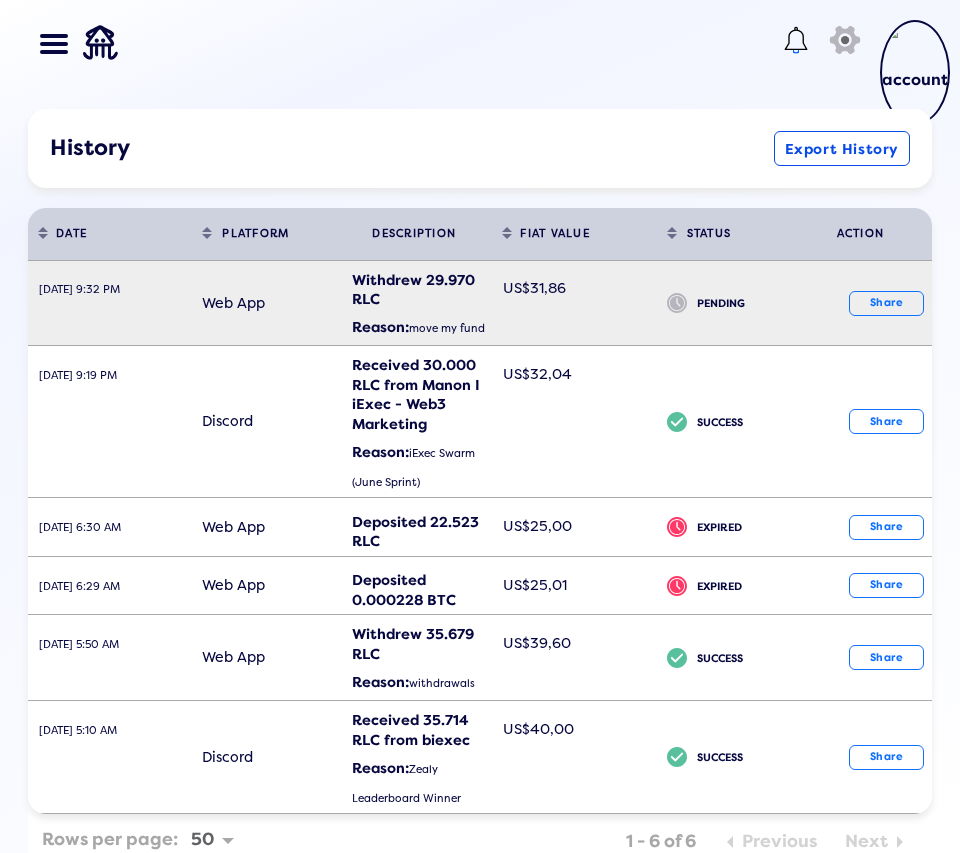 click on "Withdrew 29.970 RLC" at bounding box center [422, 290] 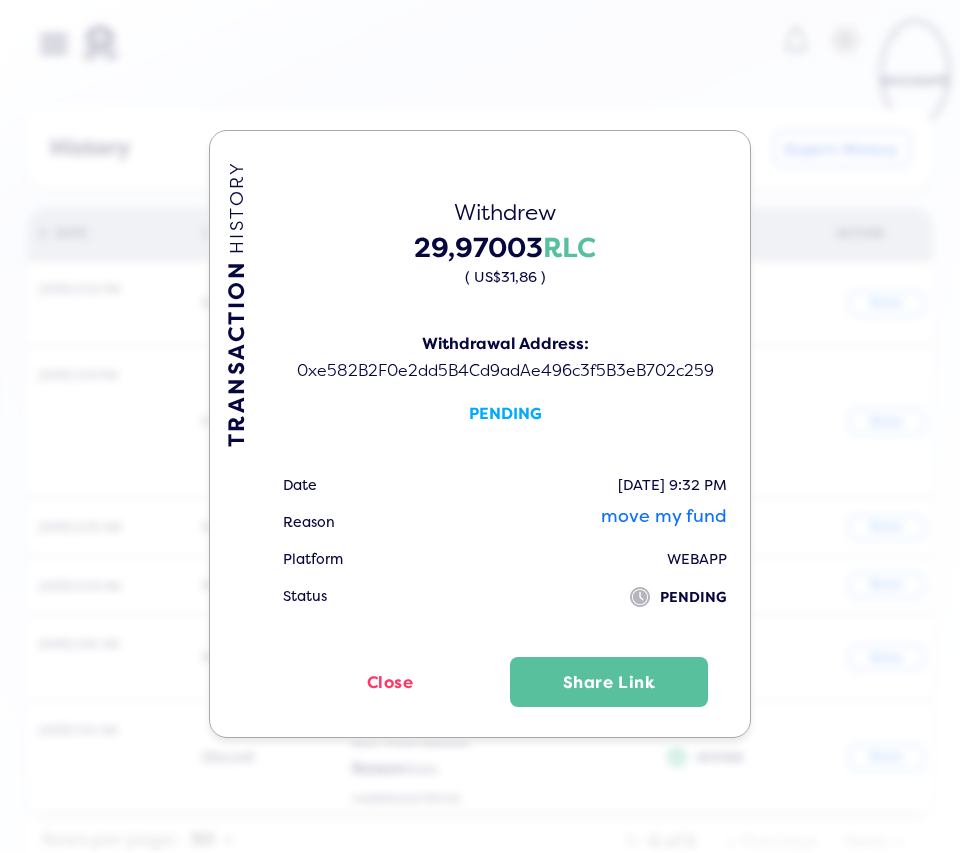 click on "TRANSACTION  HISTORY Withdrew 29,97003  RLC  ( US$31,86 )  Withdrawal Address: 0xe582B2F0e2dd5B4Cd9adAe496c3f5B3eB702c259 PENDING Date [DATE] 9:32 PM Reason move my fund Platform WEBAPP Status
icon PENDING  Close   Share Link" 